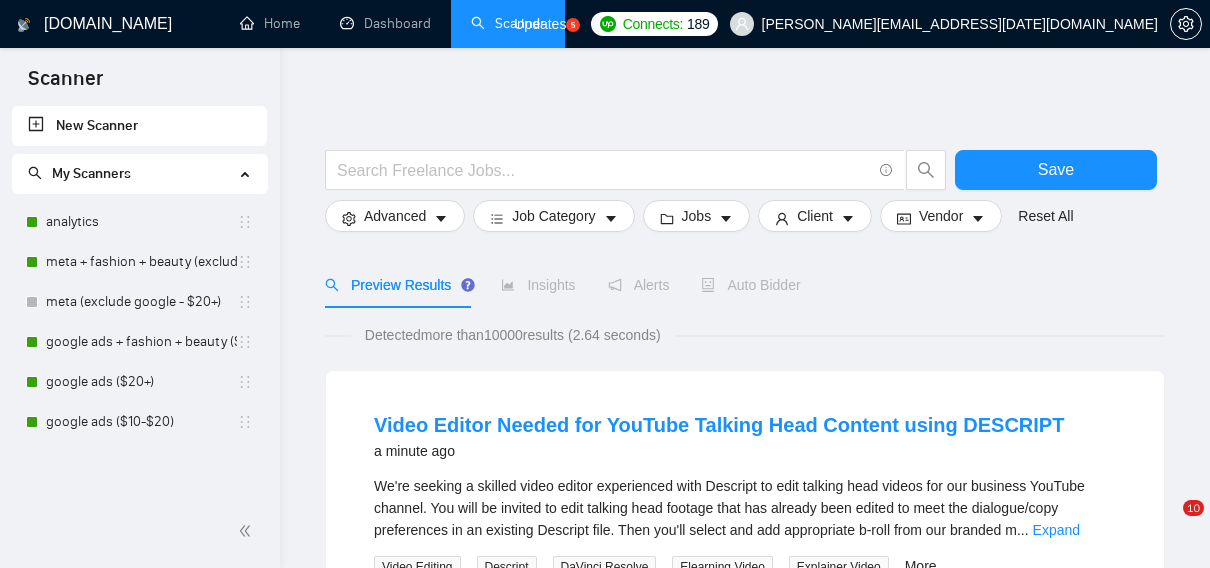 scroll, scrollTop: 0, scrollLeft: 0, axis: both 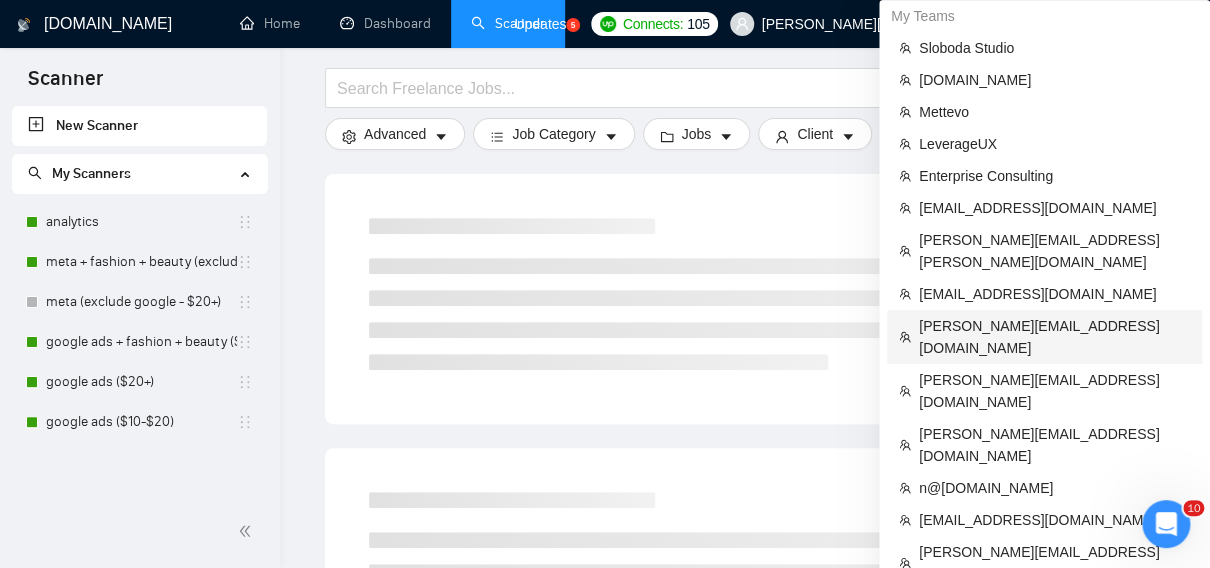 click on "[PERSON_NAME][EMAIL_ADDRESS][DOMAIN_NAME]" at bounding box center (1054, 337) 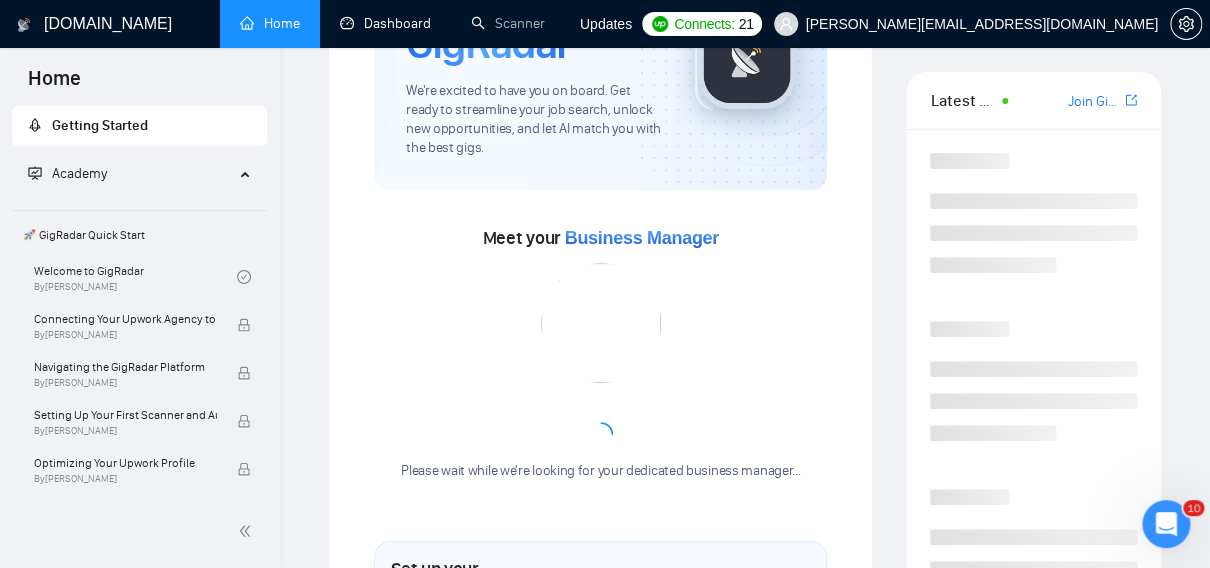 scroll, scrollTop: 0, scrollLeft: 0, axis: both 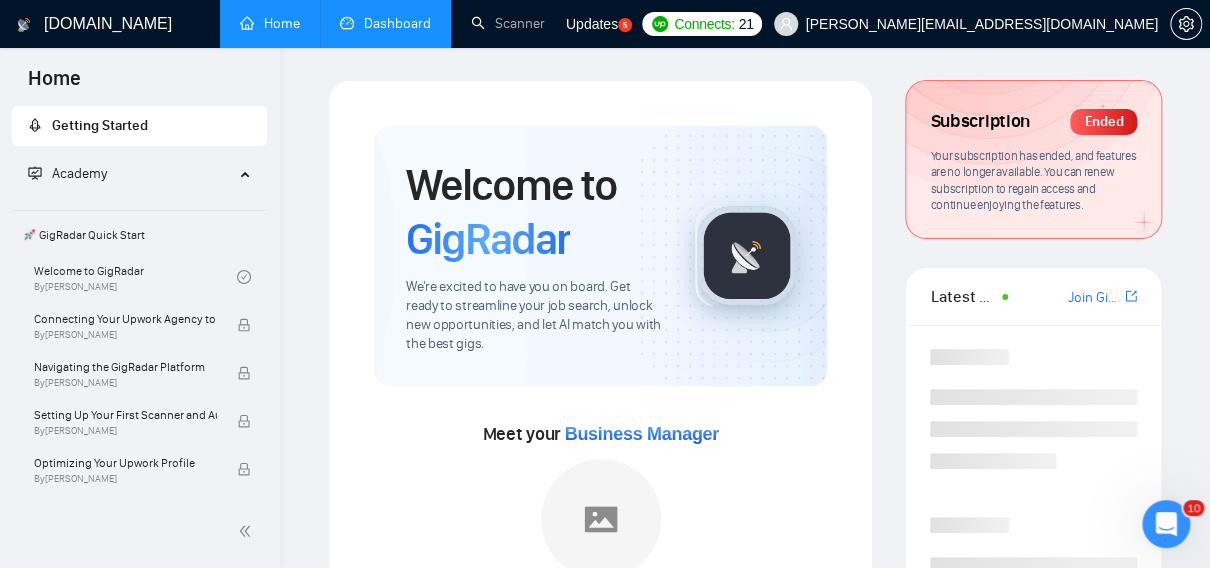 click on "Dashboard" at bounding box center (385, 23) 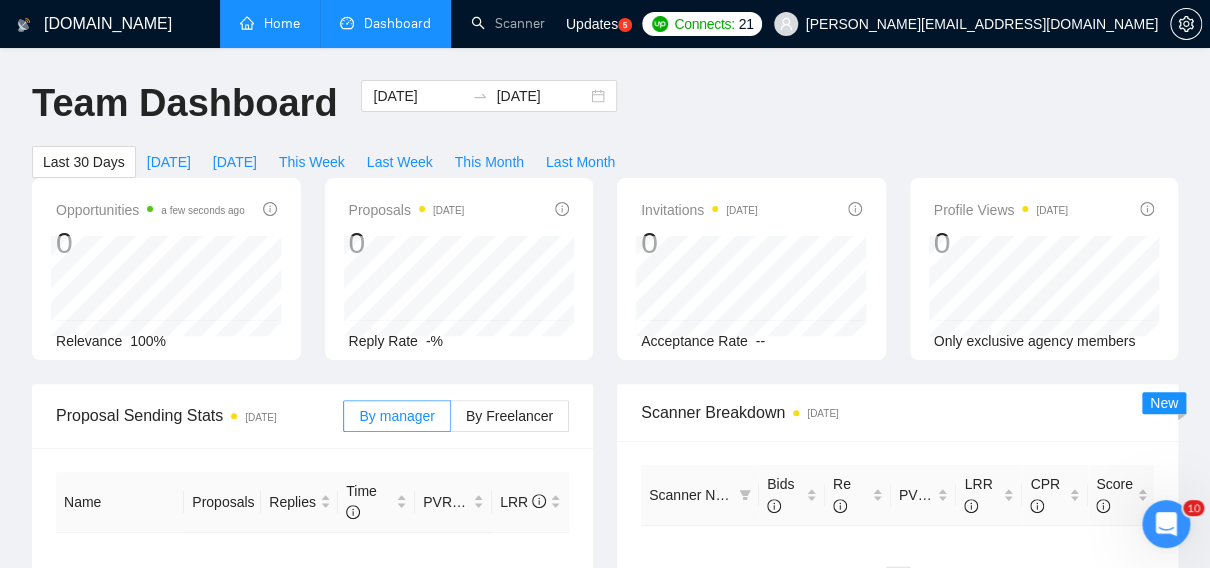 click on "Home" at bounding box center (270, 23) 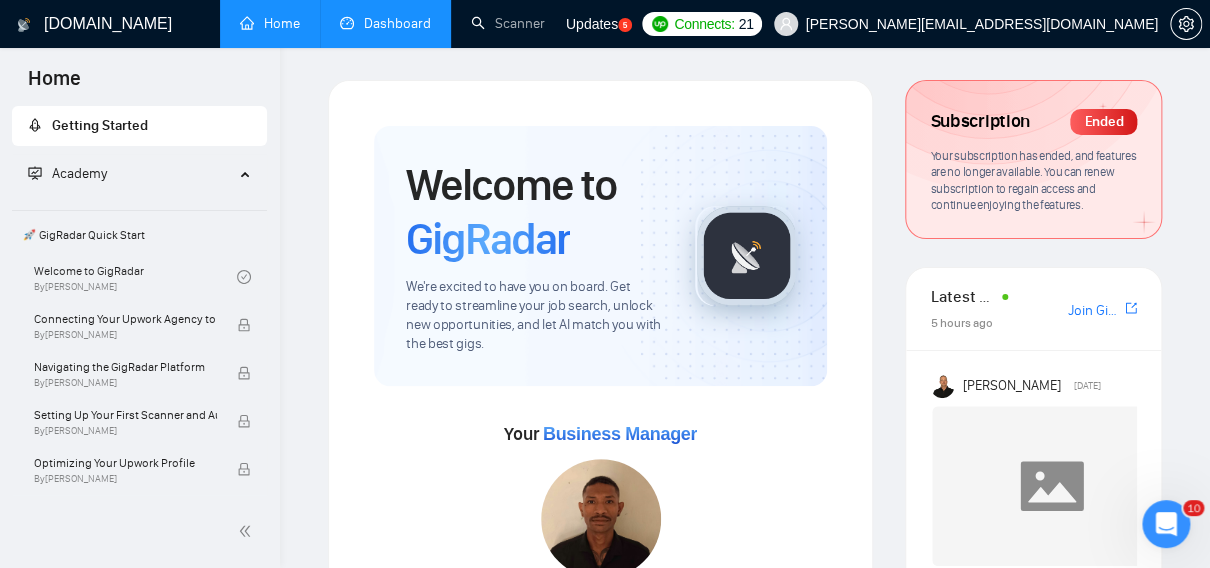 click on "Dashboard" at bounding box center (385, 23) 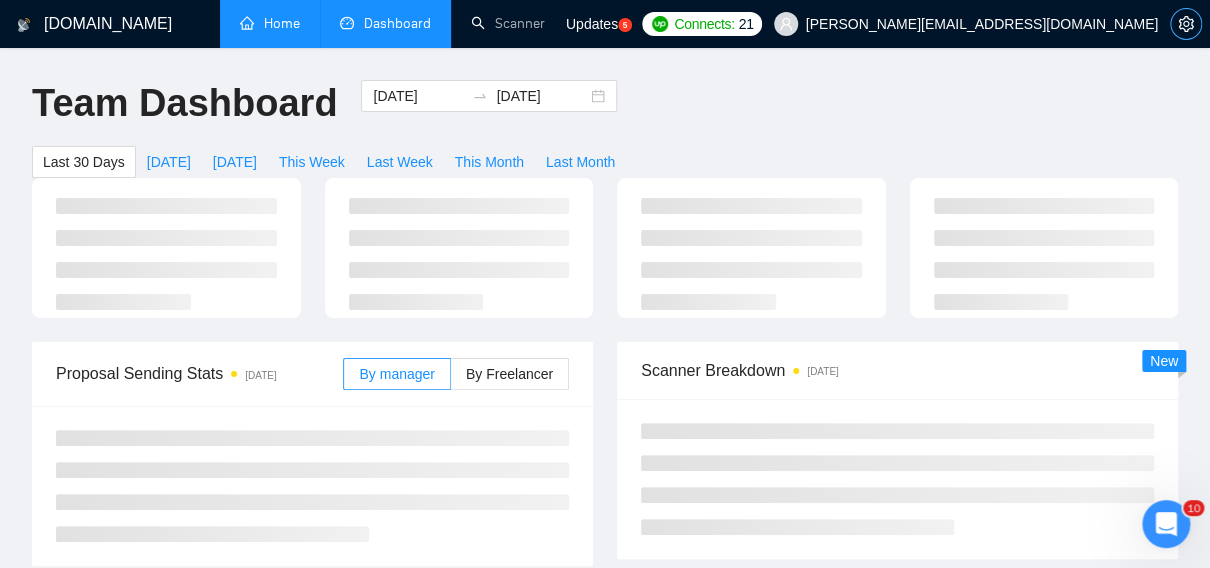 click 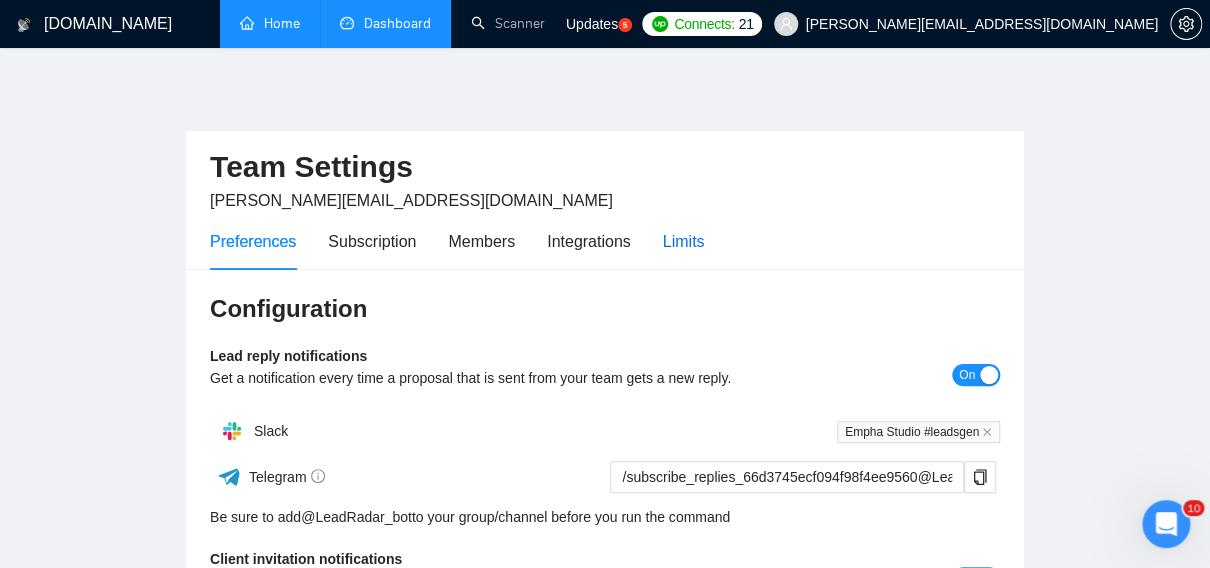click on "Limits" at bounding box center [684, 241] 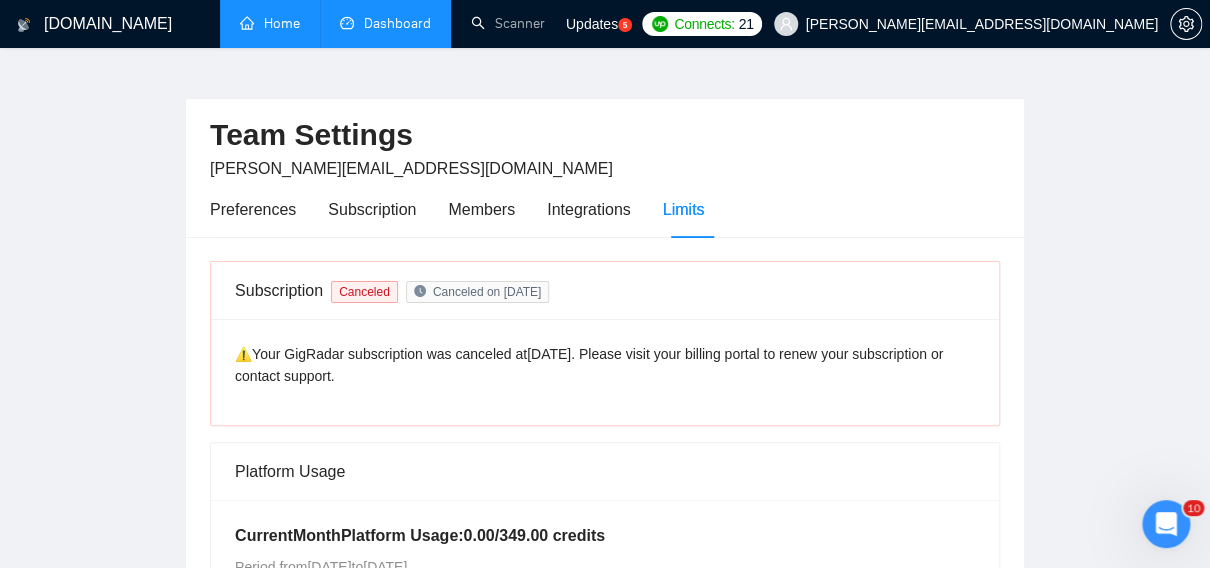 scroll, scrollTop: 39, scrollLeft: 0, axis: vertical 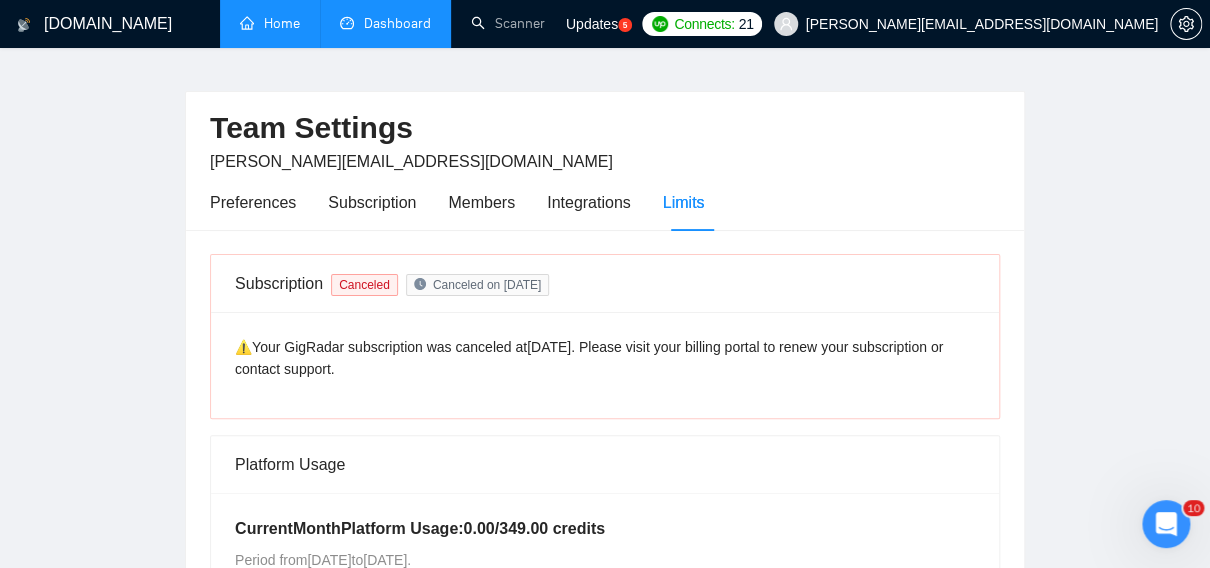 click on "Dashboard" at bounding box center (385, 23) 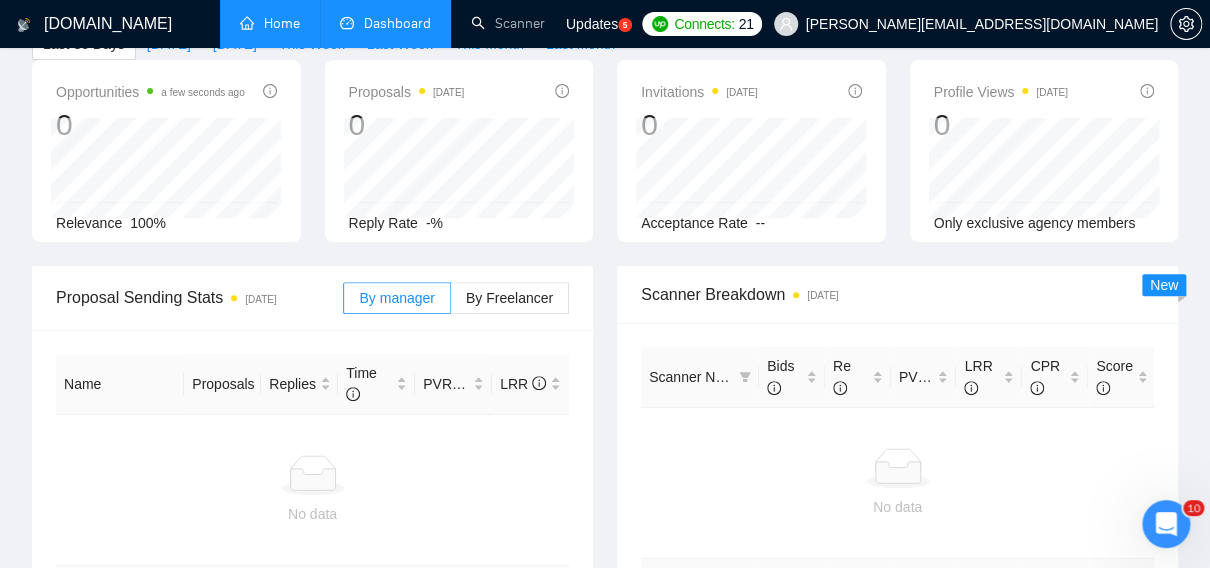 scroll, scrollTop: 0, scrollLeft: 0, axis: both 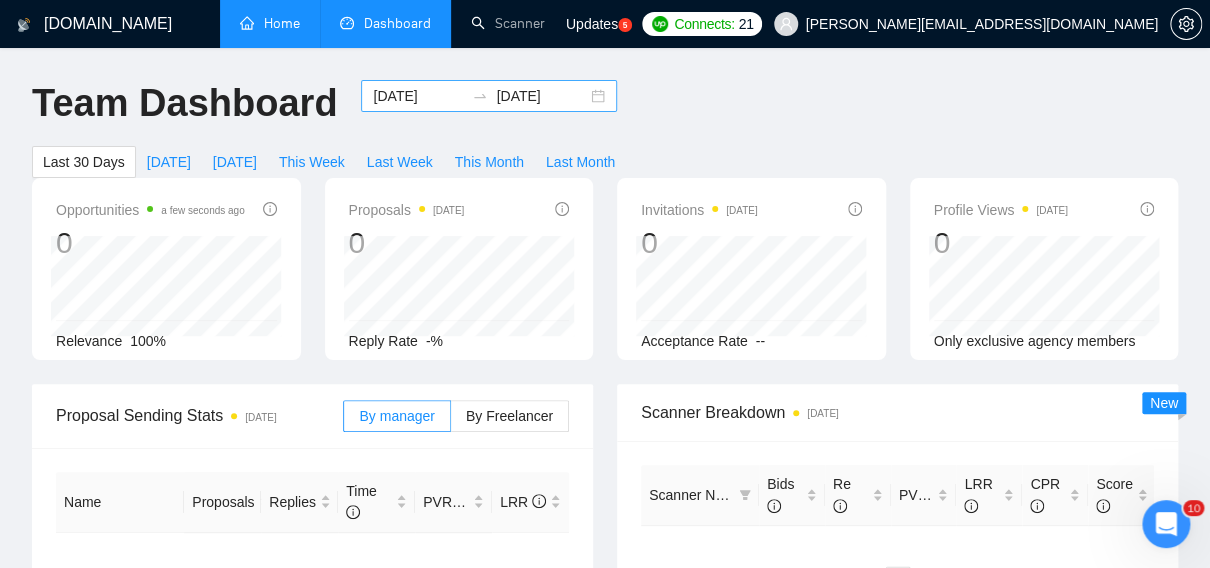 click on "[DATE] [DATE]" at bounding box center (489, 96) 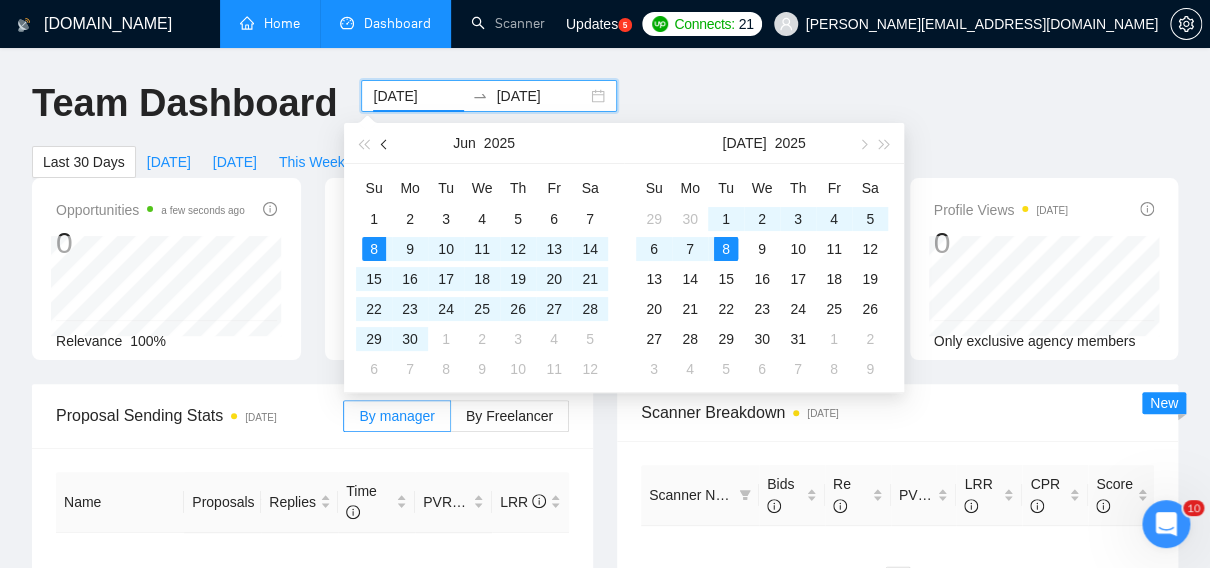 click at bounding box center [386, 144] 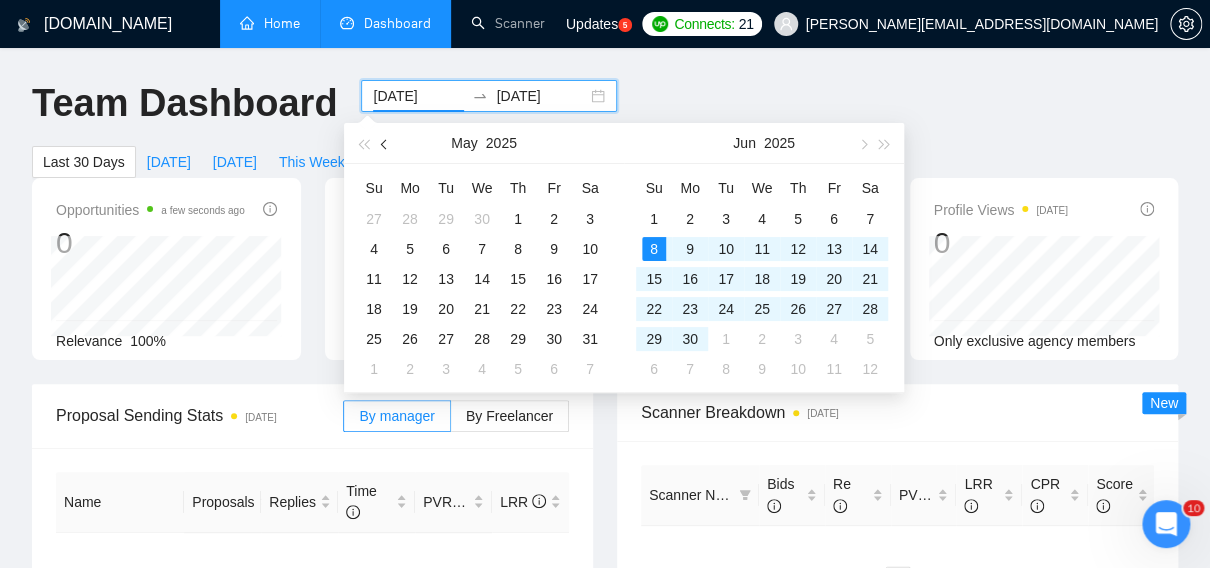 click at bounding box center (386, 144) 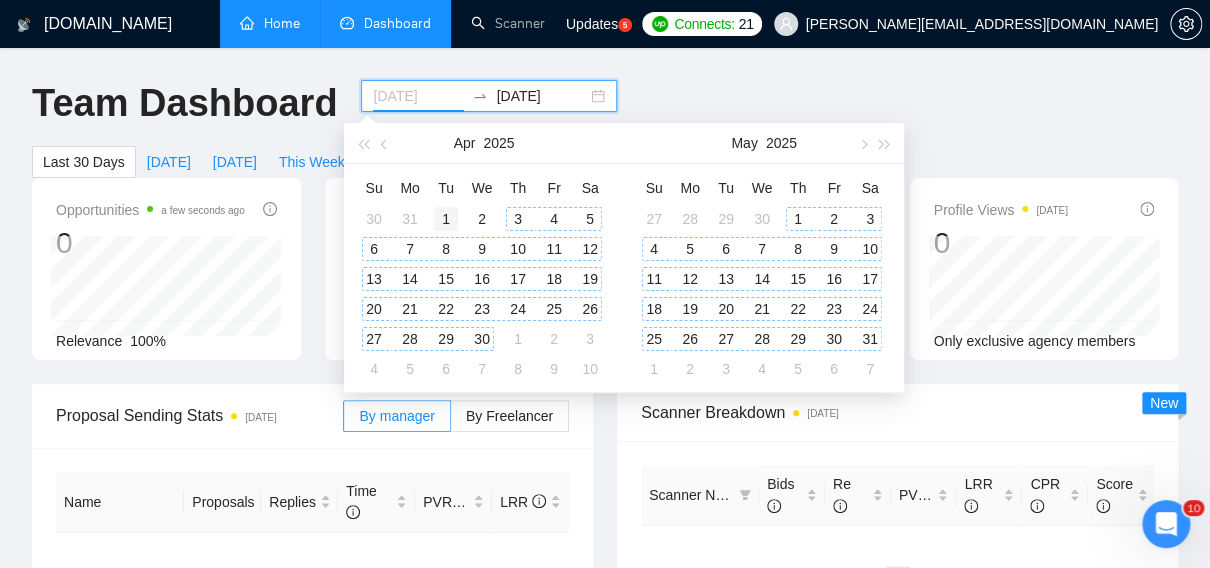 type on "[DATE]" 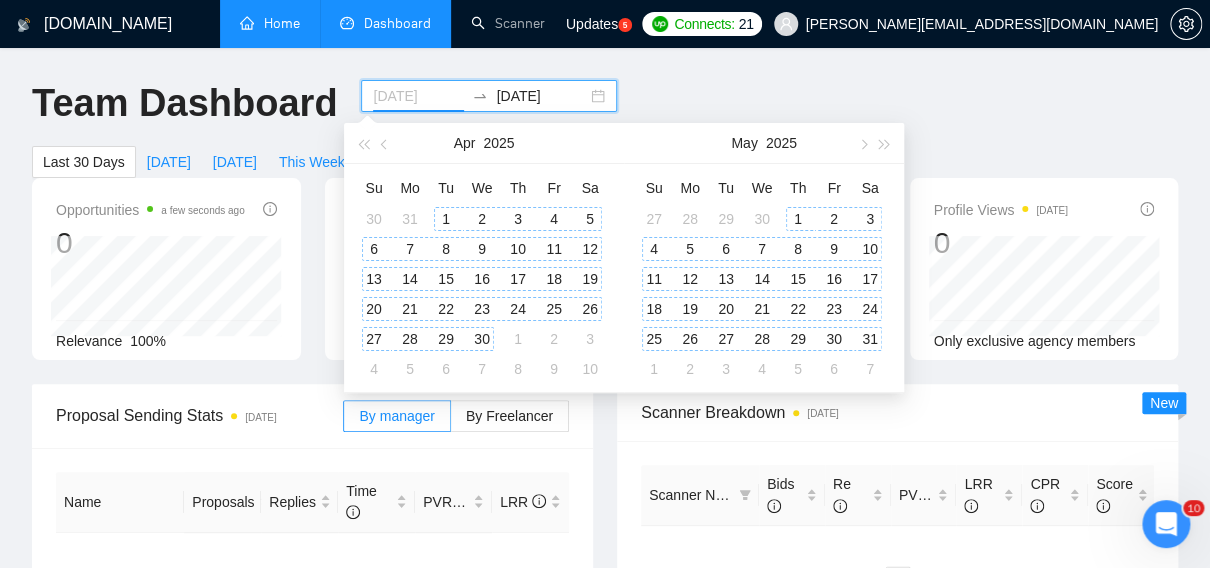 click on "1" at bounding box center (446, 219) 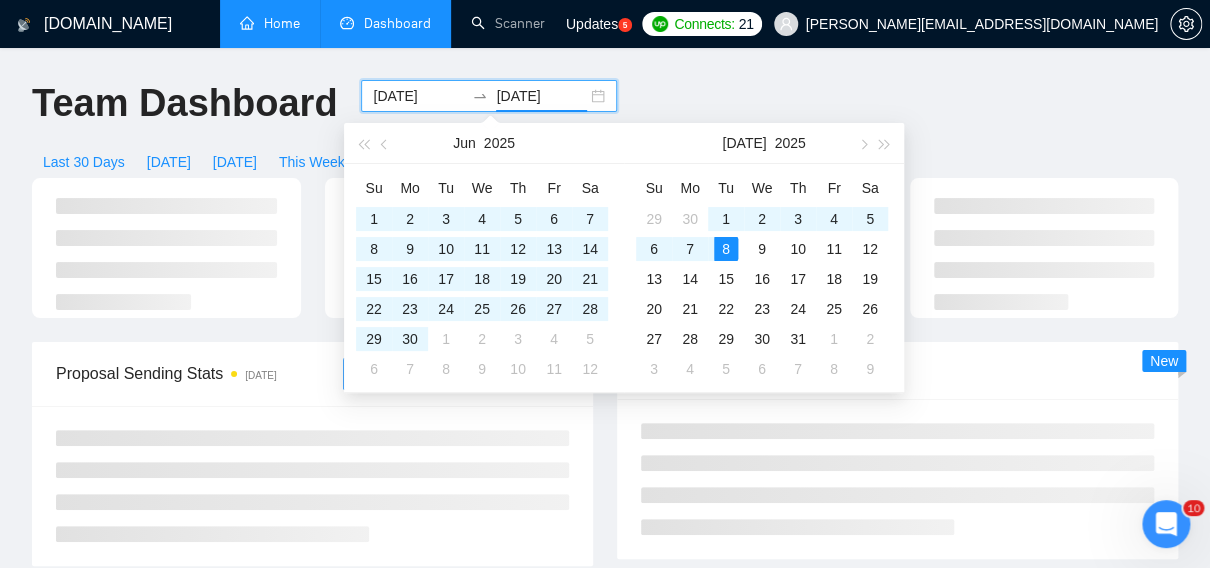 click on "Team Dashboard [DATE] [DATE] Last 30 Days [DATE] [DATE] This Week Last Week This Month Last Month" at bounding box center [605, 129] 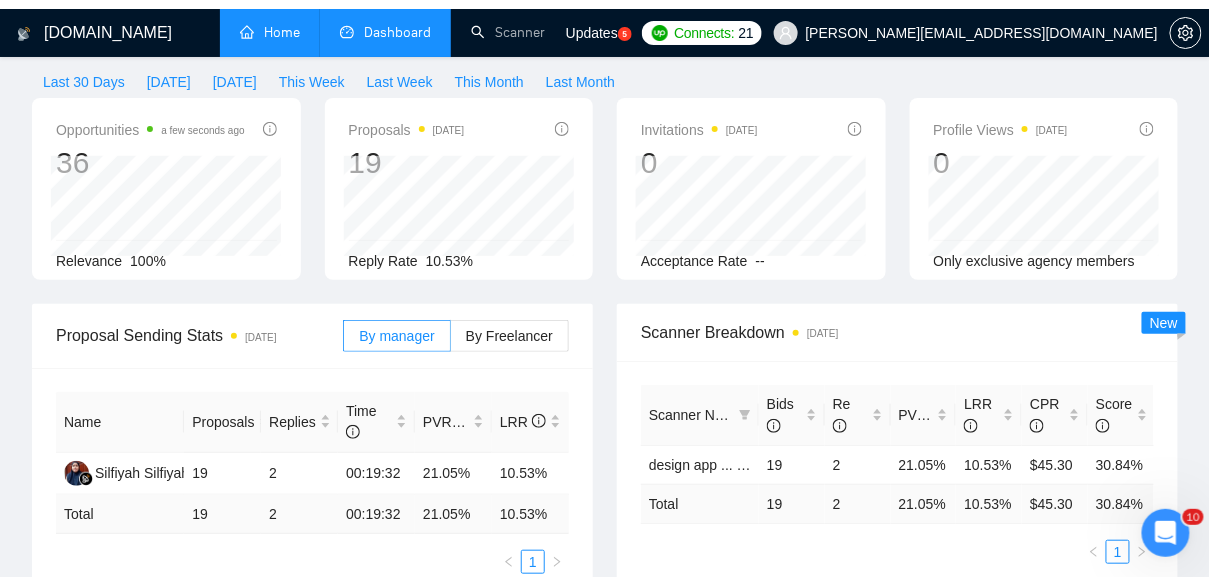 scroll, scrollTop: 0, scrollLeft: 0, axis: both 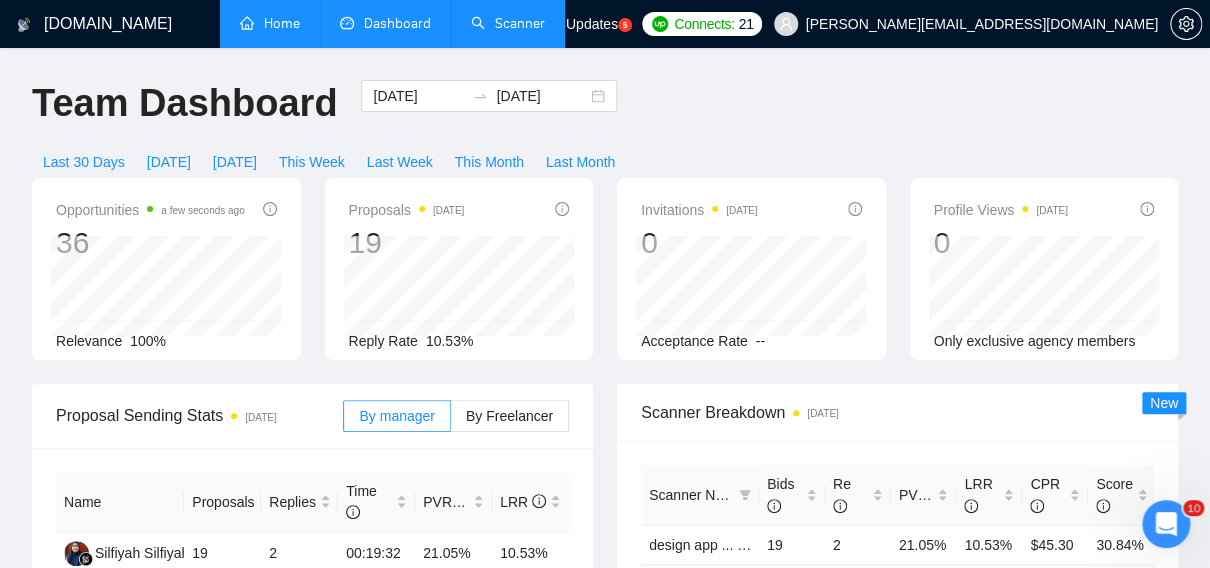 click on "Scanner" at bounding box center (508, 23) 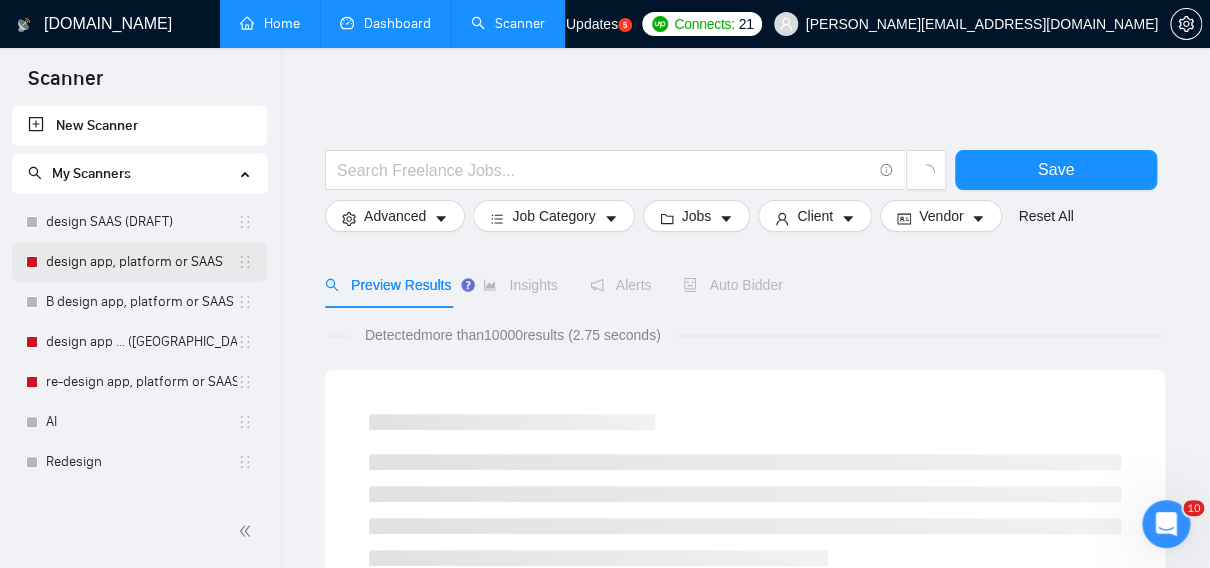 click on "design app, platform or SAAS" at bounding box center [141, 262] 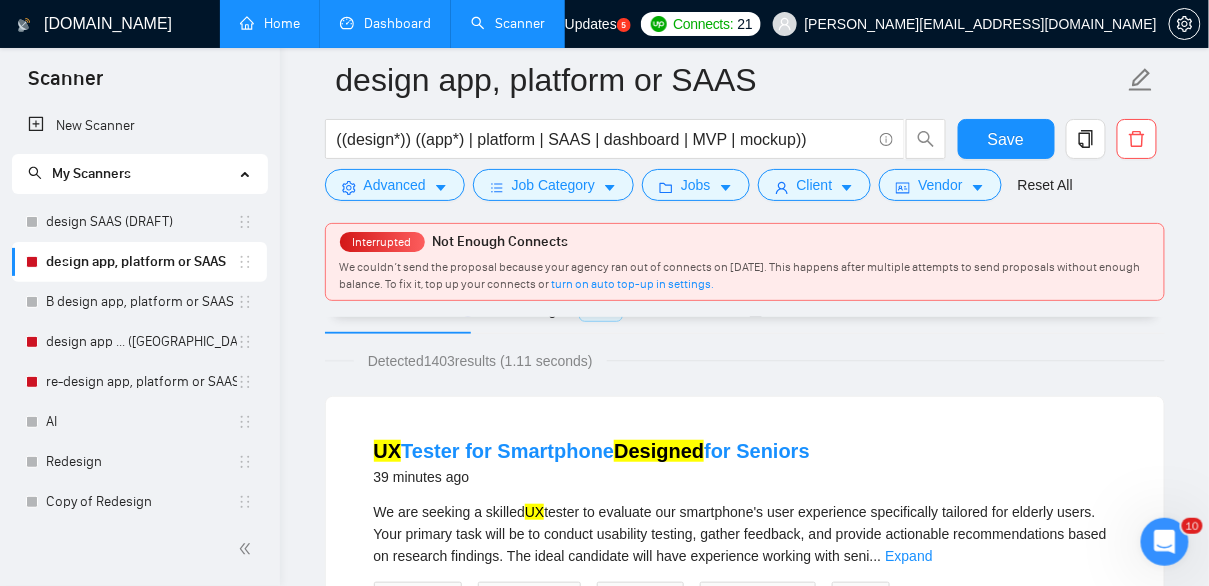 scroll, scrollTop: 0, scrollLeft: 0, axis: both 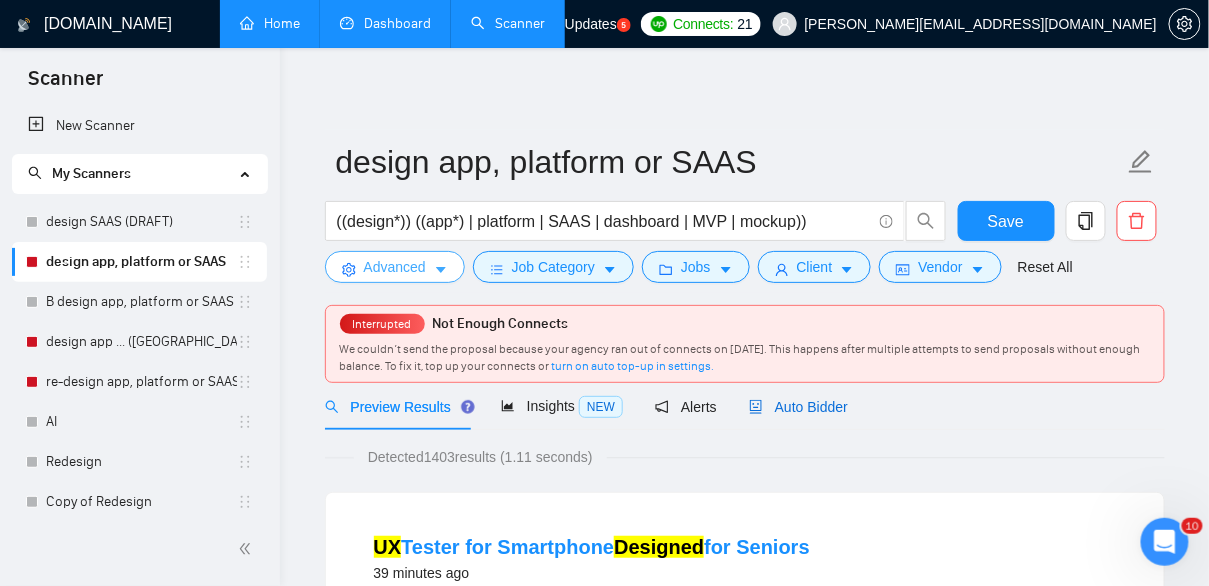 drag, startPoint x: 820, startPoint y: 415, endPoint x: 437, endPoint y: 278, distance: 406.7653 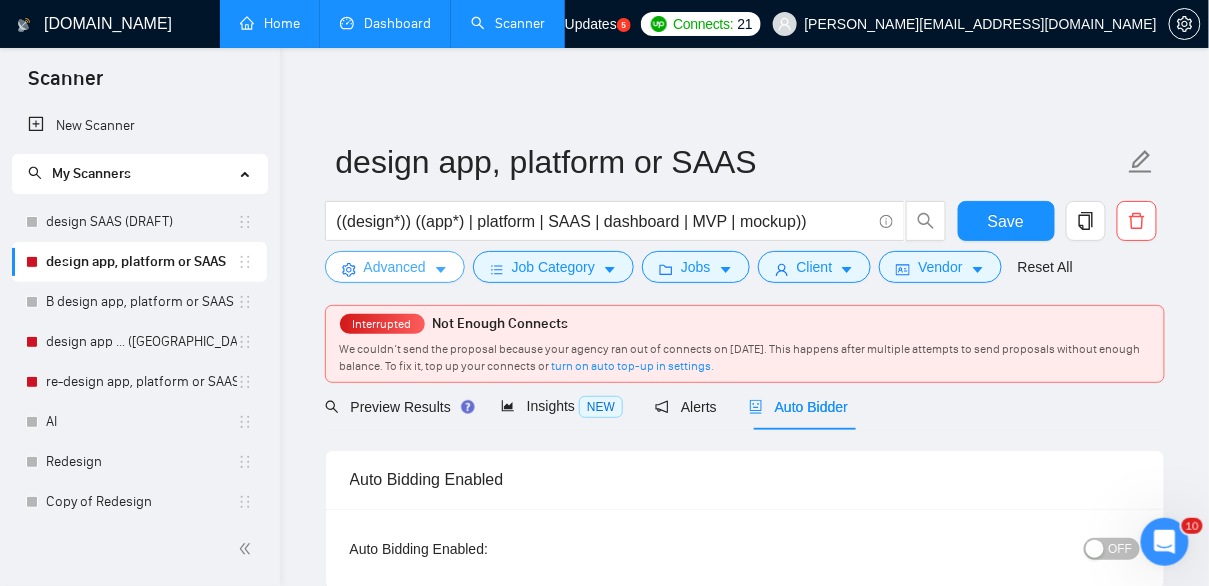 drag, startPoint x: 415, startPoint y: 262, endPoint x: 474, endPoint y: 343, distance: 100.20978 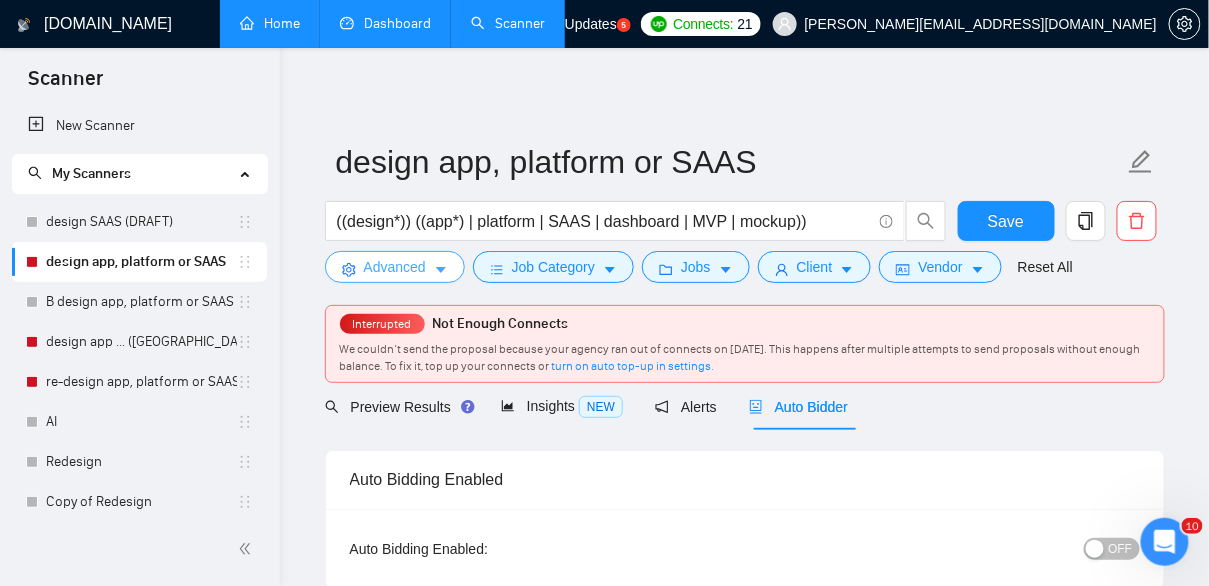 type 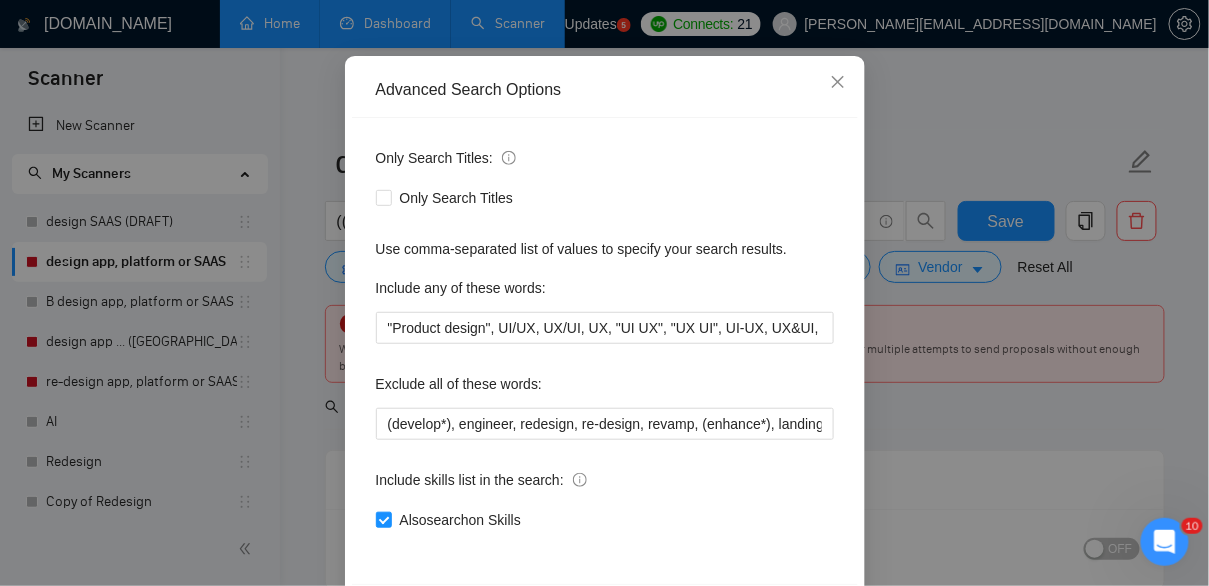scroll, scrollTop: 179, scrollLeft: 0, axis: vertical 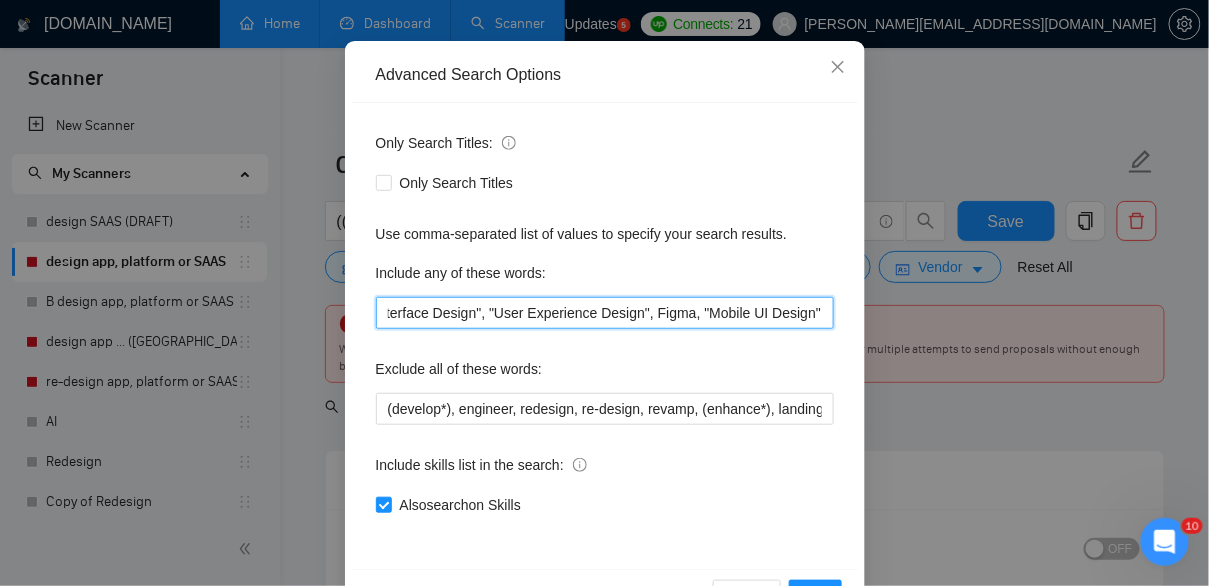 drag, startPoint x: 715, startPoint y: 317, endPoint x: 904, endPoint y: 314, distance: 189.0238 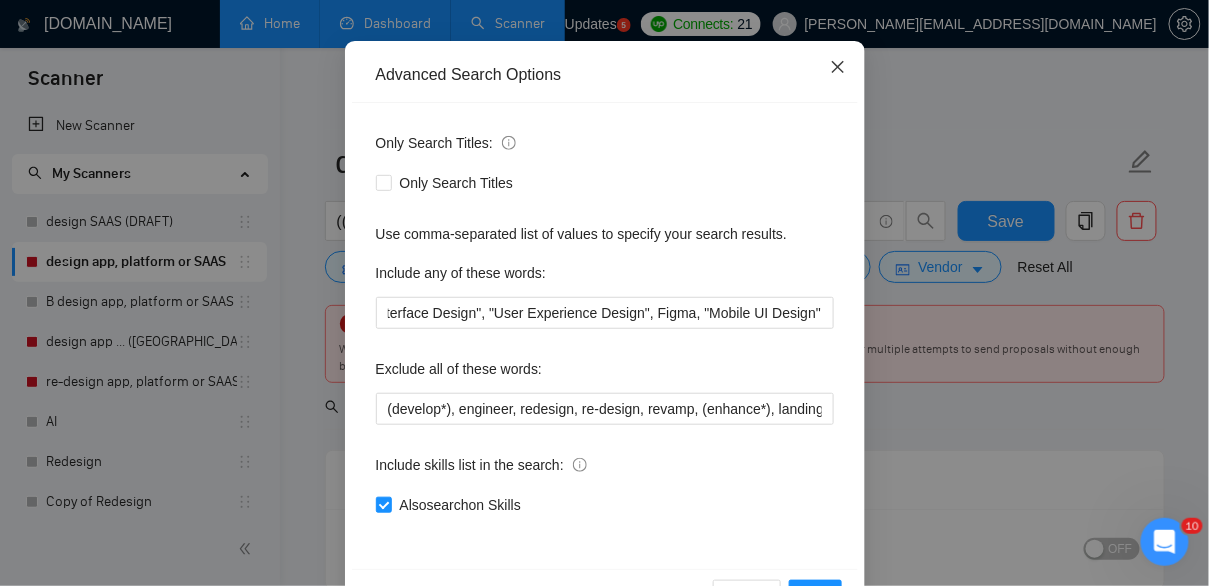 scroll, scrollTop: 0, scrollLeft: 0, axis: both 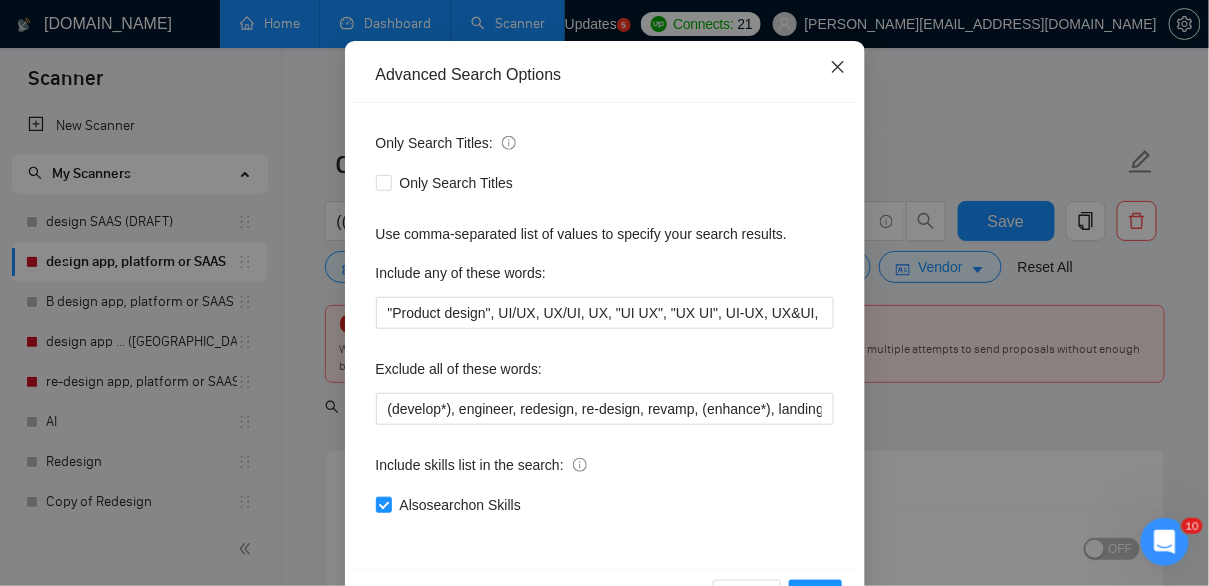 click 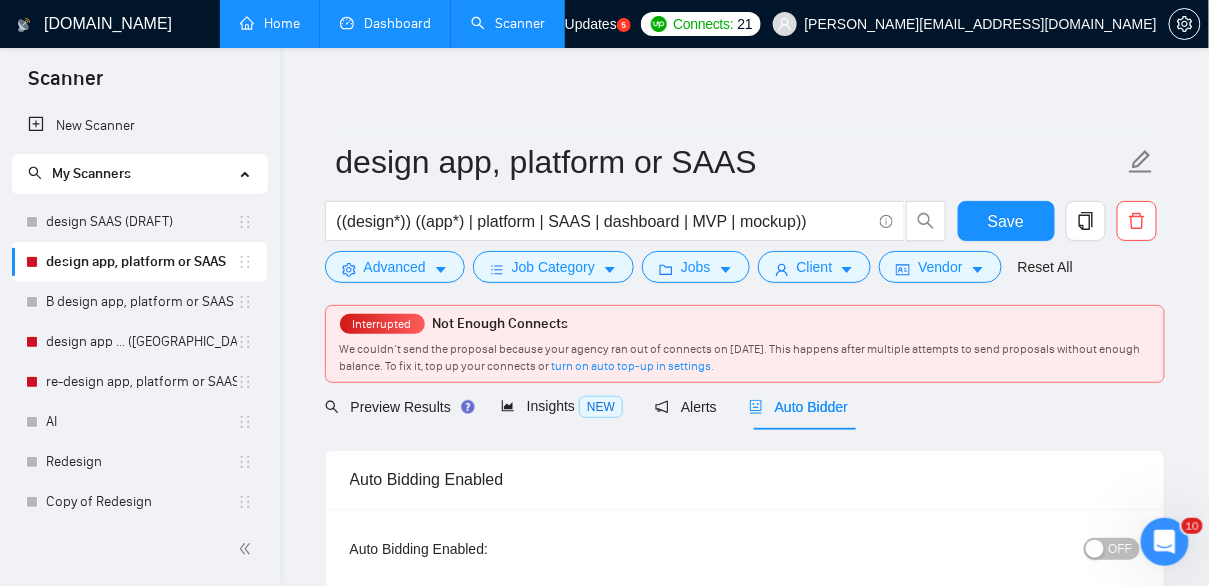 scroll, scrollTop: 145, scrollLeft: 0, axis: vertical 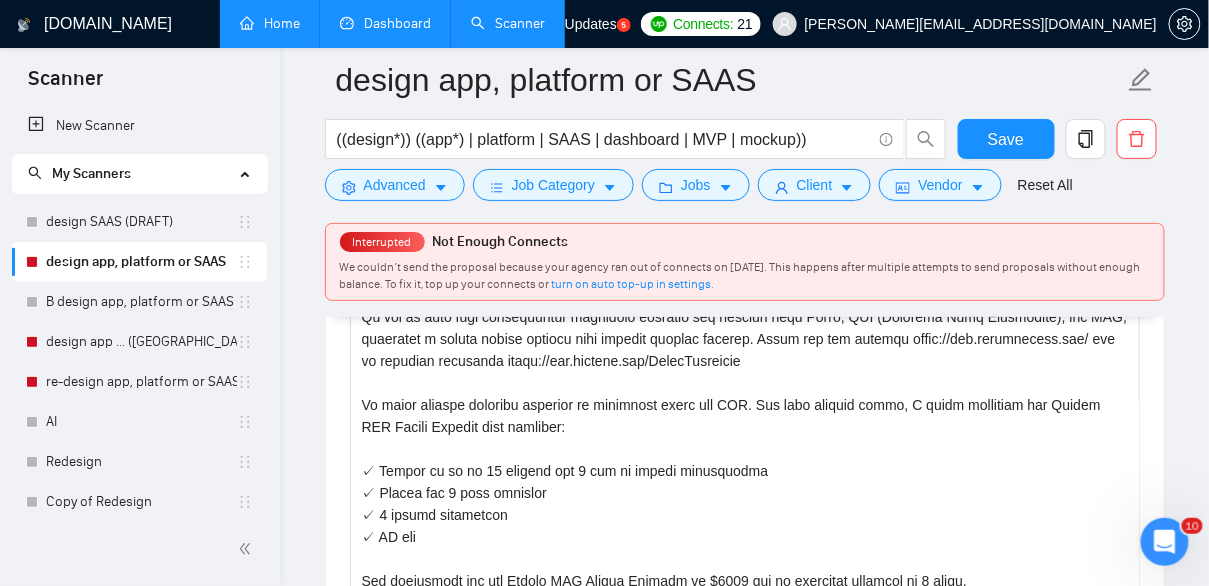 click on "Dashboard" at bounding box center (385, 23) 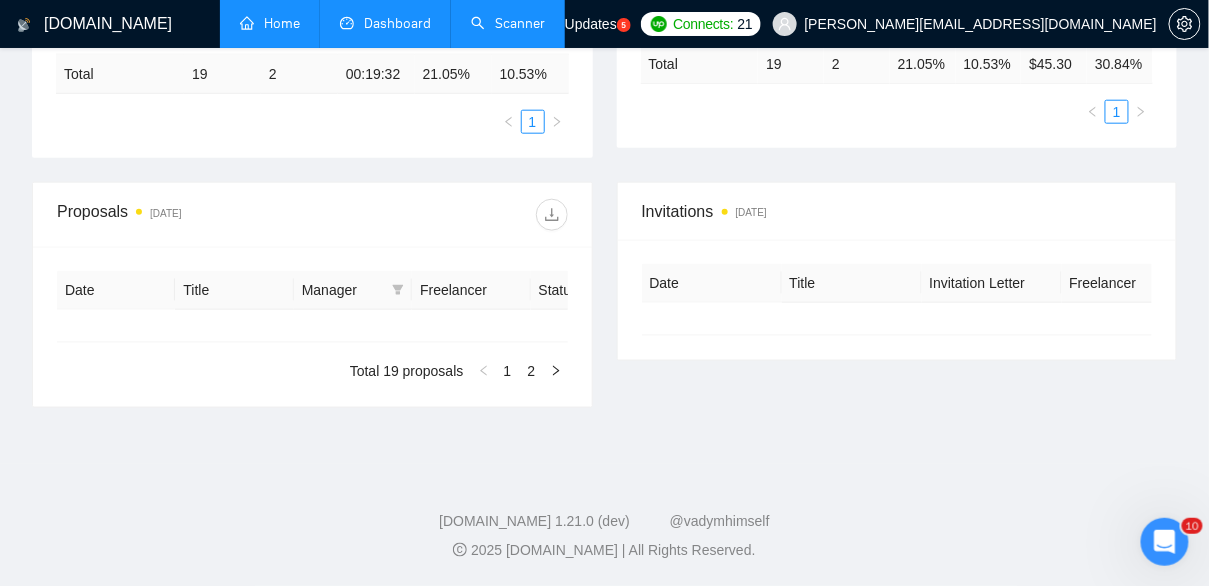 type on "[DATE]" 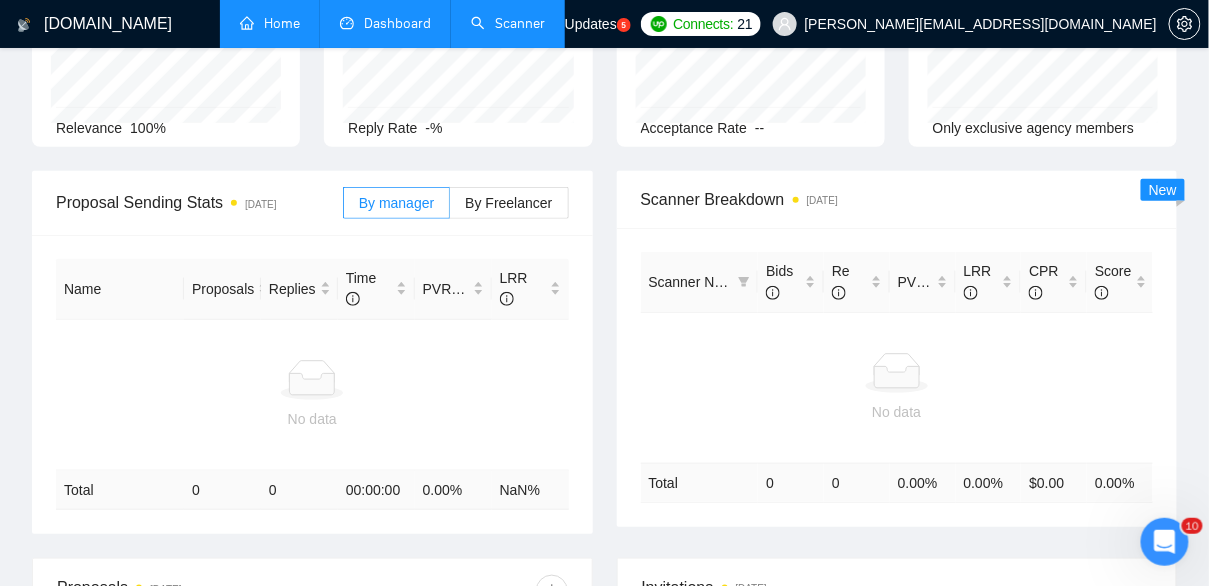 scroll, scrollTop: 0, scrollLeft: 0, axis: both 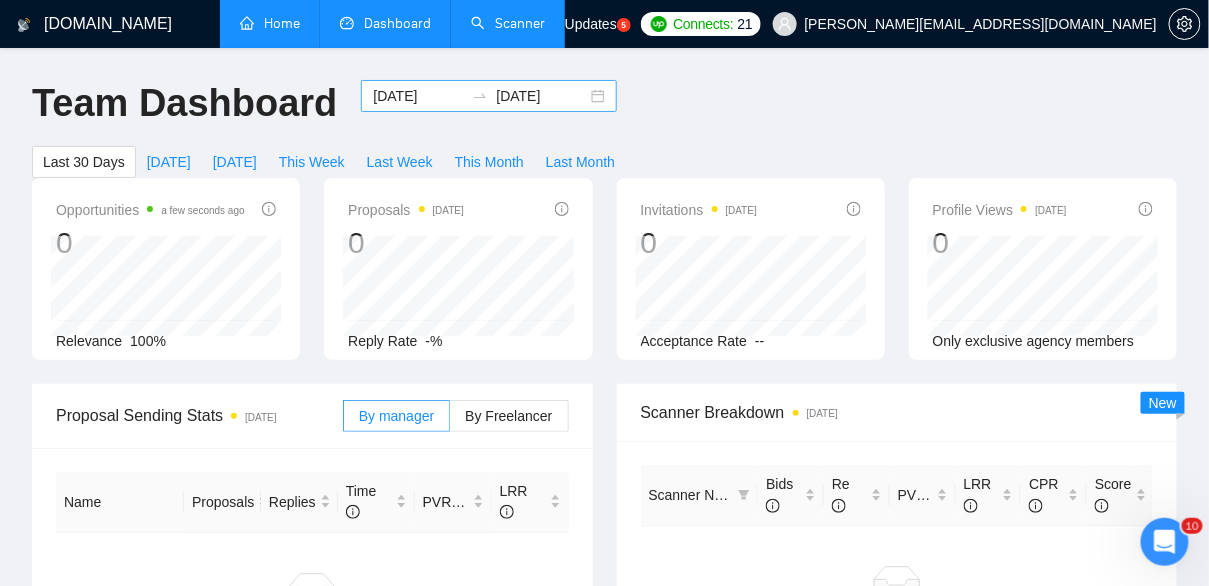click on "[DATE]" at bounding box center [418, 96] 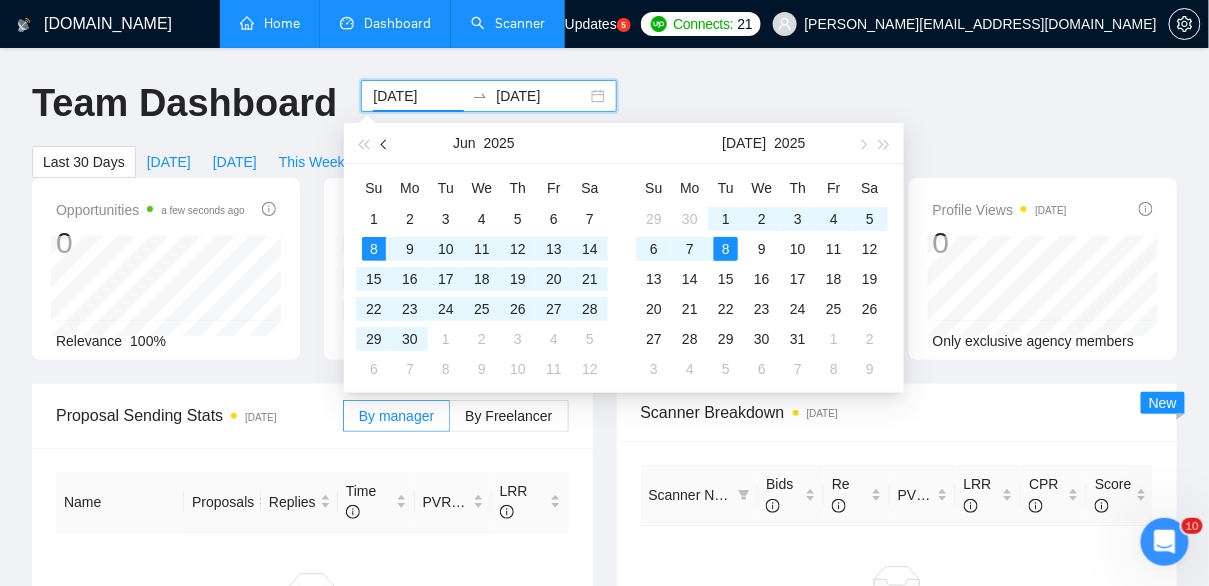 click at bounding box center [385, 143] 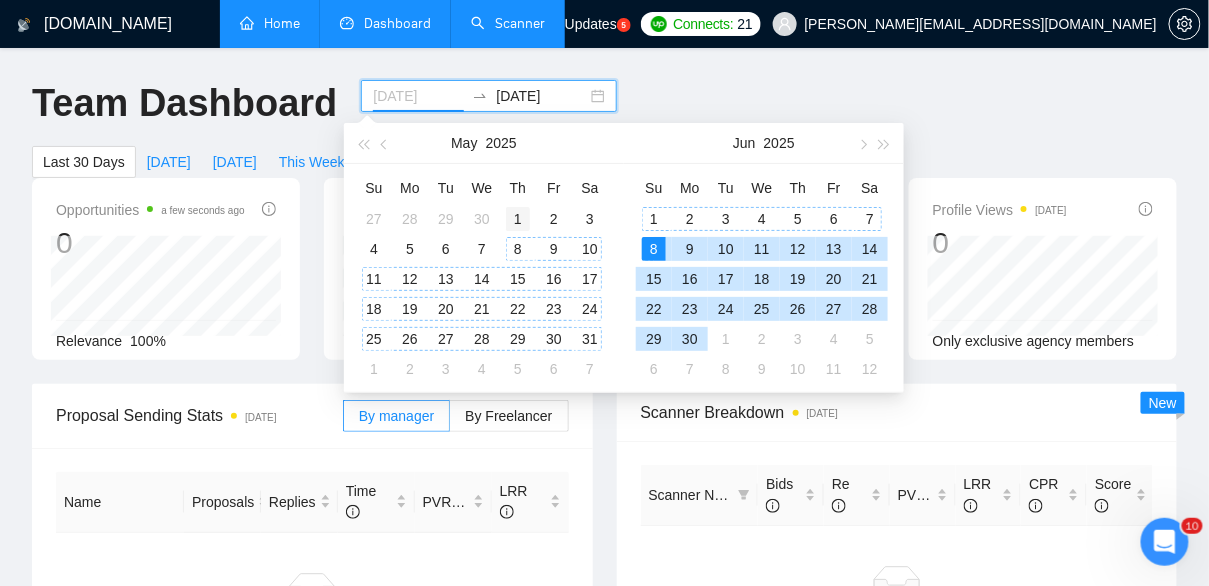 type on "[DATE]" 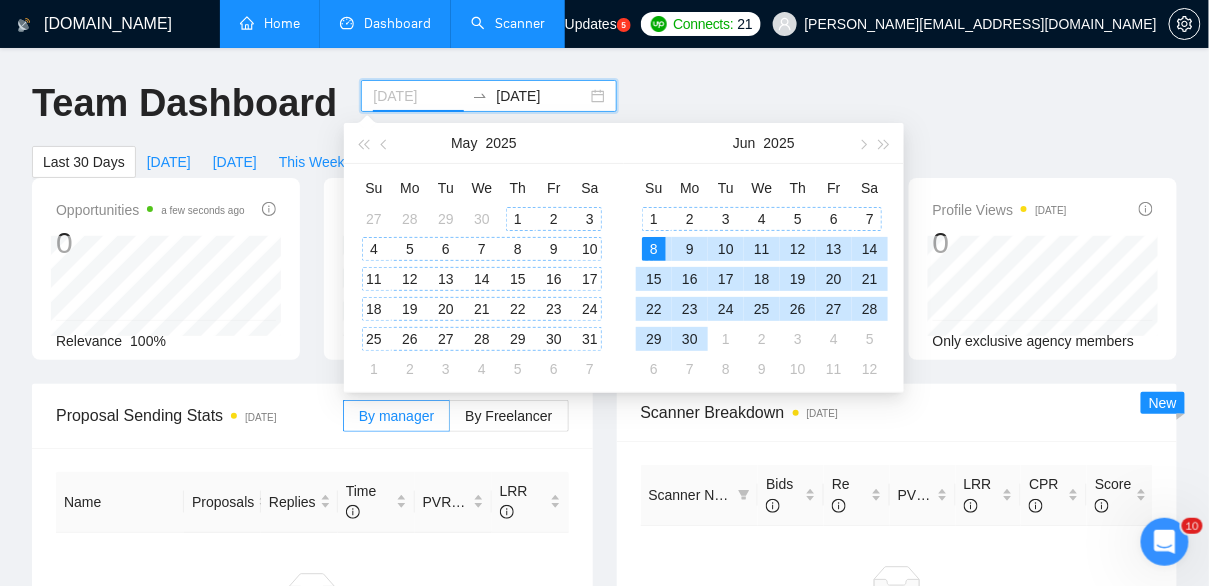 click on "1" at bounding box center (518, 219) 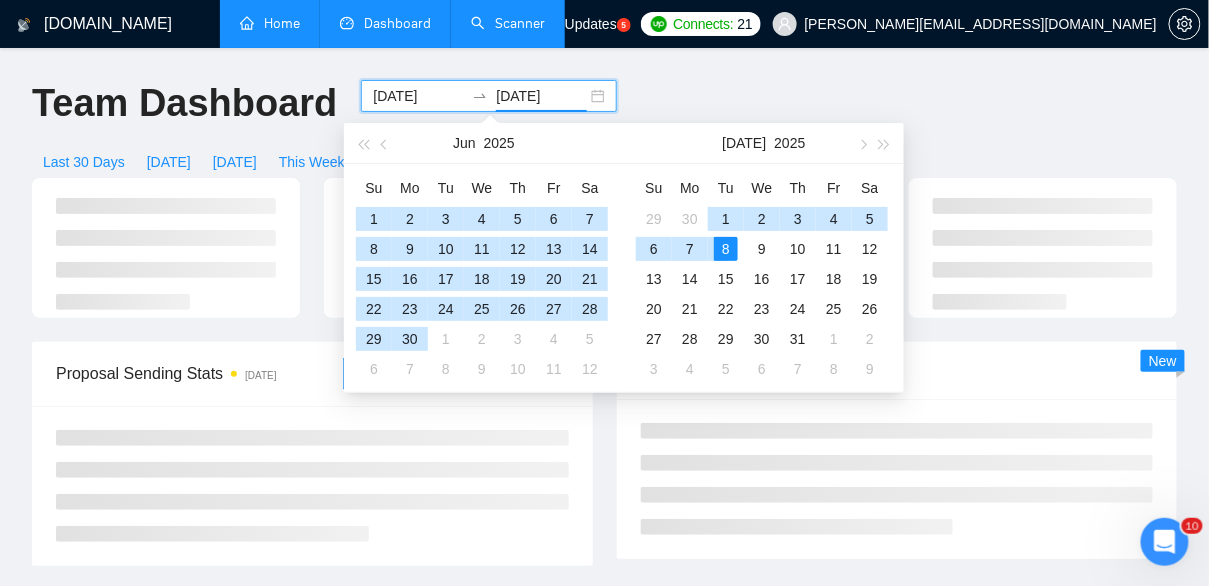 type on "[DATE]" 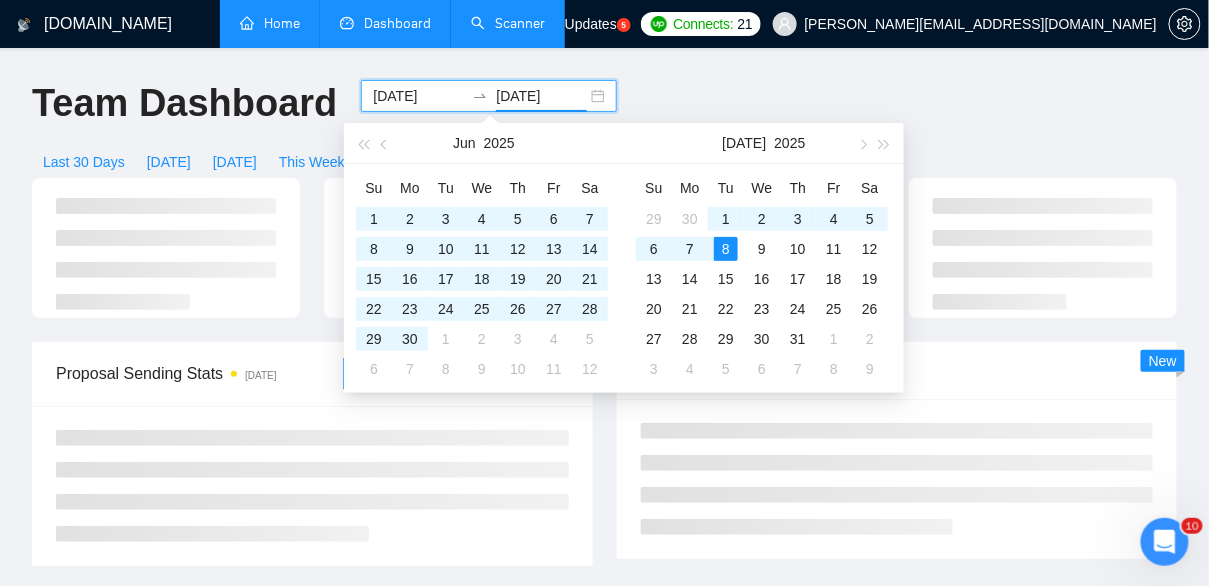 click on "[DOMAIN_NAME] Home Dashboard Scanner Updates
5
Connects: 21 [PERSON_NAME][EMAIL_ADDRESS][DOMAIN_NAME] Team Dashboard [DATE] [DATE] Last 30 Days [DATE] [DATE] This Week Last Week This Month Last Month Proposal Sending Stats [DATE] By manager By Freelancer Scanner Breakdown [DATE] New Proposals [DATE] Date Title Manager Freelancer Status               No data Invitations [DATE] Date Title Invitation Letter Freelancer Status           No data [DOMAIN_NAME] 1.21.0 (dev) @vadymhimself   2025 [DOMAIN_NAME] | All Rights Reserved." at bounding box center [604, 544] 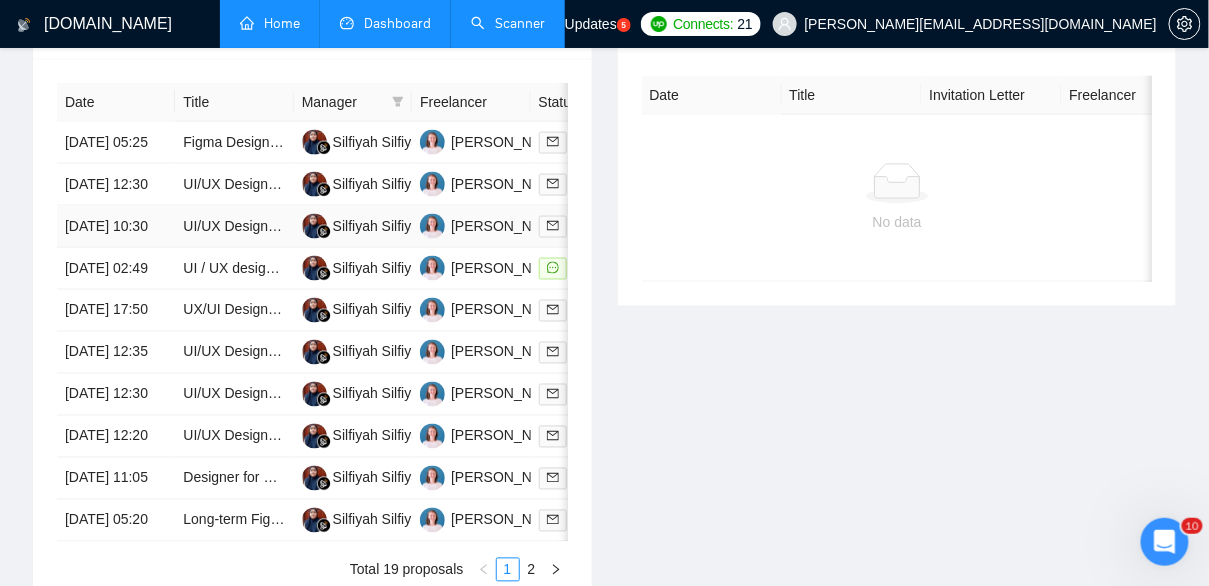 scroll, scrollTop: 716, scrollLeft: 0, axis: vertical 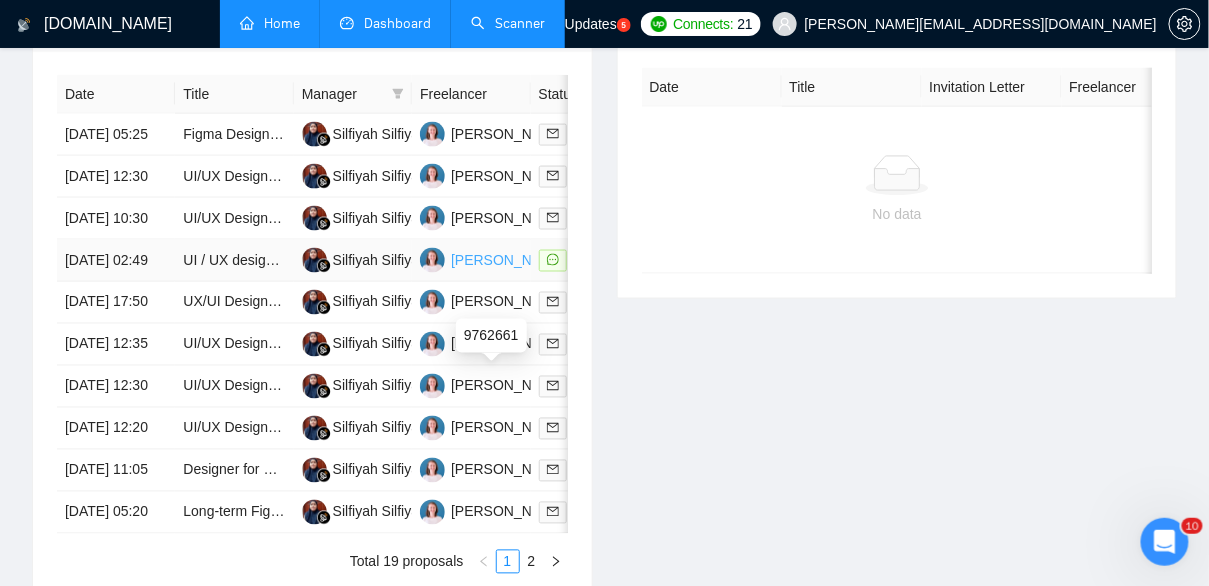 copy on "[PERSON_NAME]" 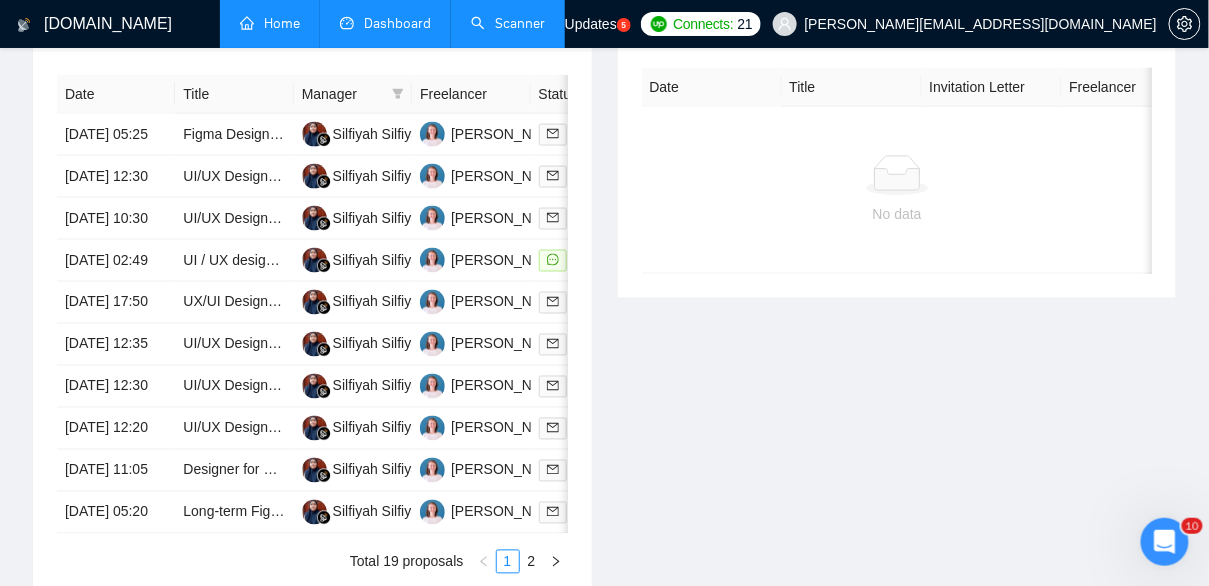 drag, startPoint x: 496, startPoint y: 363, endPoint x: 665, endPoint y: 2, distance: 398.60004 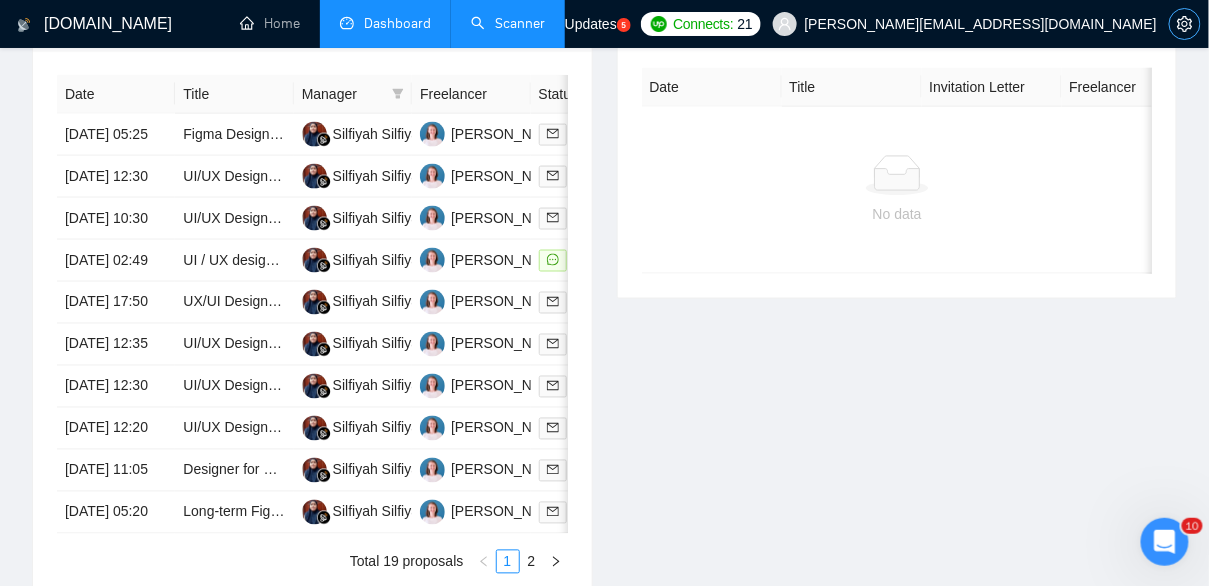 click at bounding box center [1185, 24] 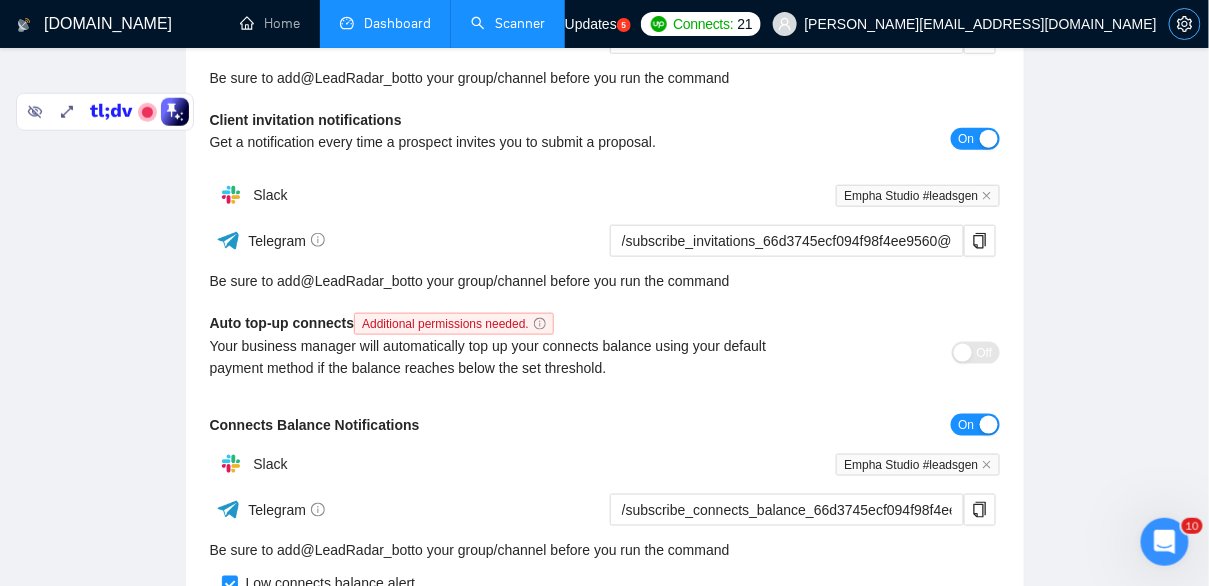 scroll, scrollTop: 0, scrollLeft: 0, axis: both 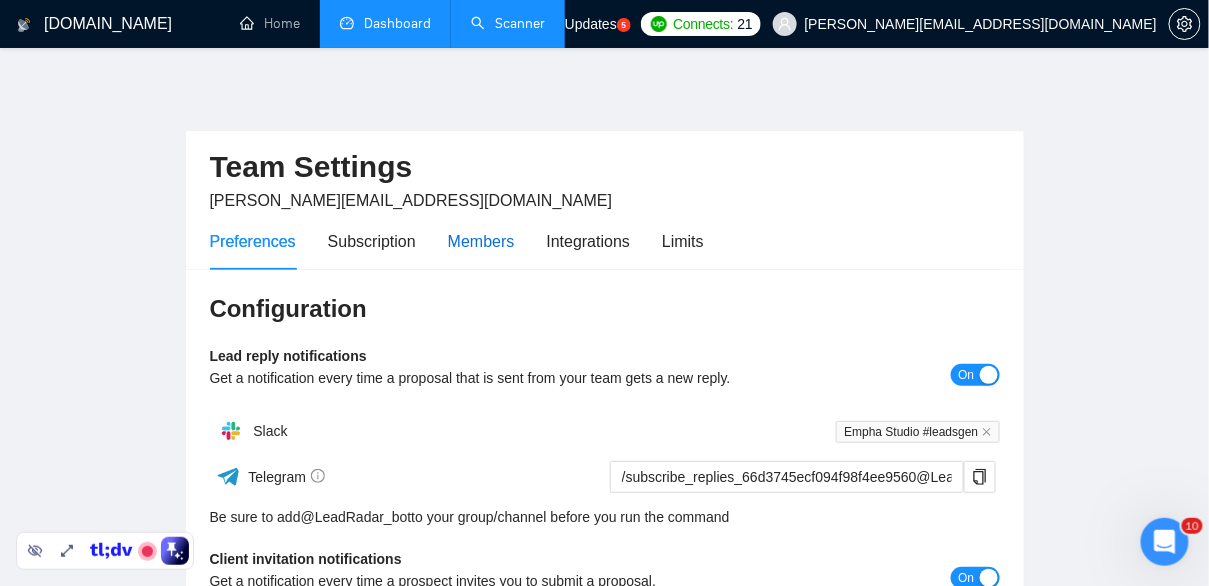 click on "Members" at bounding box center [481, 241] 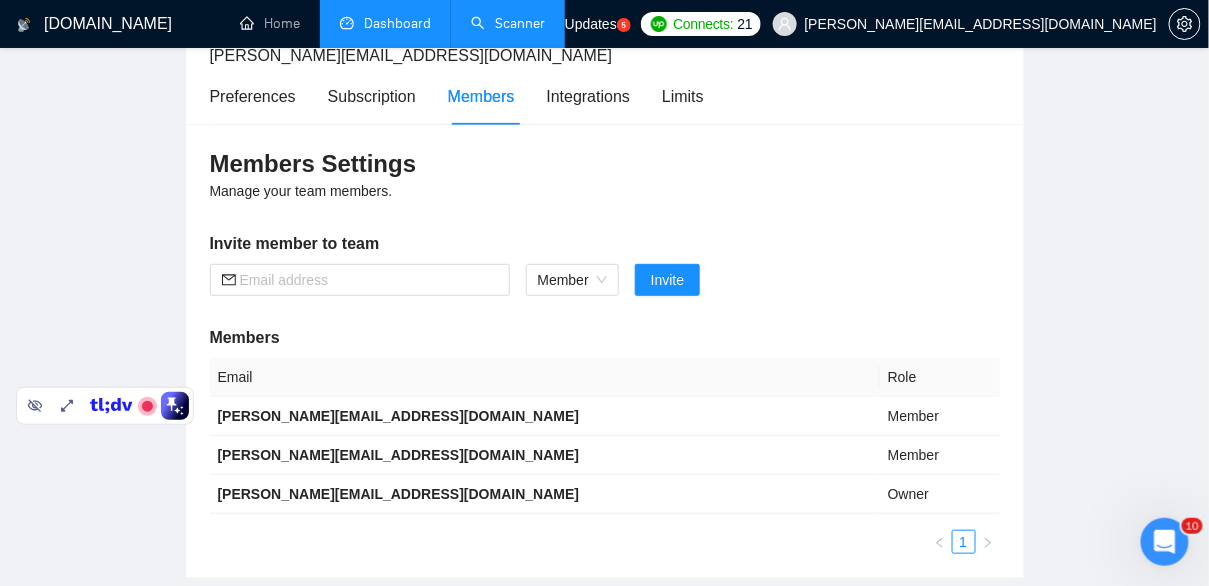scroll, scrollTop: 174, scrollLeft: 0, axis: vertical 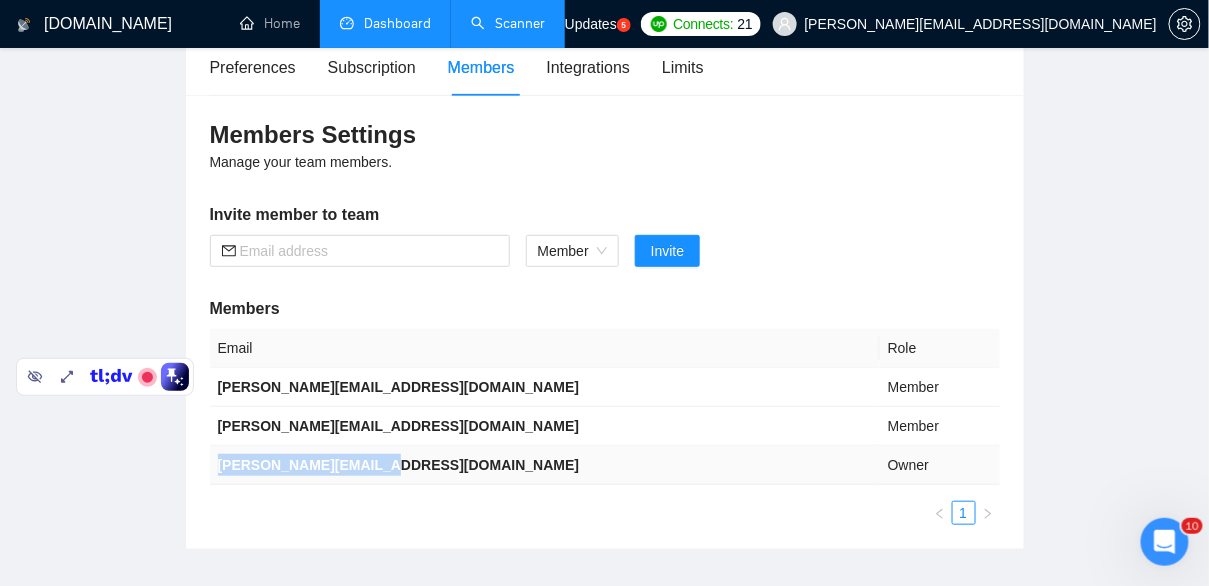 drag, startPoint x: 404, startPoint y: 473, endPoint x: 214, endPoint y: 463, distance: 190.26297 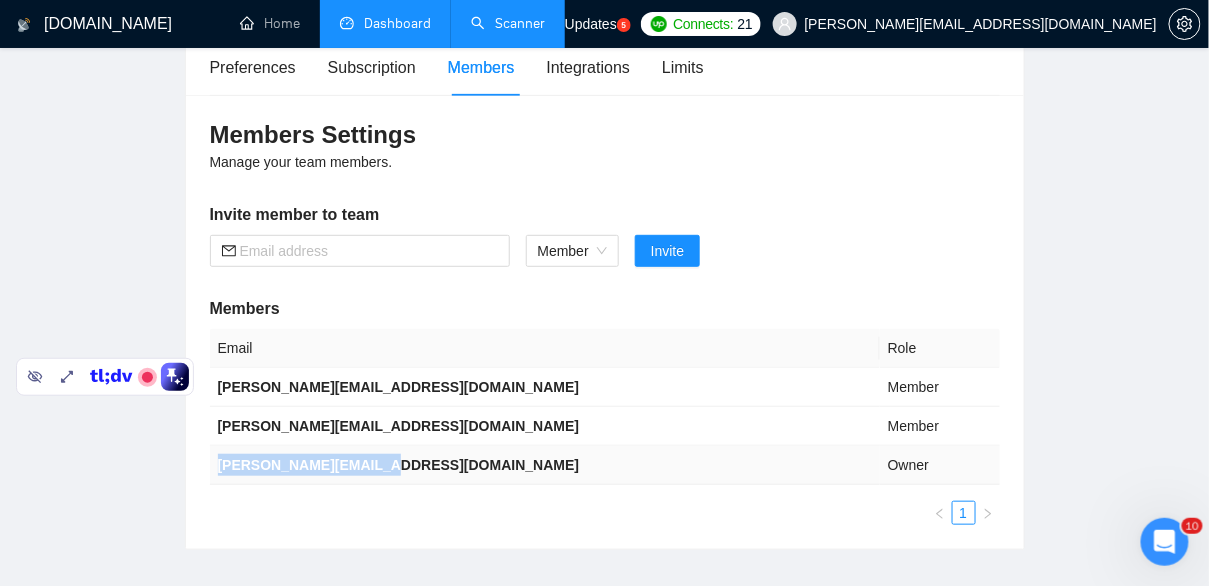 copy on "[PERSON_NAME][EMAIL_ADDRESS][DOMAIN_NAME]" 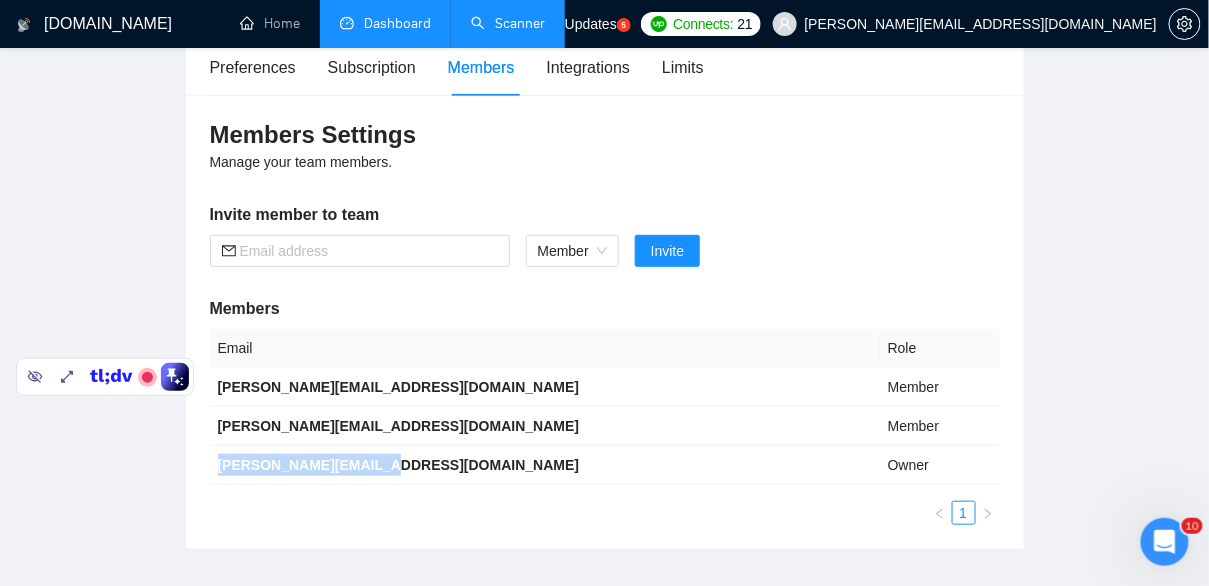 click on "Scanner" at bounding box center (508, 23) 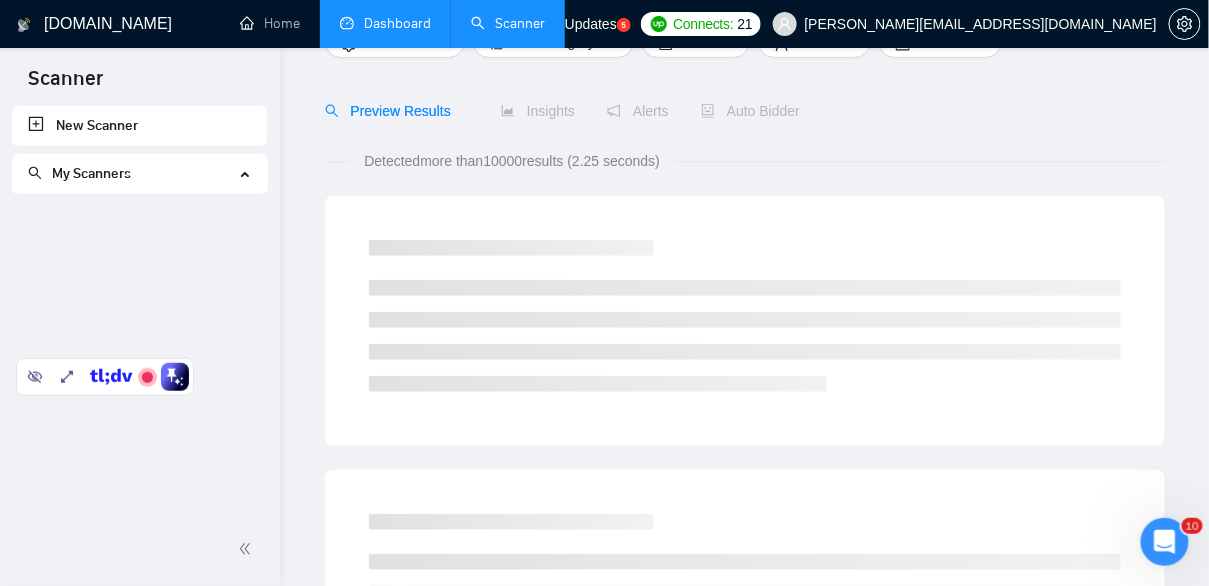 scroll, scrollTop: 0, scrollLeft: 0, axis: both 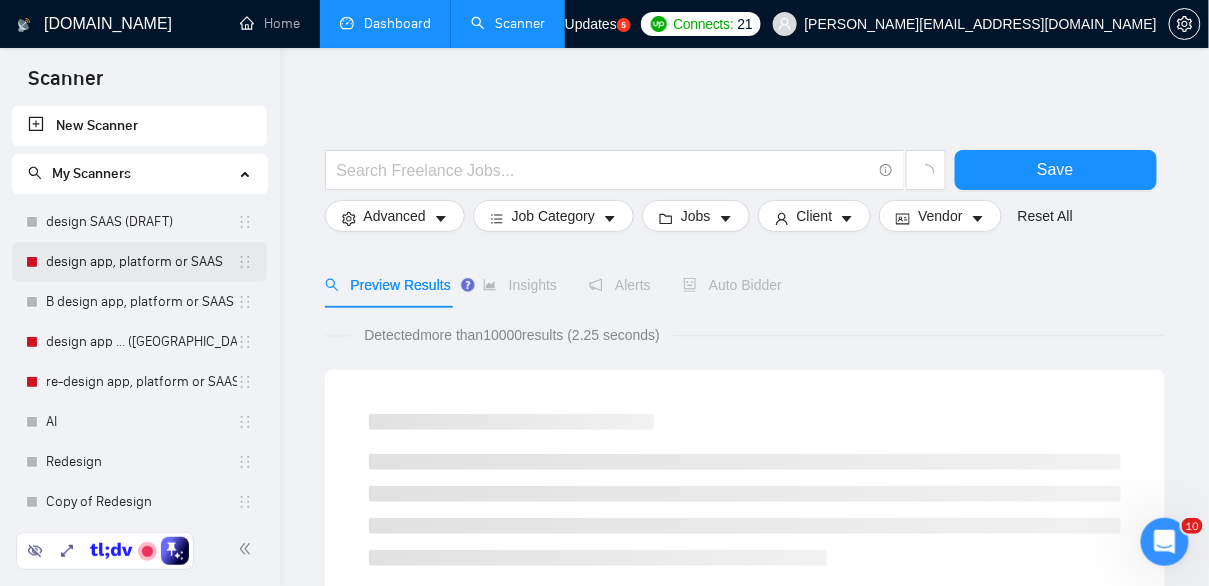 click on "design app, platform or SAAS" at bounding box center (141, 262) 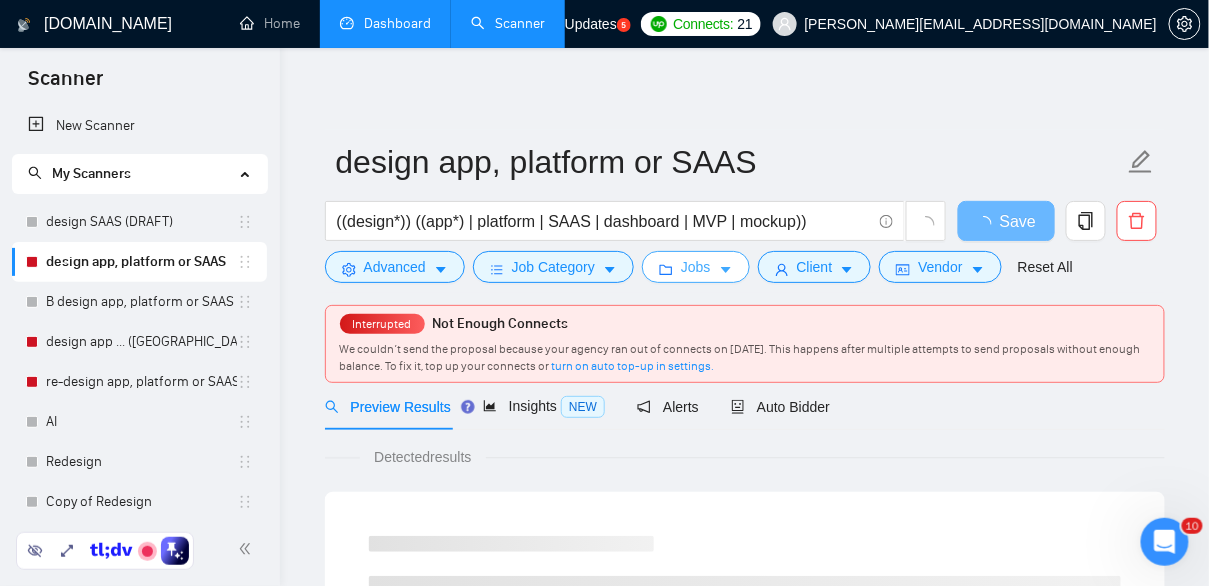 click on "Jobs" at bounding box center [696, 267] 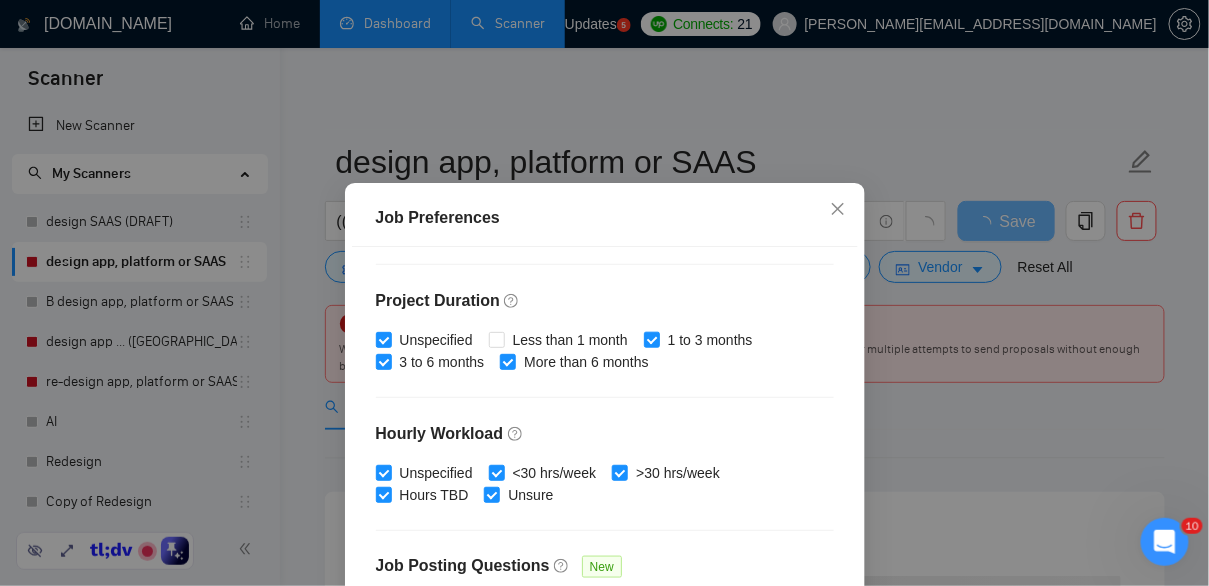 scroll, scrollTop: 716, scrollLeft: 0, axis: vertical 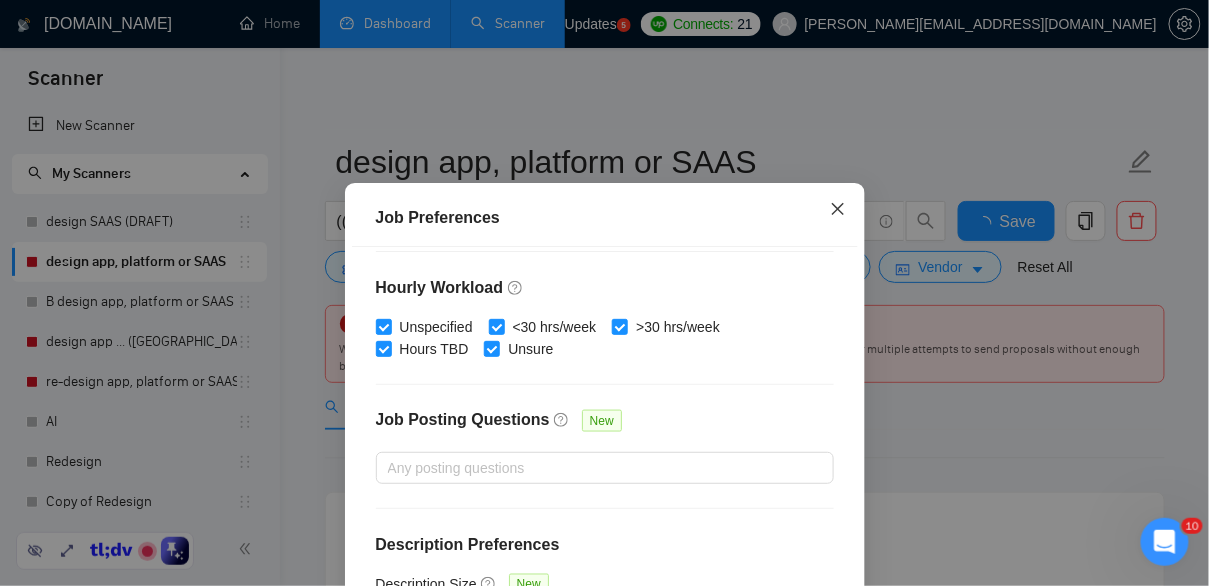 click 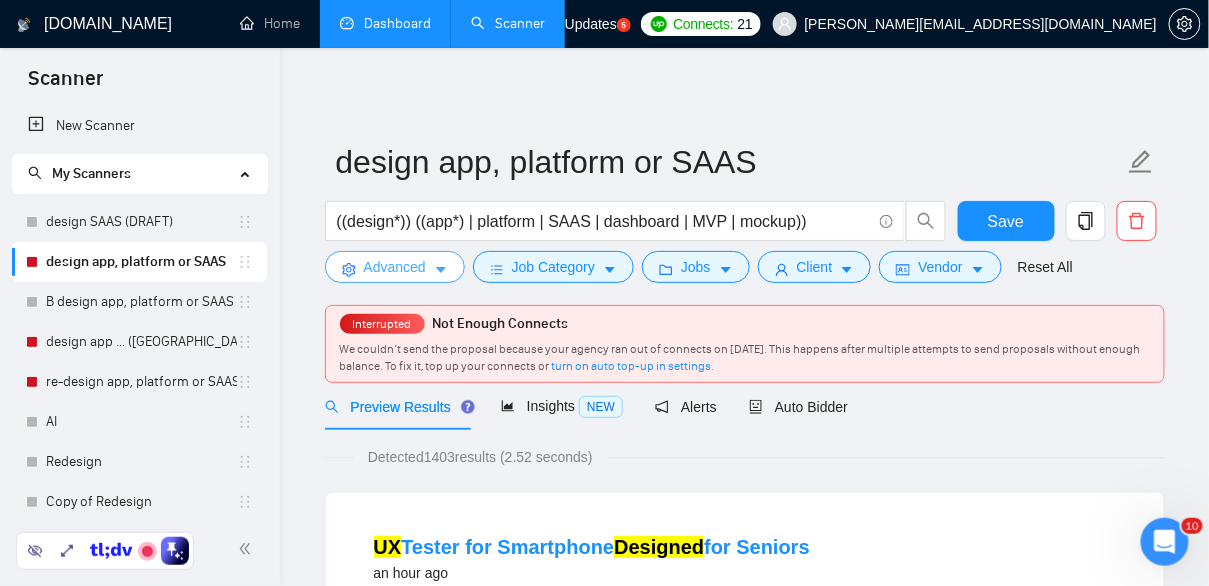 click on "Advanced" at bounding box center (395, 267) 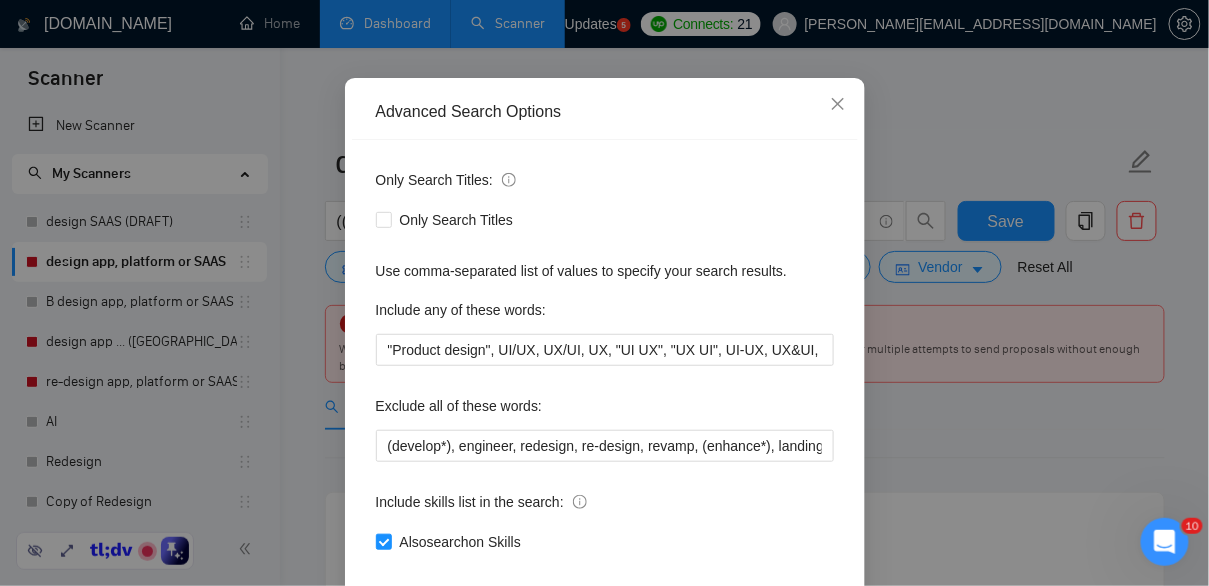 scroll, scrollTop: 155, scrollLeft: 0, axis: vertical 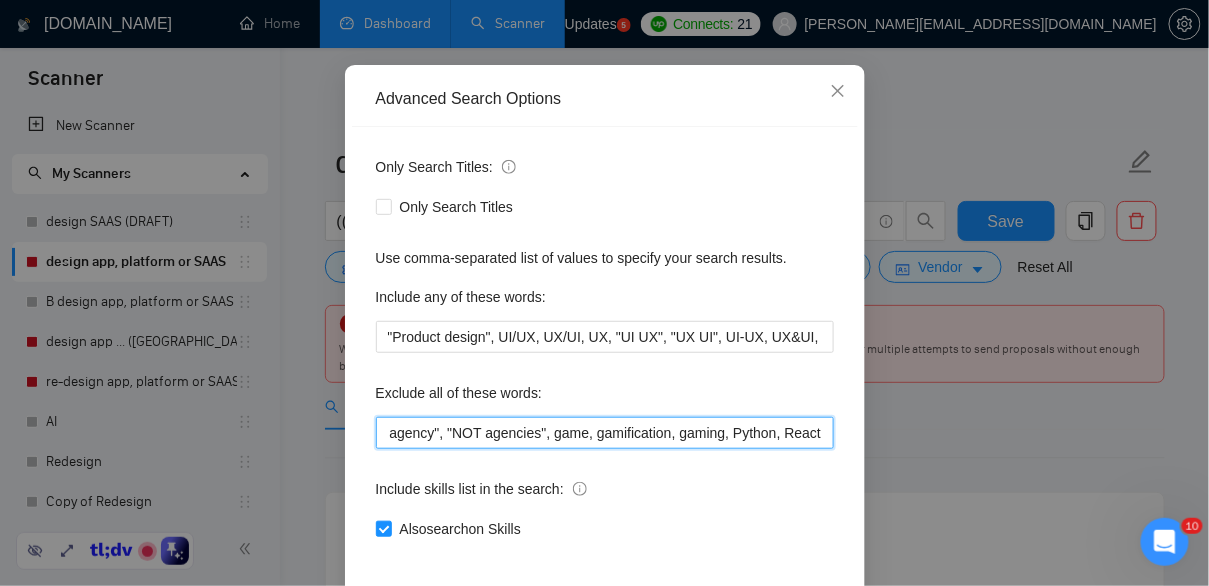 drag, startPoint x: 671, startPoint y: 426, endPoint x: 894, endPoint y: 436, distance: 223.2241 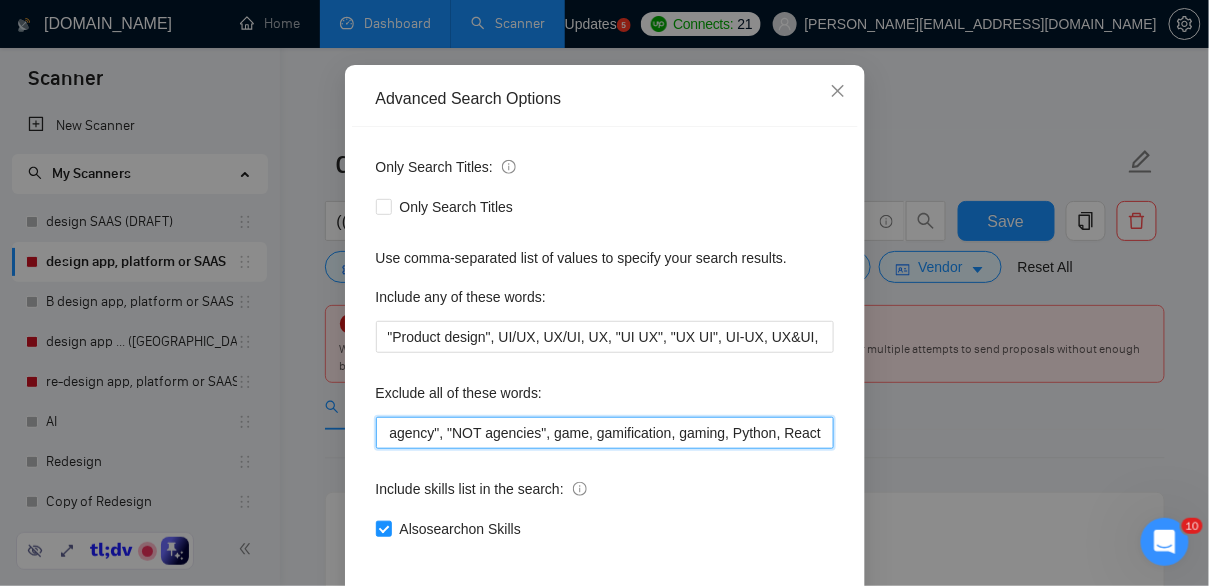 click on "Advanced Search Options Only Search Titles:   Only Search Titles Use comma-separated list of values to specify your search results. Include any of these words: "Product design", UI/UX, UX/UI, UX, "UI UX", "UX UI", UI-UX, UX&UI, "UX & UI" "User Interface Design", "User Experience Design", Figma, "Mobile UI Design" Exclude all of these words: (develop*), engineer, redesign, re-design, revamp, (enhance*), landing, LP, website, webpage, Wordpress, Photoshop, Shopify, WIX, Adobe XD, urgent, "no agencies", "no agency", "NOT agencies", game, gamification, gaming, Python, React Include skills list in the search:   Also  search  on Skills Reset OK" at bounding box center (604, 293) 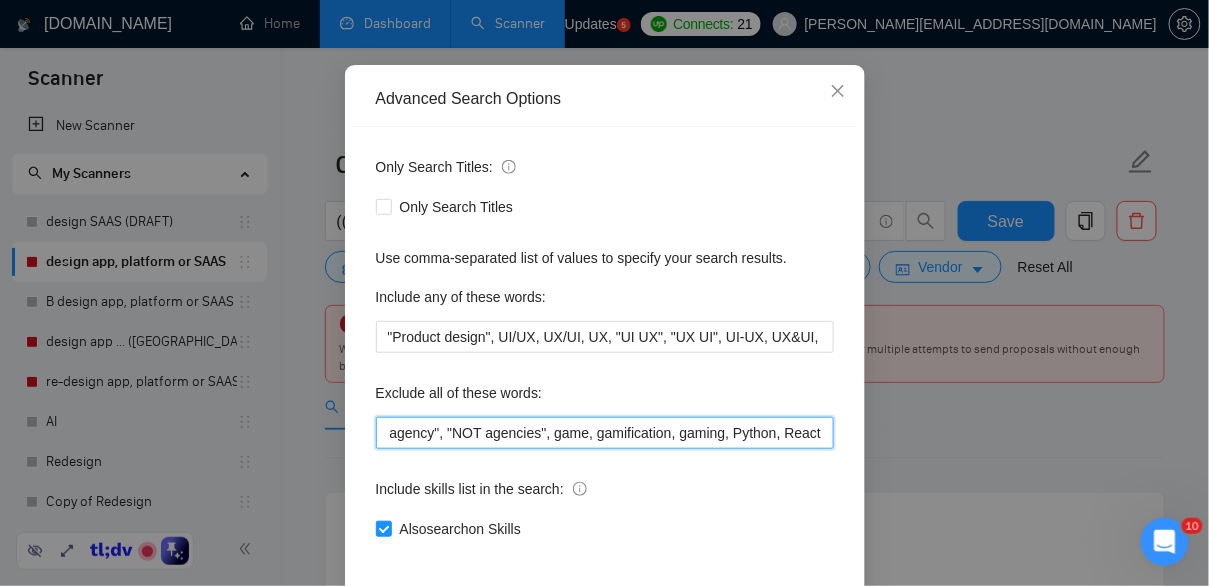 click on "(develop*), engineer, redesign, re-design, revamp, (enhance*), landing, LP, website, webpage, Wordpress, Photoshop, Shopify, WIX, Adobe XD, urgent, "no agencies", "no agency", "NOT agencies", game, gamification, gaming, Python, React" at bounding box center (605, 433) 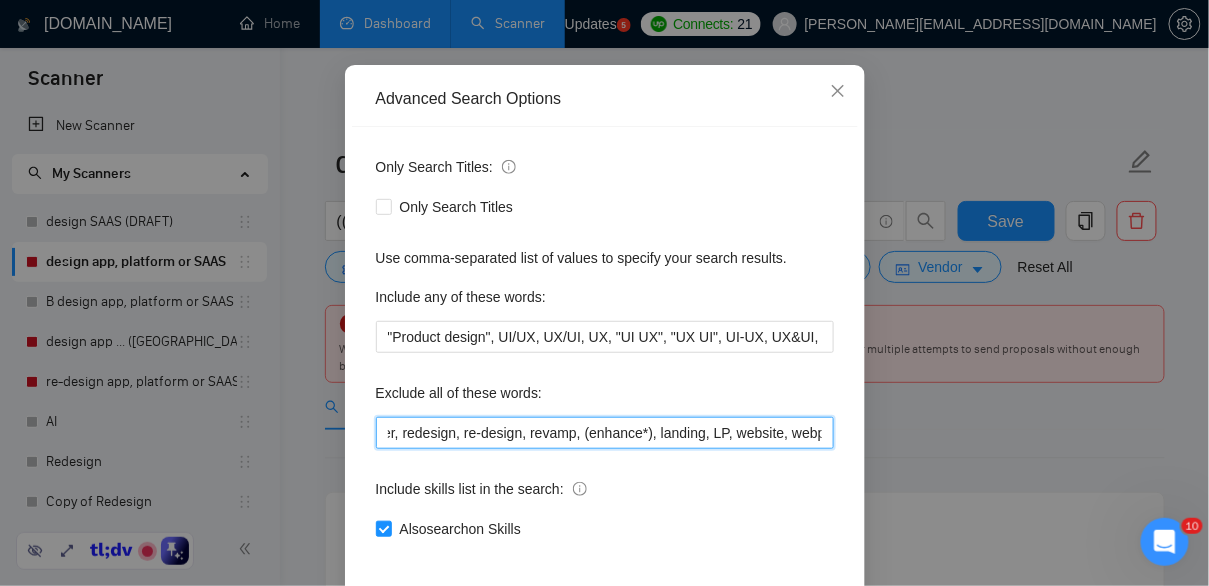 scroll, scrollTop: 0, scrollLeft: 0, axis: both 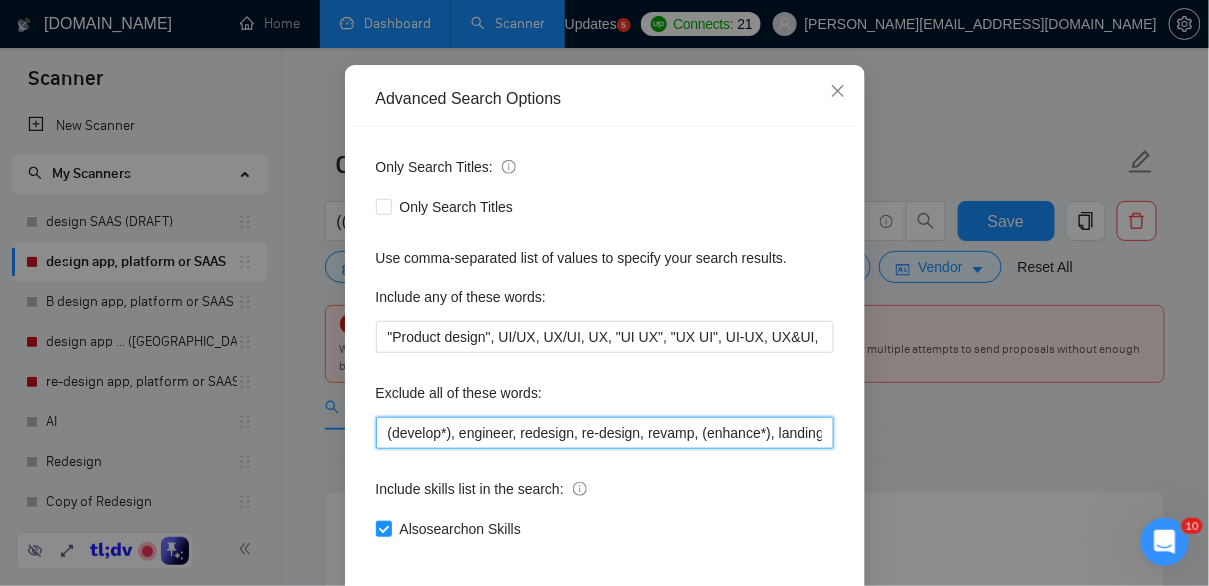 drag, startPoint x: 408, startPoint y: 433, endPoint x: 337, endPoint y: 434, distance: 71.00704 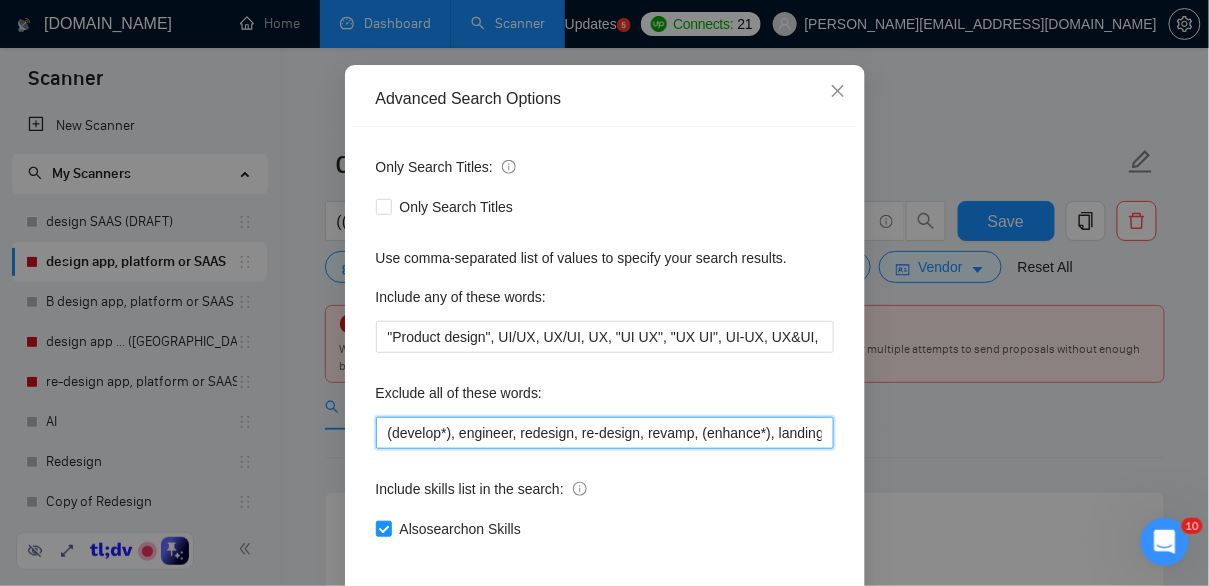click on "Advanced Search Options Only Search Titles:   Only Search Titles Use comma-separated list of values to specify your search results. Include any of these words: "Product design", UI/UX, UX/UI, UX, "UI UX", "UX UI", UI-UX, UX&UI, "UX & UI" "User Interface Design", "User Experience Design", Figma, "Mobile UI Design" Exclude all of these words: (develop*), engineer, redesign, re-design, revamp, (enhance*), landing, LP, website, webpage, Wordpress, Photoshop, Shopify, WIX, Adobe XD, urgent, "no agencies", "no agency", "NOT agencies", game, gamification, gaming, Python, React Include skills list in the search:   Also  search  on Skills Reset OK" at bounding box center [604, 293] 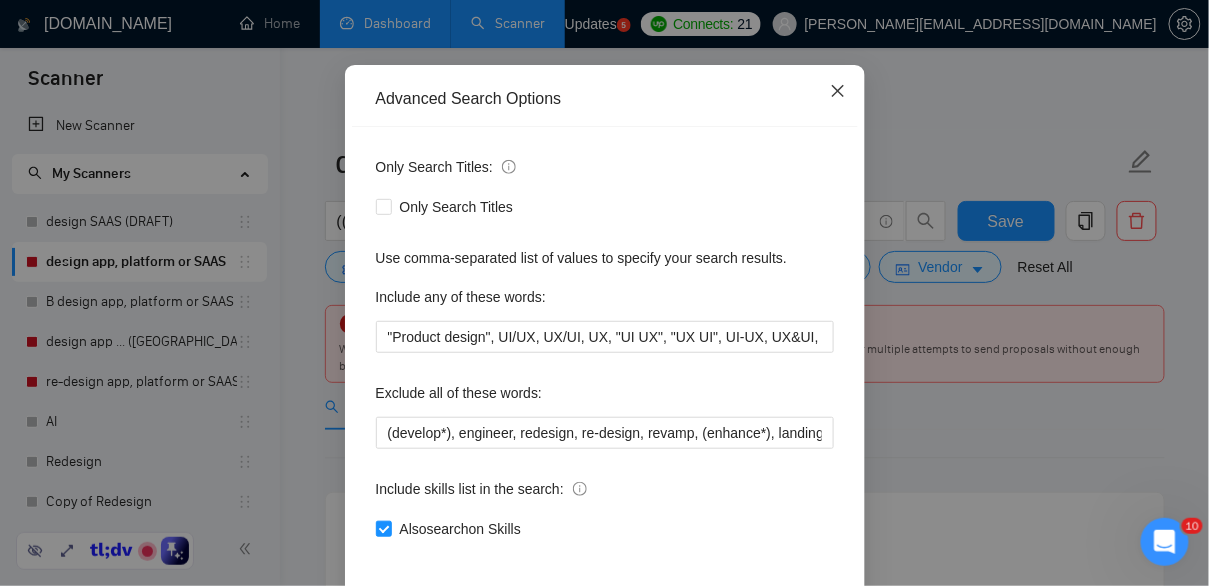 click 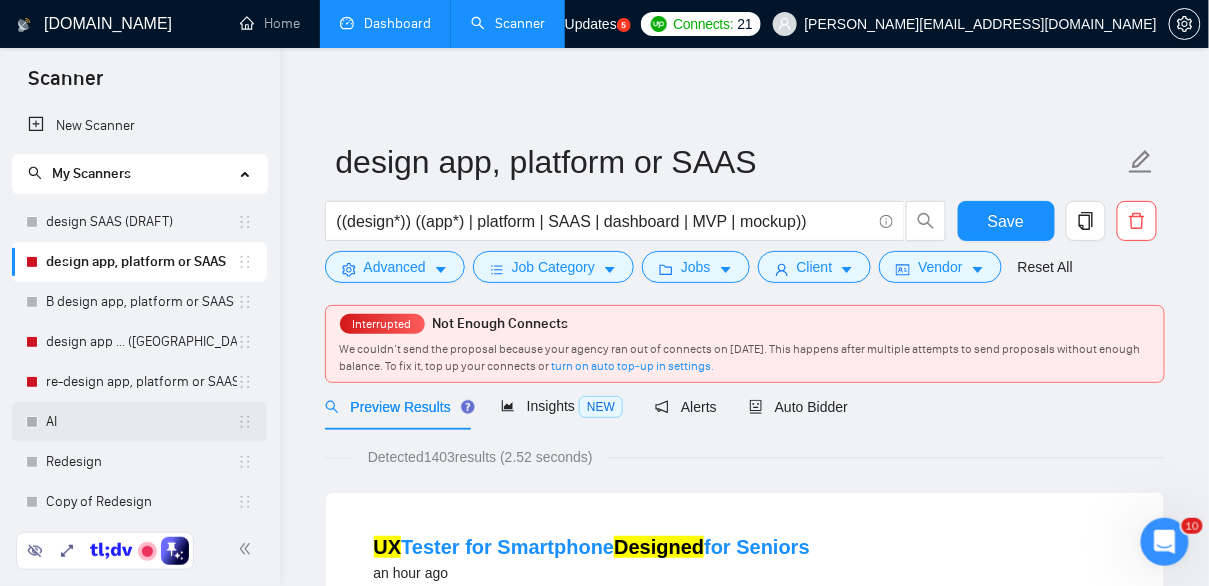 scroll, scrollTop: 145, scrollLeft: 0, axis: vertical 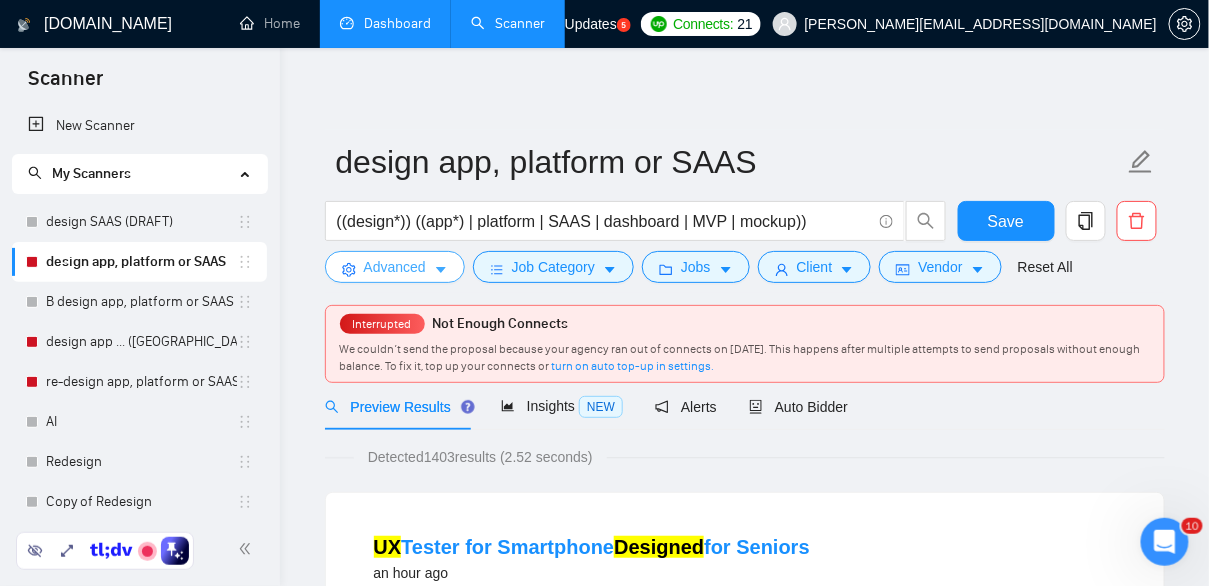 click on "design app ... ([GEOGRAPHIC_DATA])" at bounding box center (141, 342) 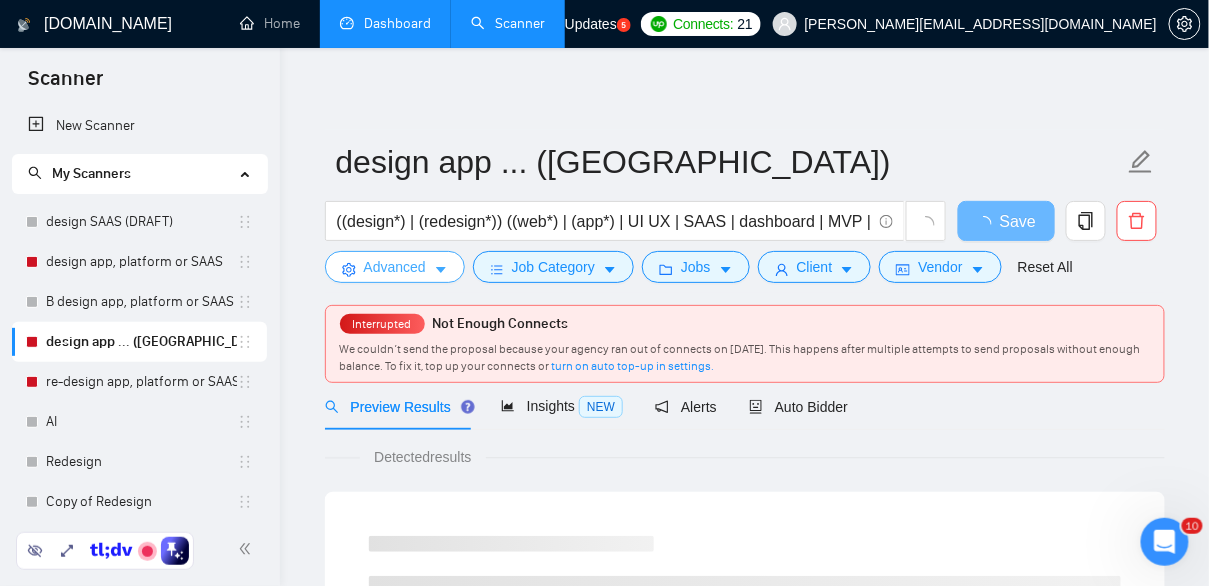 click on "Advanced" at bounding box center [395, 267] 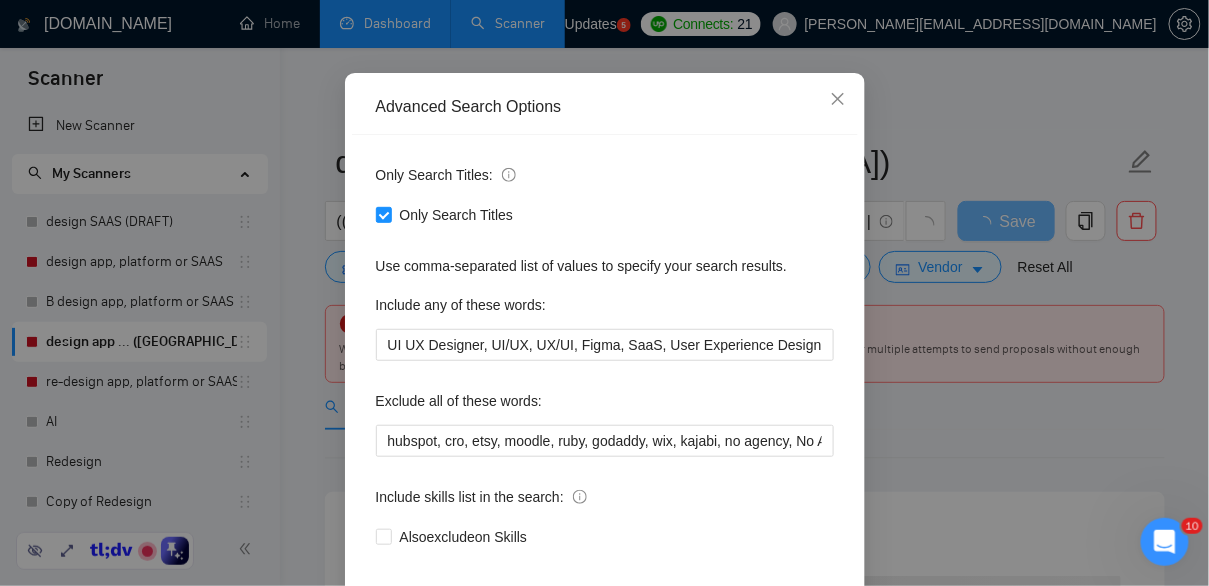 scroll, scrollTop: 155, scrollLeft: 0, axis: vertical 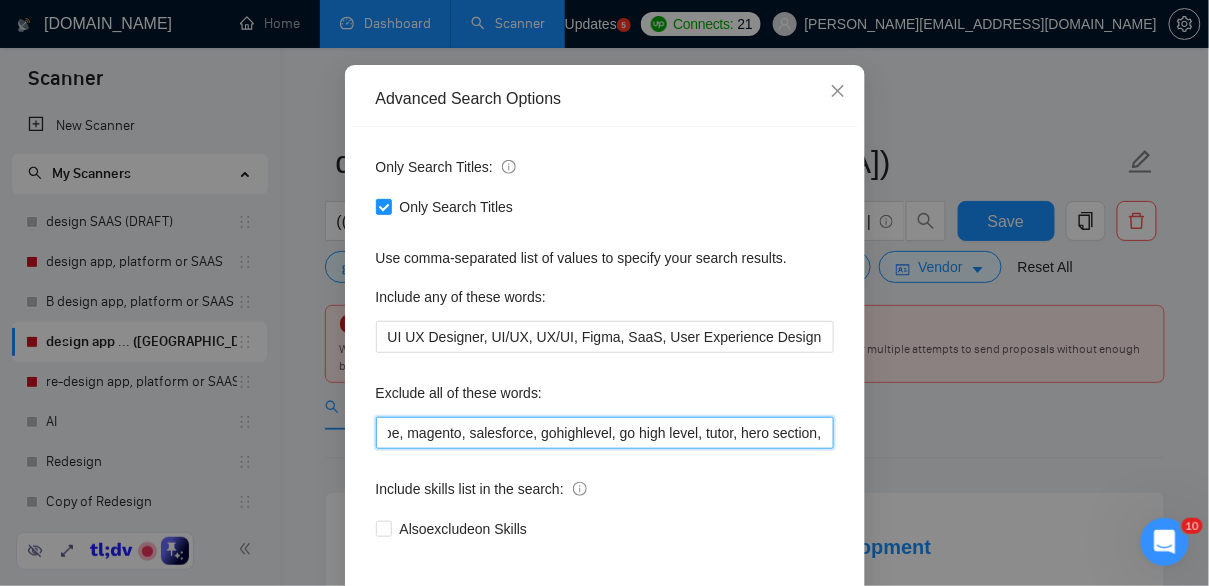 drag, startPoint x: 691, startPoint y: 428, endPoint x: 874, endPoint y: 434, distance: 183.09833 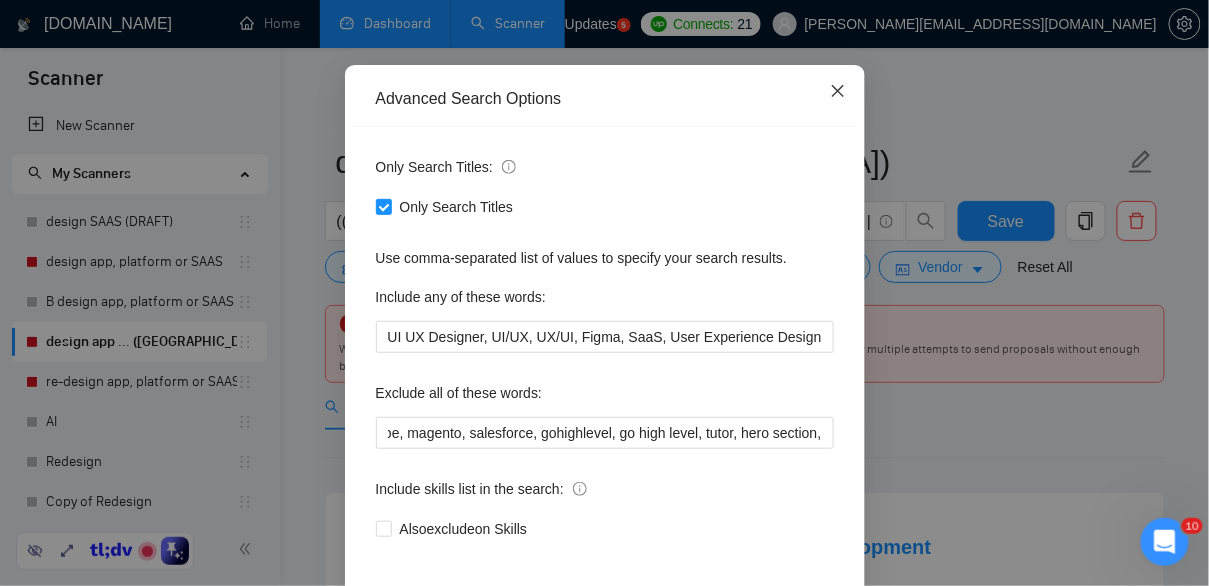click 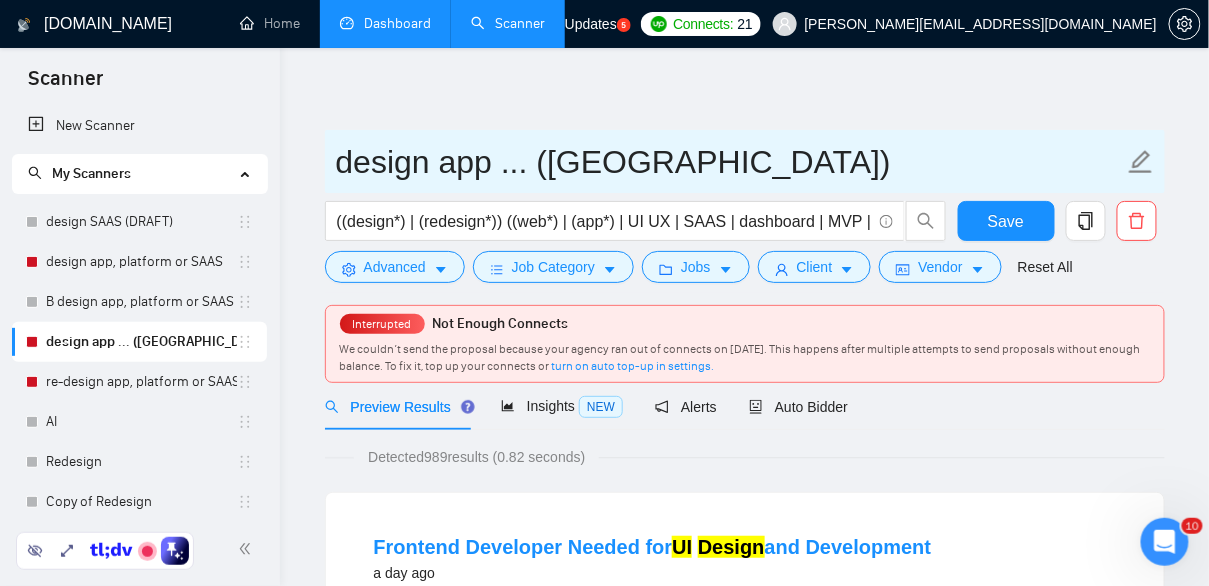 scroll, scrollTop: 145, scrollLeft: 0, axis: vertical 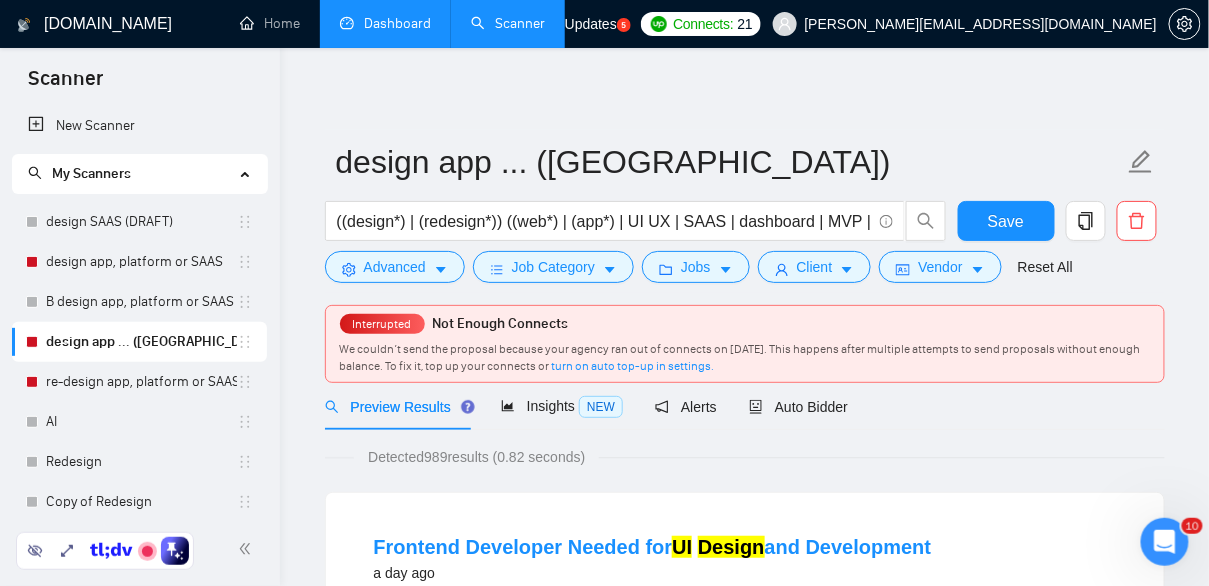 click on "Dashboard" at bounding box center [385, 23] 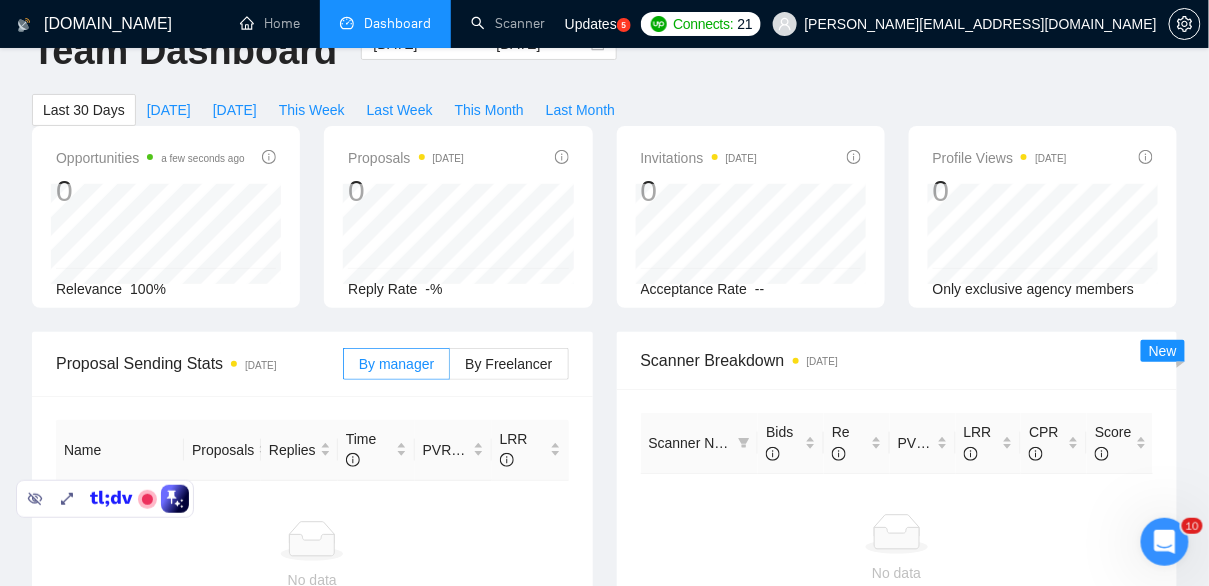 scroll, scrollTop: 0, scrollLeft: 0, axis: both 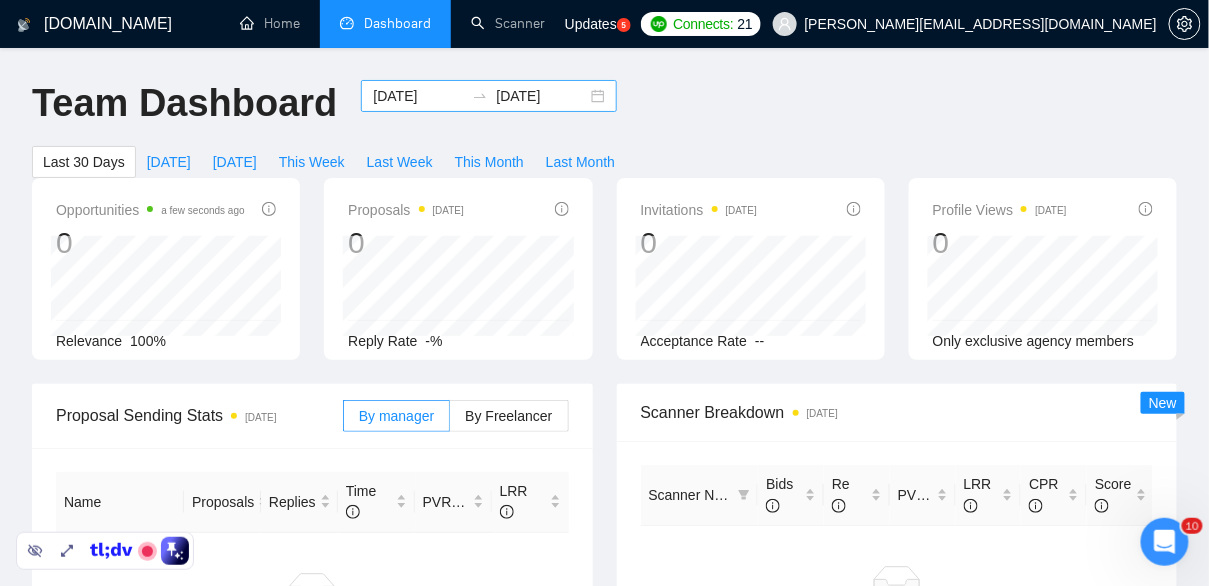 click on "[DATE] [DATE]" at bounding box center (489, 96) 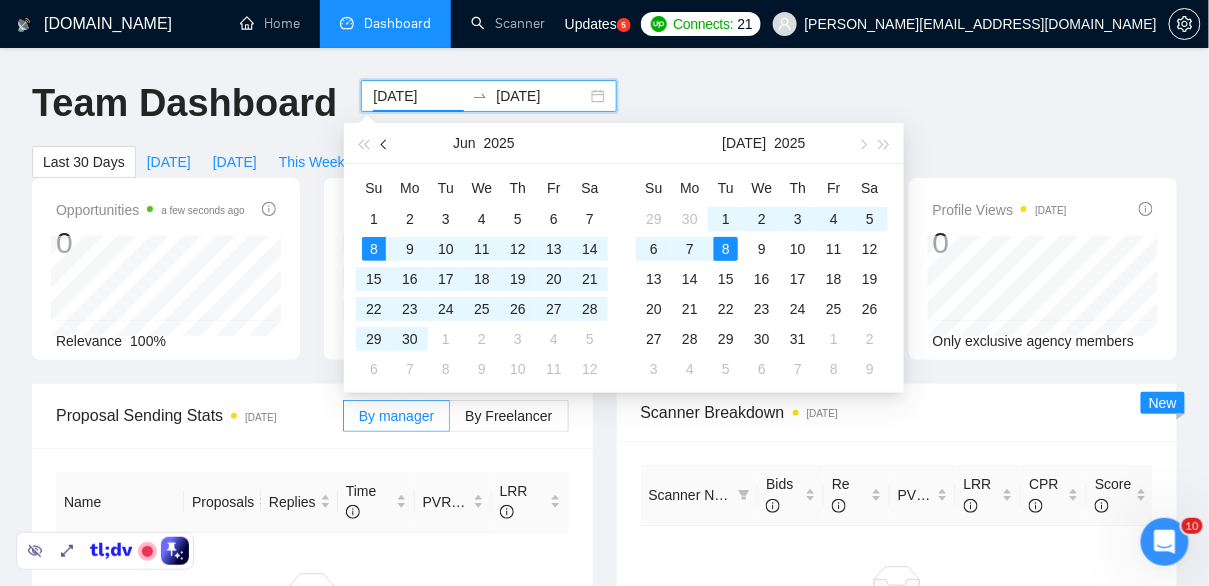 click at bounding box center [385, 143] 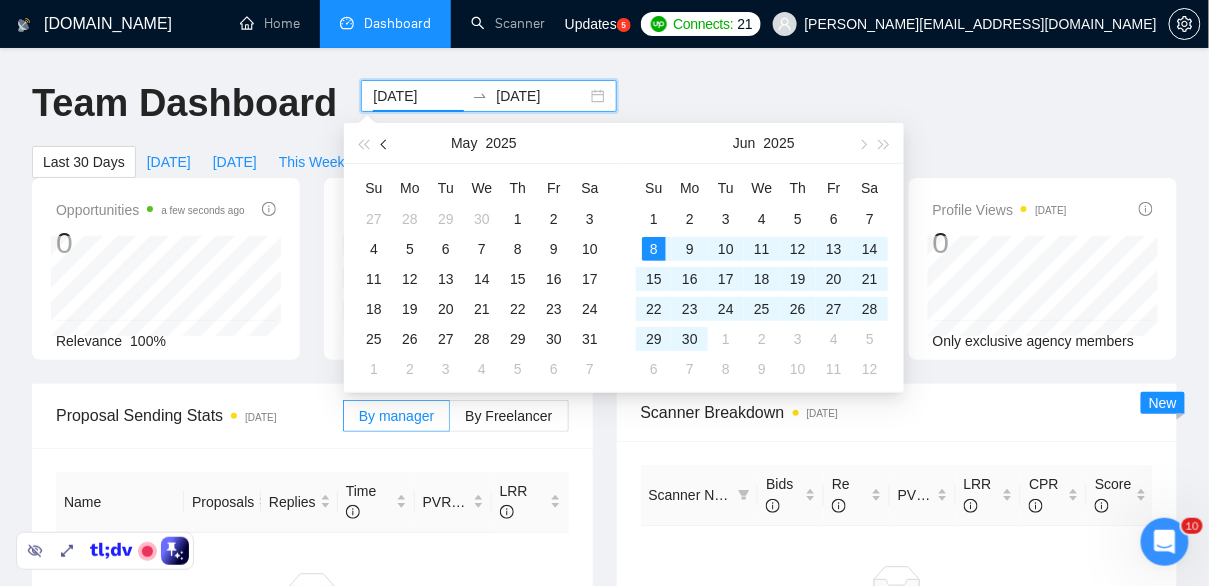 click at bounding box center [385, 143] 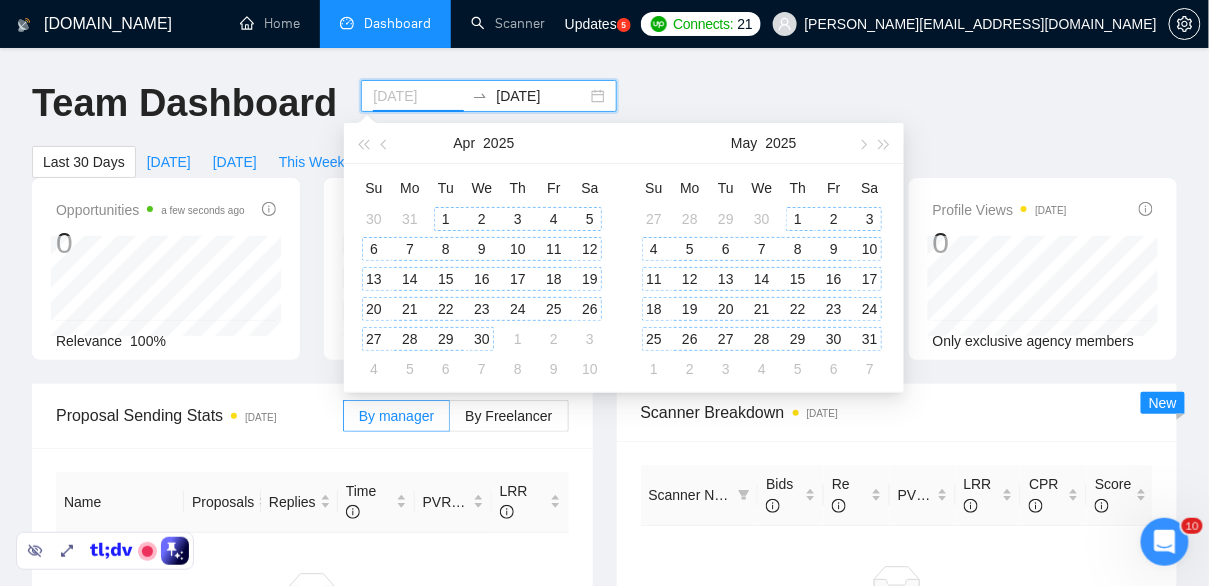 click on "1" at bounding box center (446, 219) 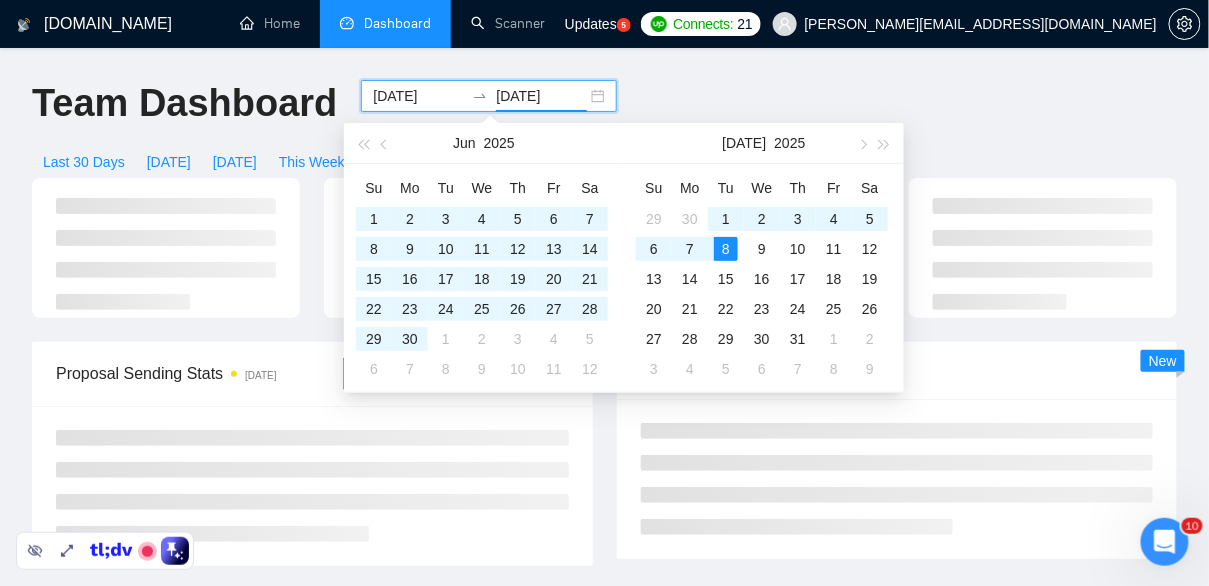 click on "[DOMAIN_NAME] Home Dashboard Scanner Updates
5
Connects: 21 [PERSON_NAME][EMAIL_ADDRESS][DOMAIN_NAME] Team Dashboard [DATE] [DATE] Last 30 Days [DATE] [DATE] This Week Last Week This Month Last Month Proposal Sending Stats [DATE] By manager By Freelancer Scanner Breakdown [DATE] New Proposals [DATE] Date Title Manager Freelancer Status               No data Invitations [DATE] Date Title Invitation Letter Freelancer Status           No data [DOMAIN_NAME] 1.21.0 (dev) @vadymhimself   2025 [DOMAIN_NAME] | All Rights Reserved." at bounding box center [604, 544] 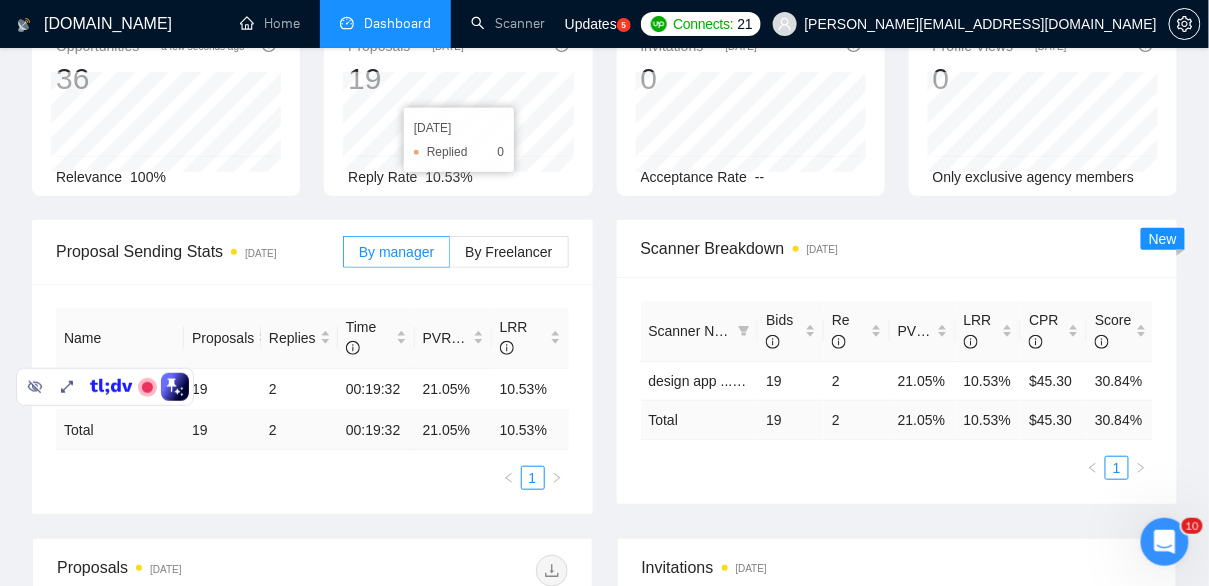 scroll, scrollTop: 0, scrollLeft: 0, axis: both 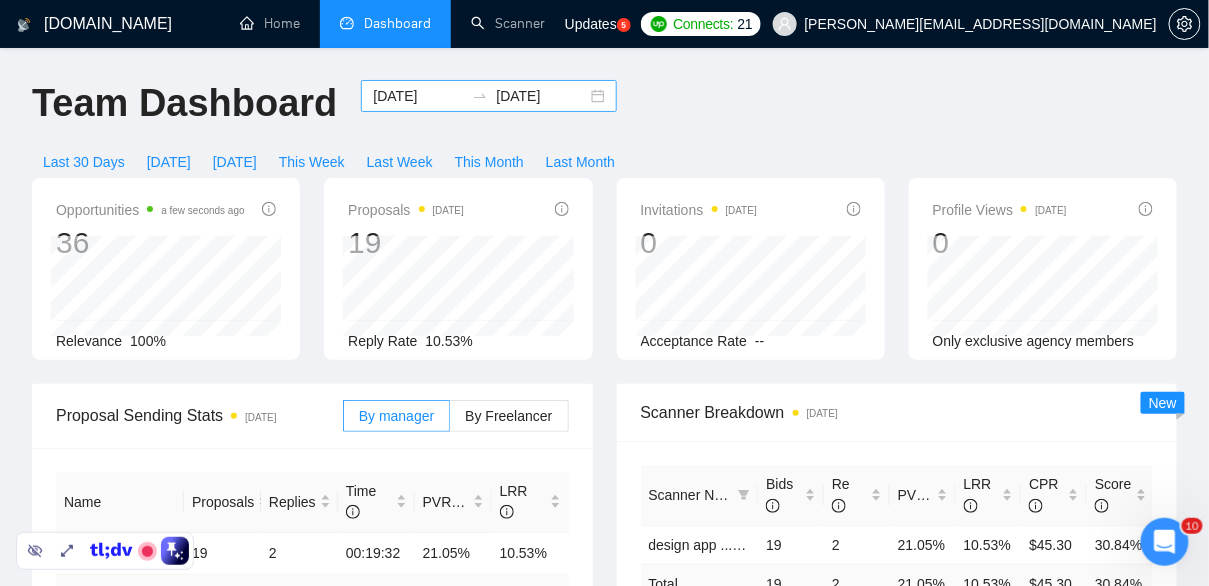 click on "[DATE] [DATE]" at bounding box center (489, 96) 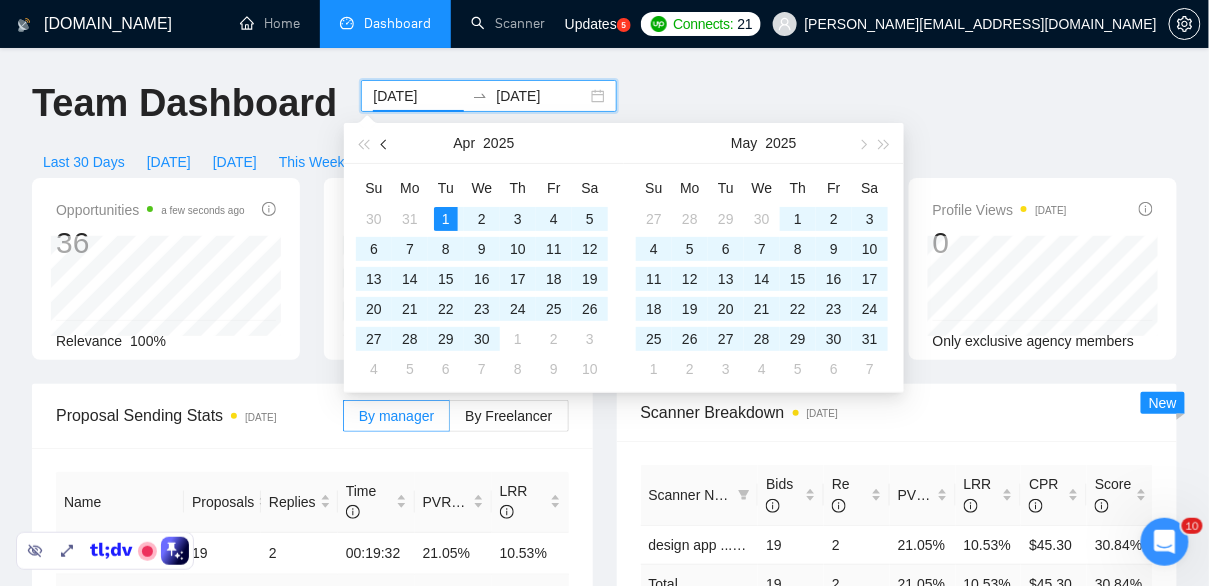 click at bounding box center (385, 143) 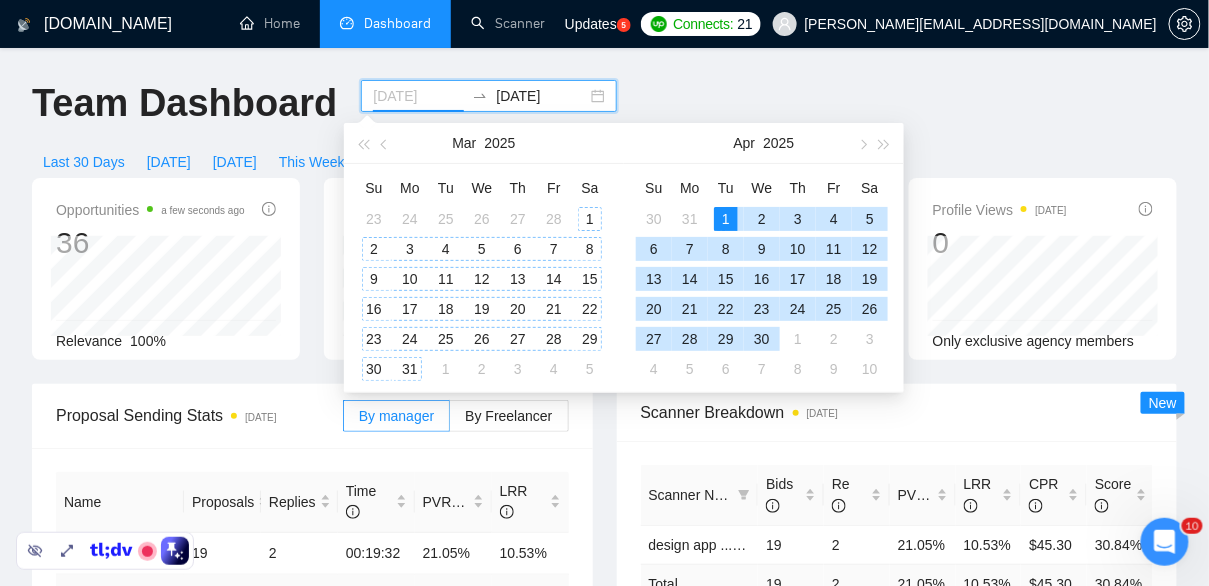 click on "1" at bounding box center (590, 219) 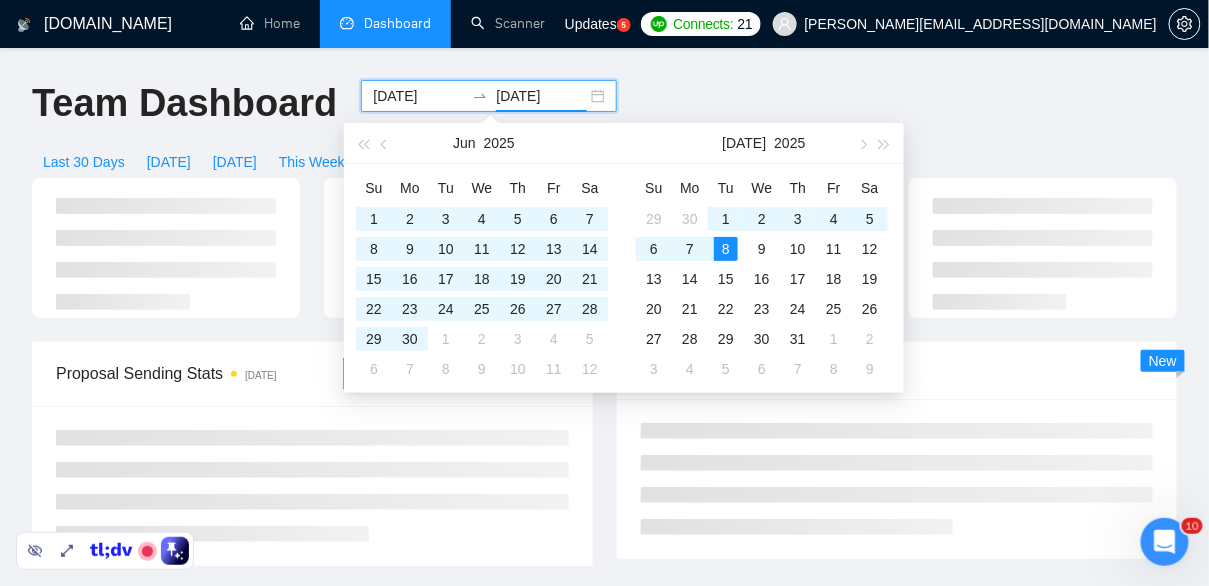 click on "Team Dashboard [DATE] [DATE] Last 30 Days [DATE] [DATE] This Week Last Week This Month Last Month" at bounding box center (604, 129) 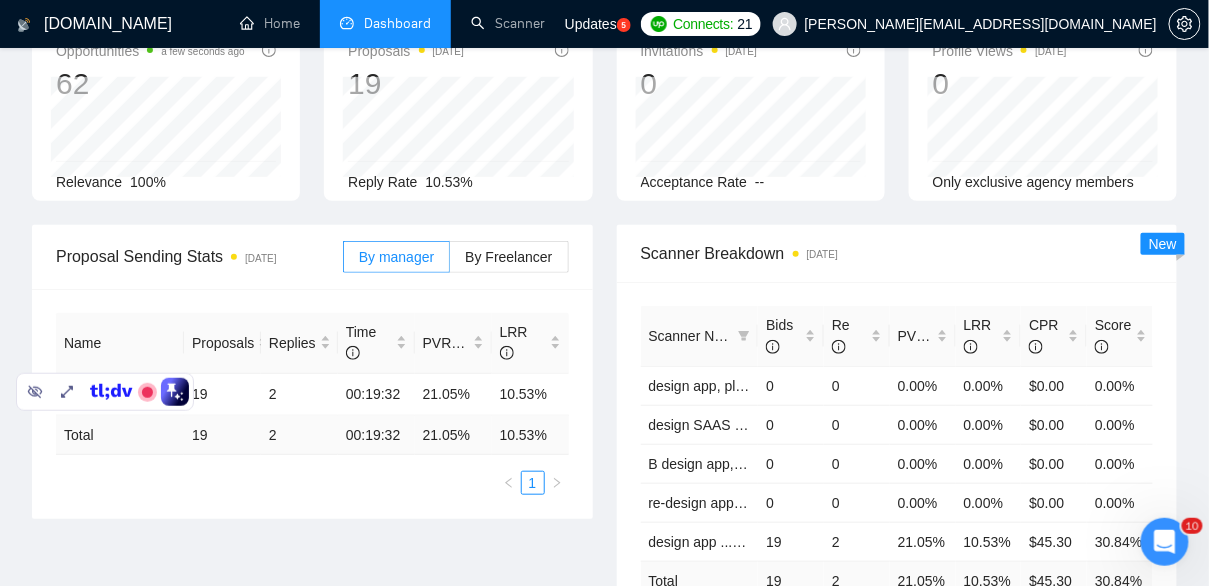 scroll, scrollTop: 165, scrollLeft: 0, axis: vertical 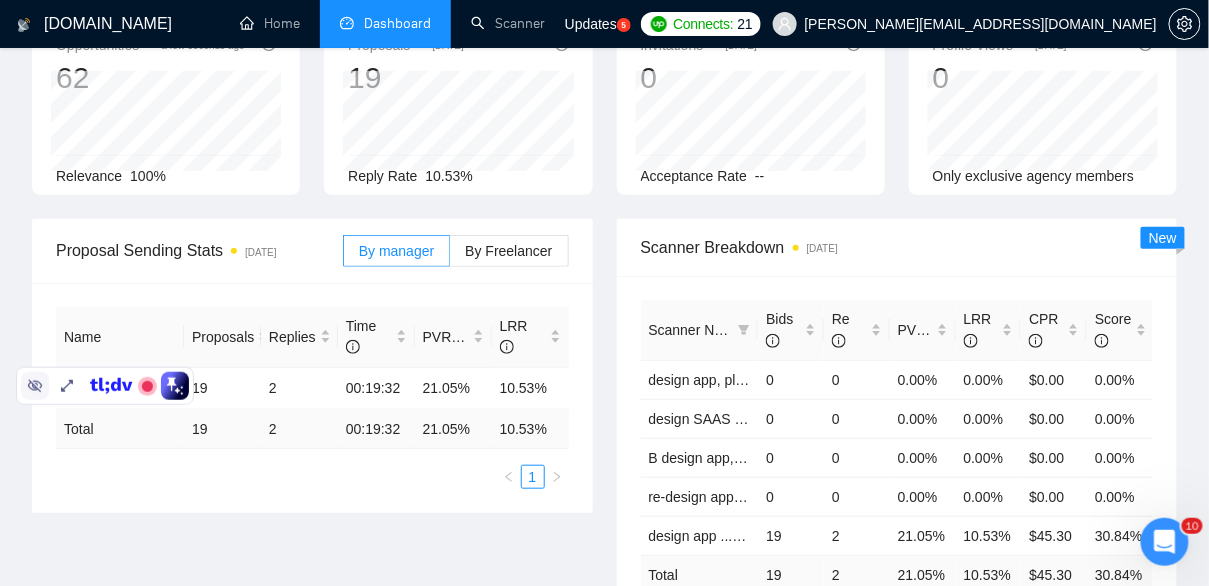click 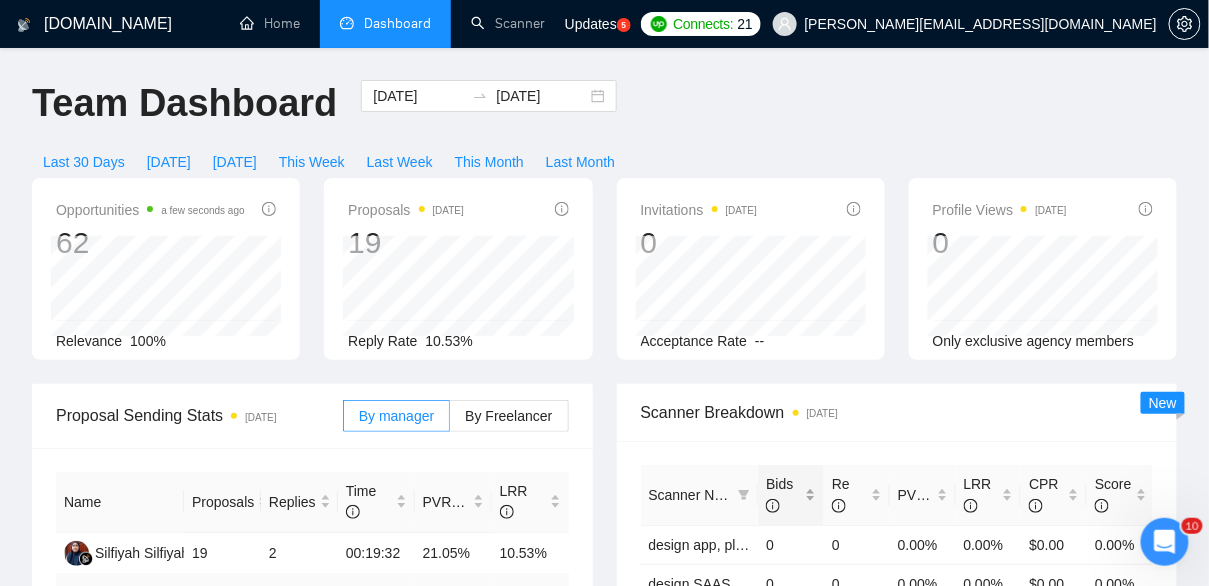 scroll, scrollTop: 0, scrollLeft: 0, axis: both 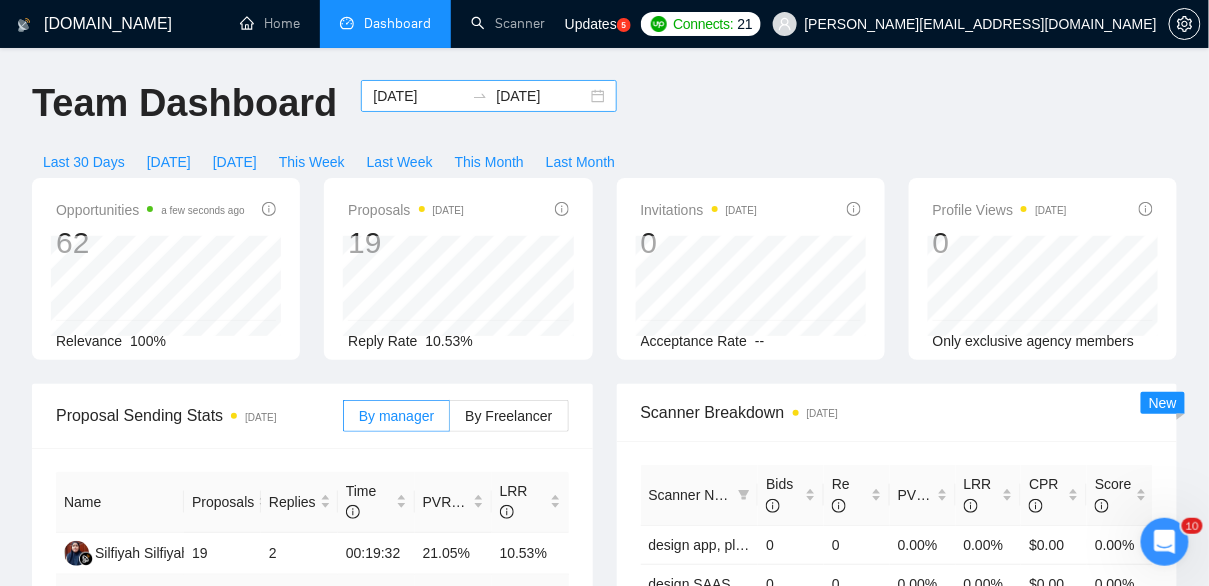 click on "[DATE] [DATE]" at bounding box center (489, 96) 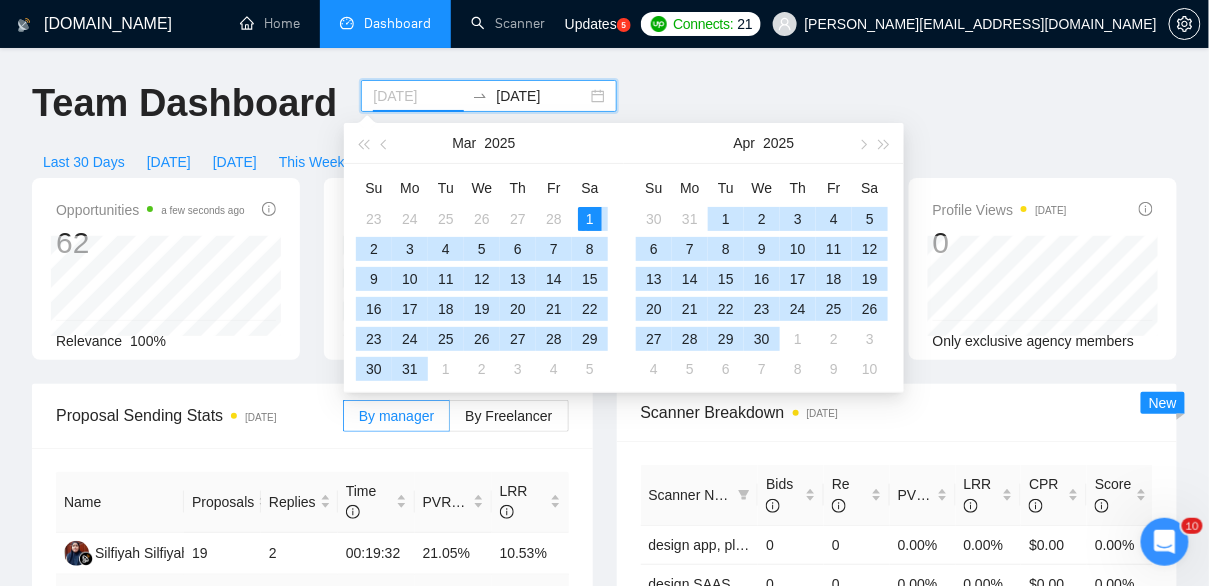 type on "[DATE]" 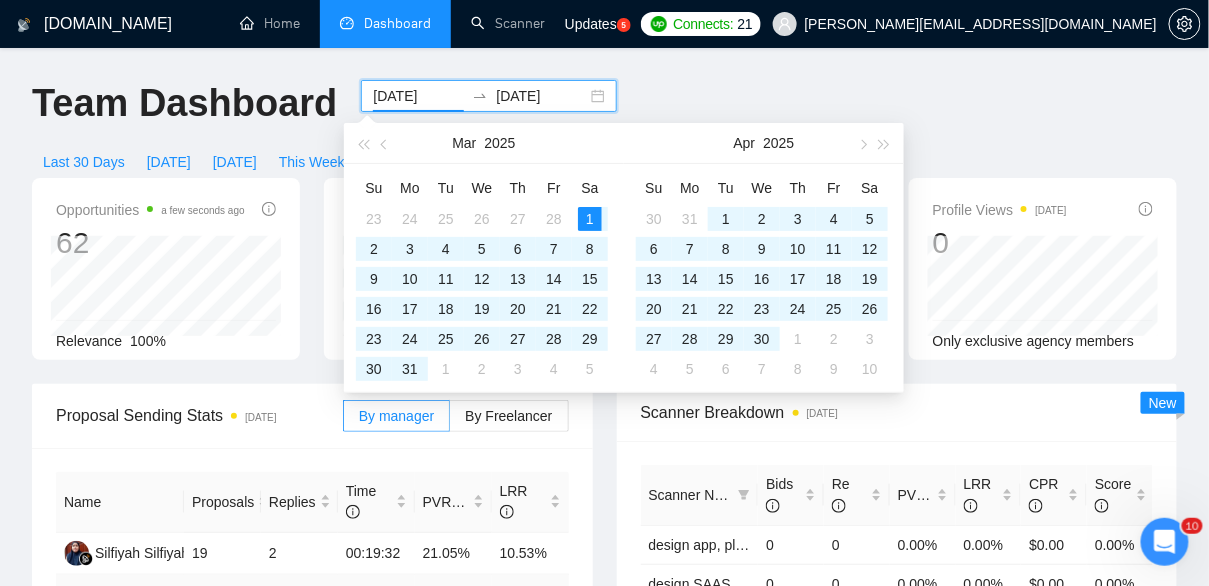 click on "Team Dashboard [DATE] [DATE] Last 30 Days [DATE] [DATE] This Week Last Week This Month Last Month" at bounding box center (604, 129) 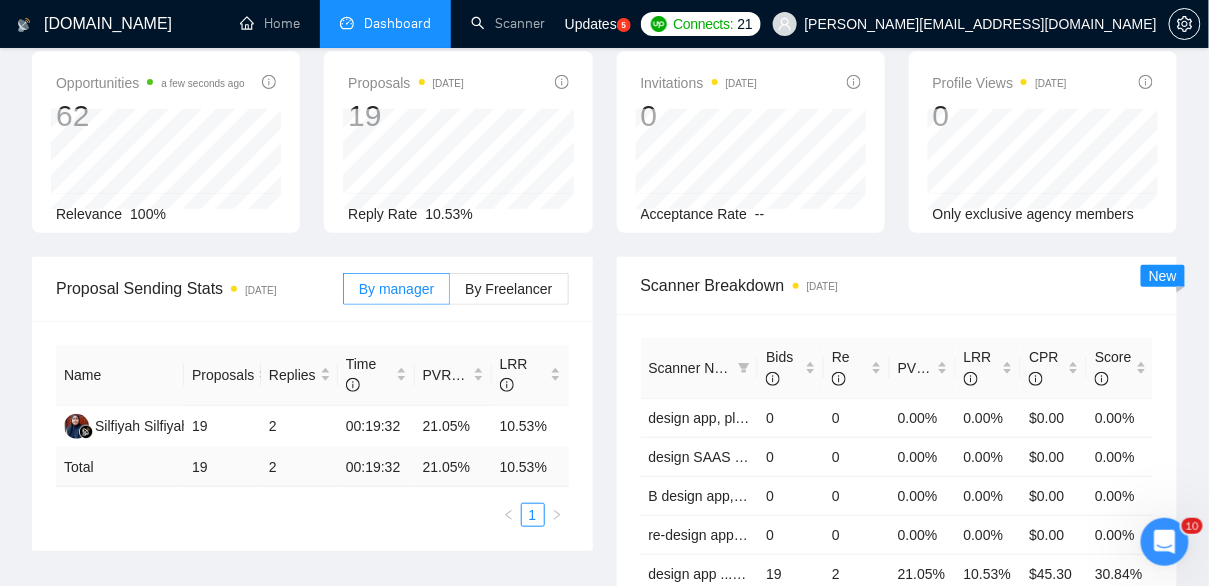 scroll, scrollTop: 166, scrollLeft: 0, axis: vertical 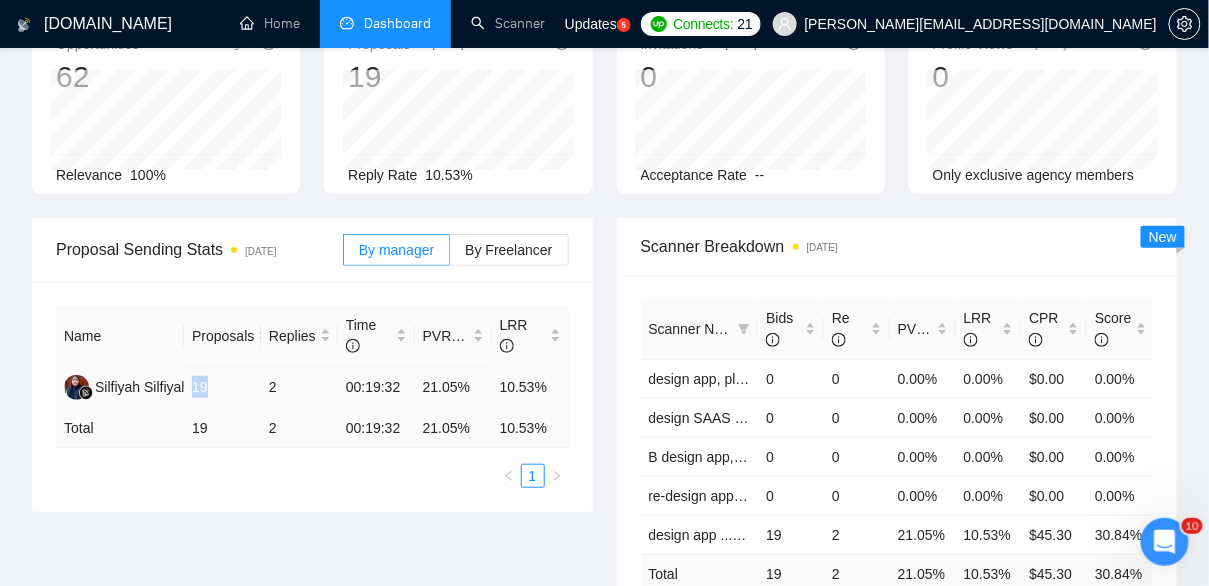 drag, startPoint x: 215, startPoint y: 388, endPoint x: 193, endPoint y: 384, distance: 22.36068 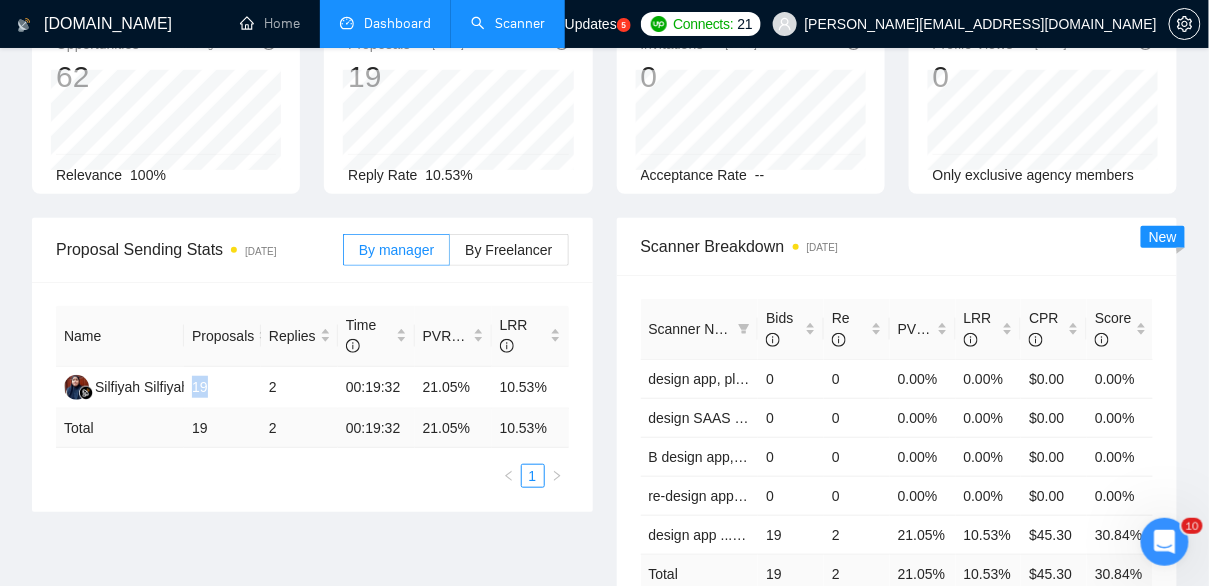 click on "Scanner" at bounding box center (508, 23) 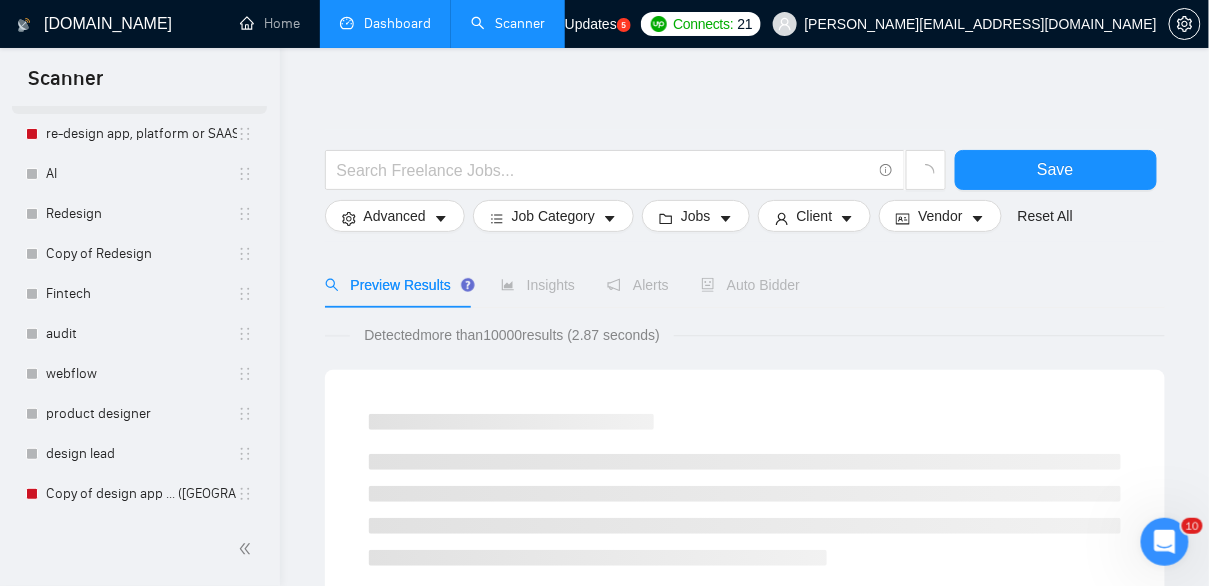 scroll, scrollTop: 0, scrollLeft: 0, axis: both 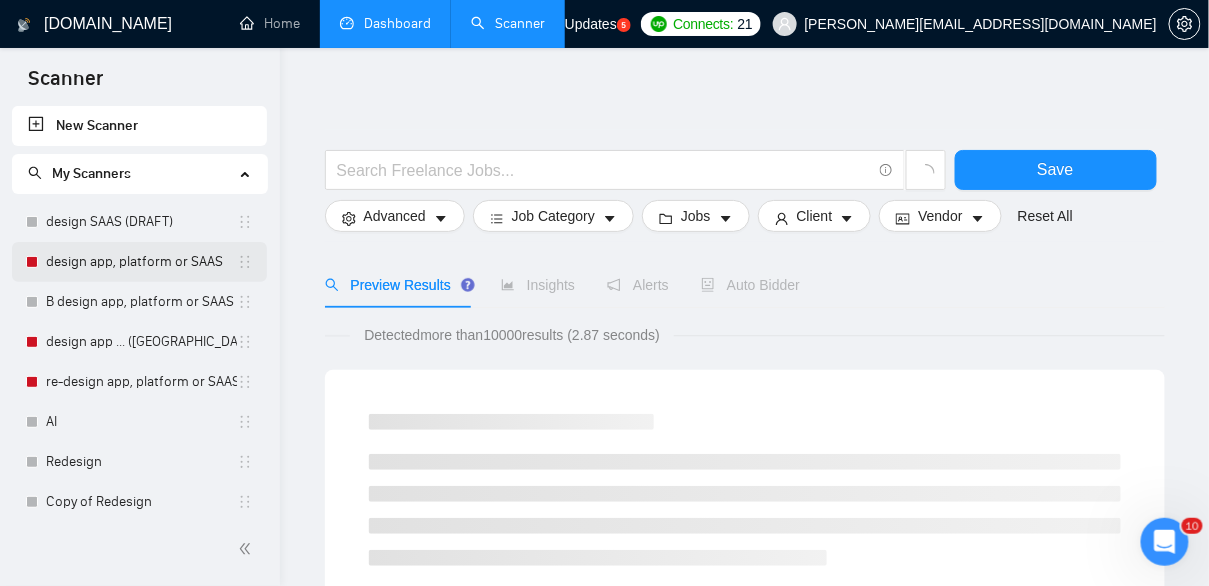 click on "design app, platform or SAAS" at bounding box center [141, 262] 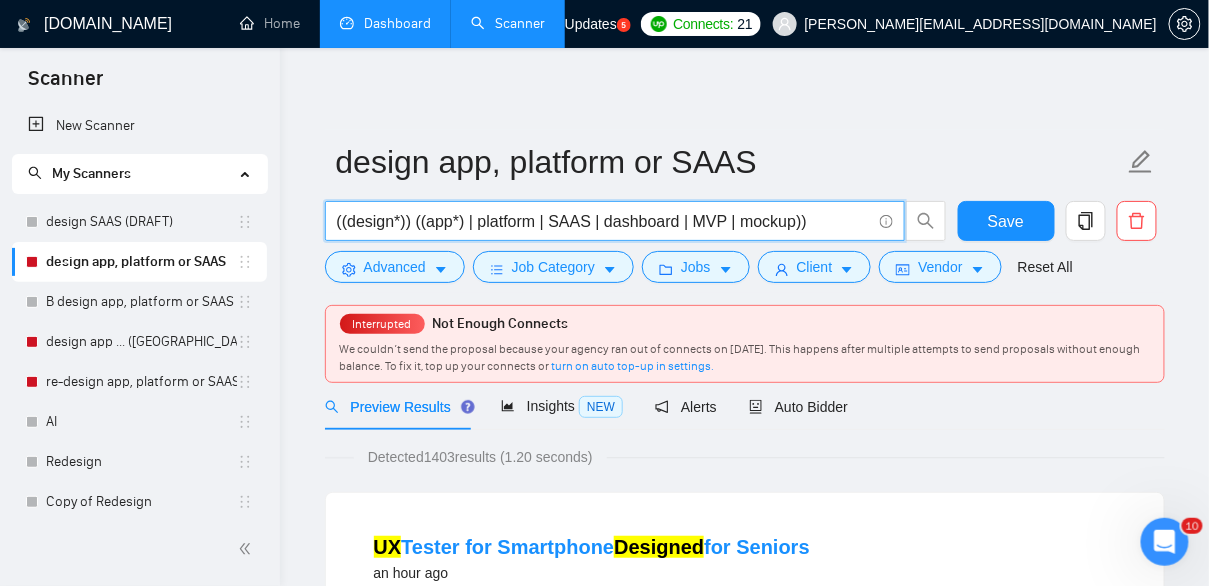 drag, startPoint x: 417, startPoint y: 222, endPoint x: 333, endPoint y: 216, distance: 84.21401 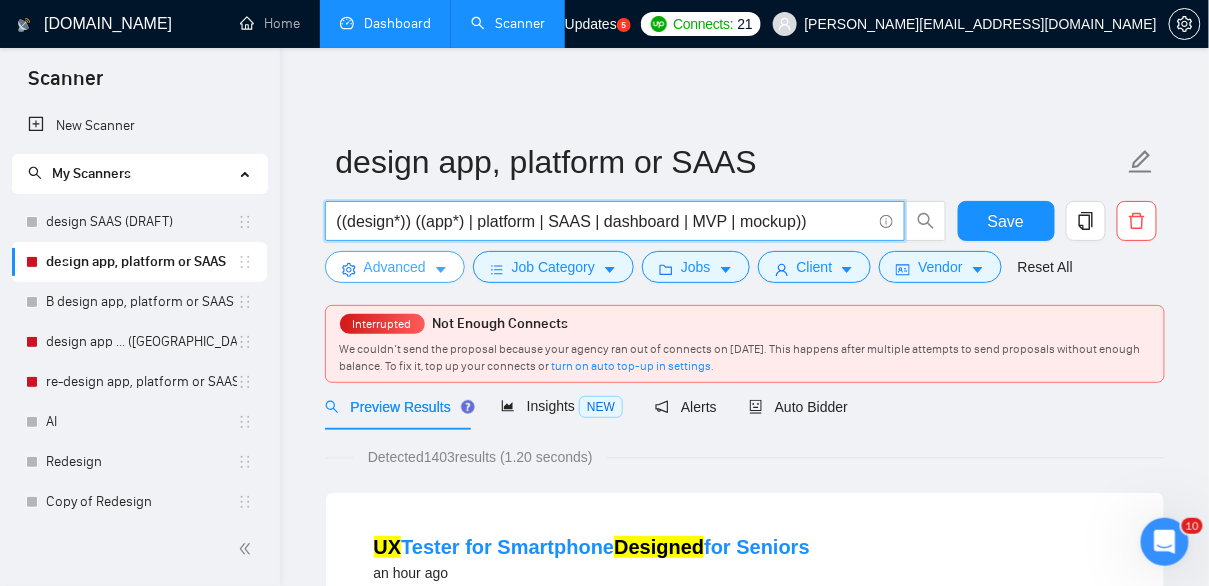 click on "Advanced" at bounding box center [395, 267] 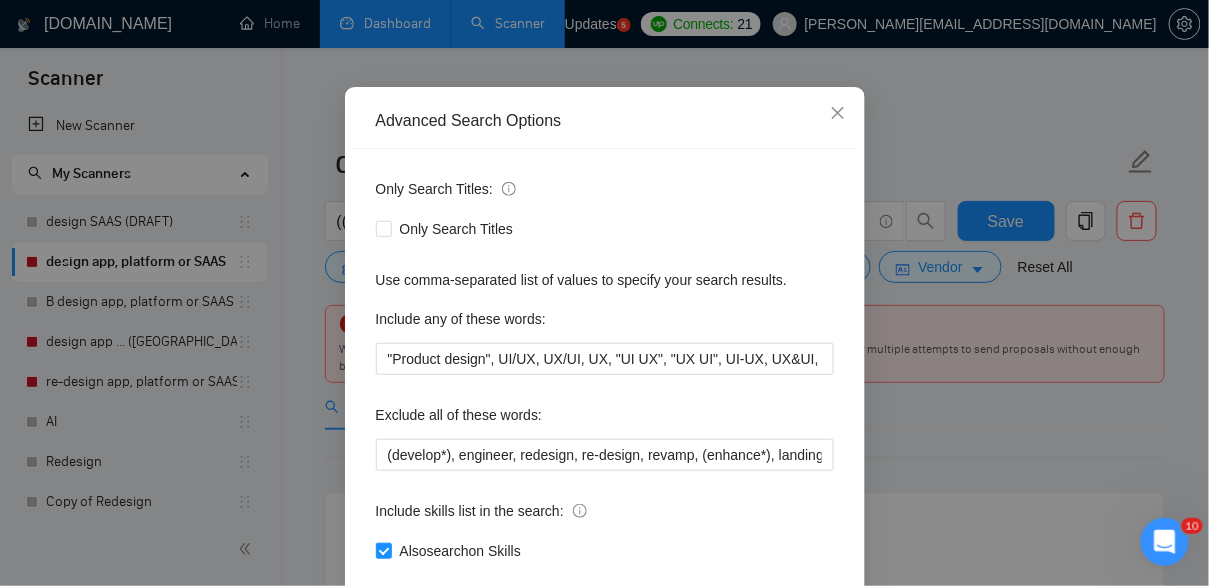 scroll, scrollTop: 135, scrollLeft: 0, axis: vertical 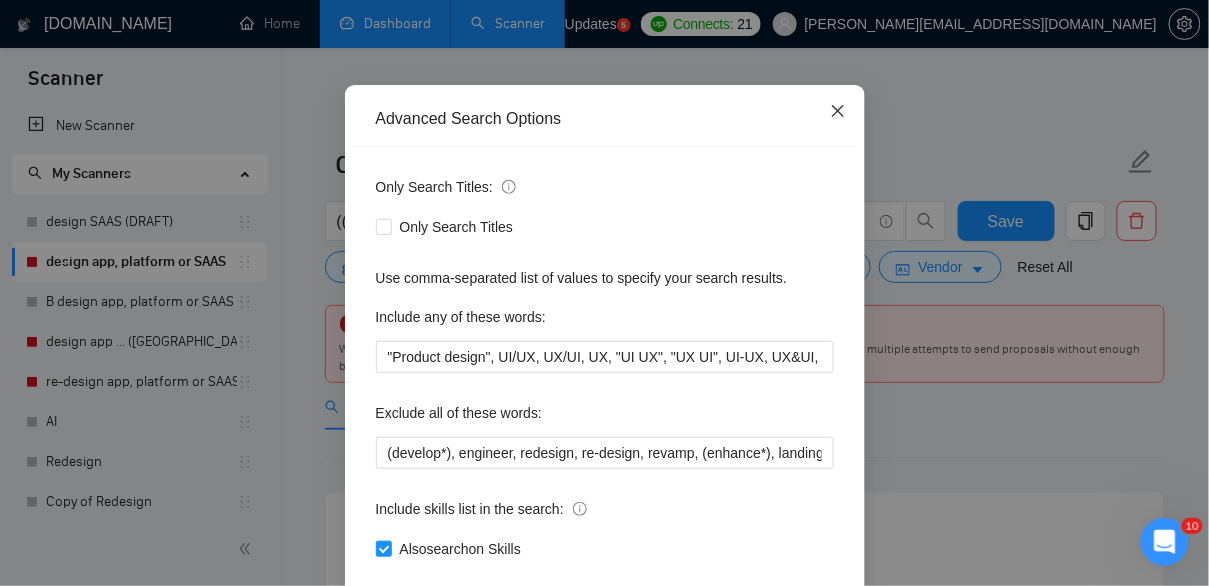 click 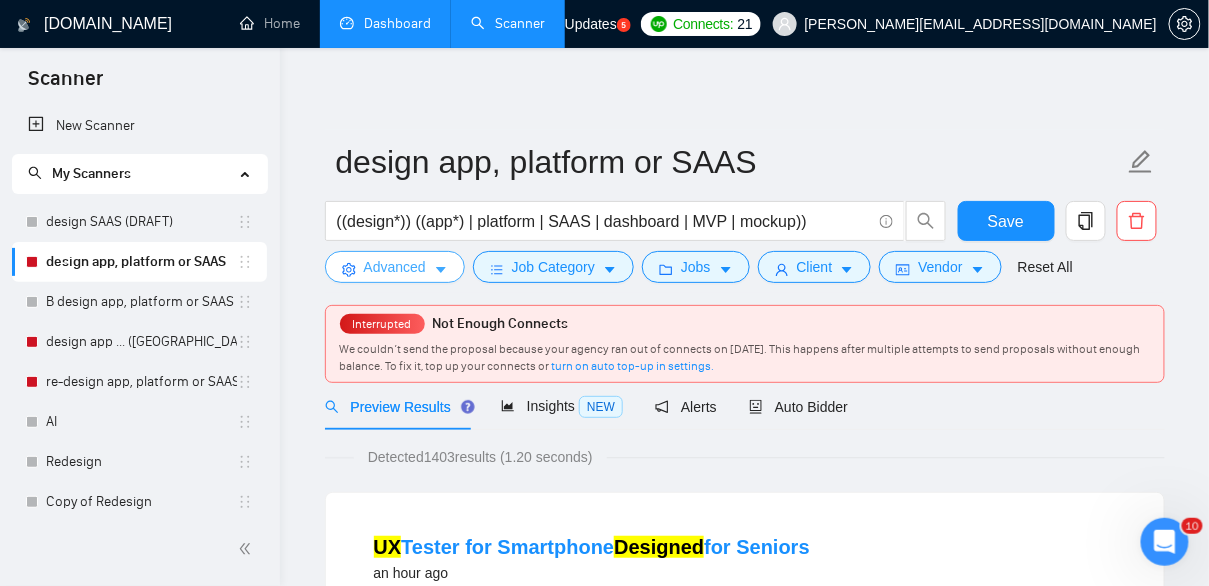 click on "Advanced" at bounding box center (395, 267) 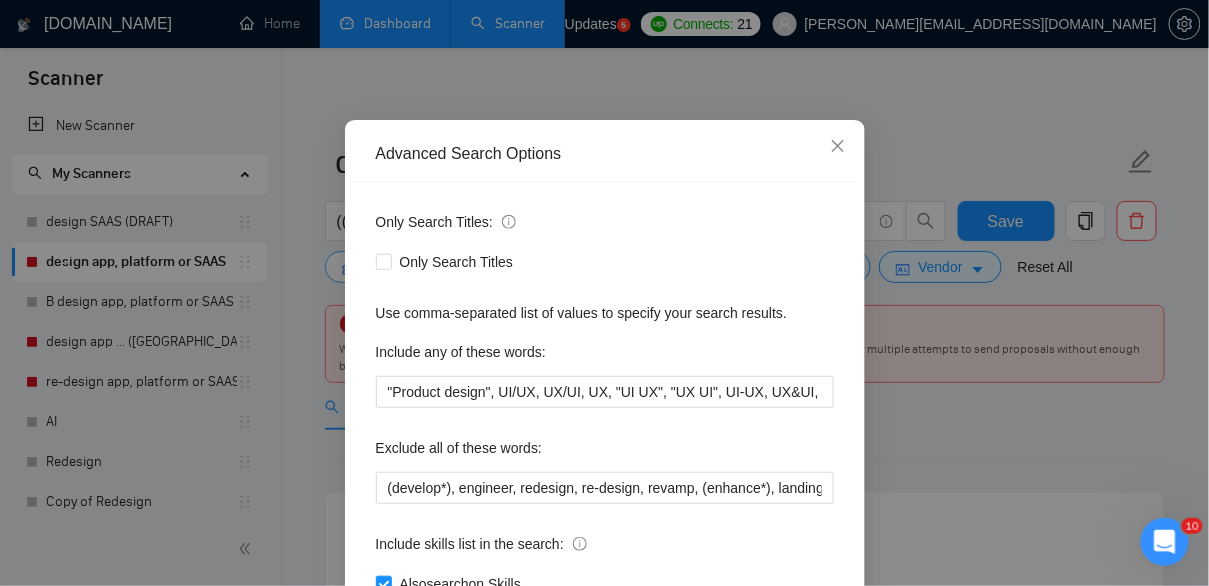 scroll, scrollTop: 115, scrollLeft: 0, axis: vertical 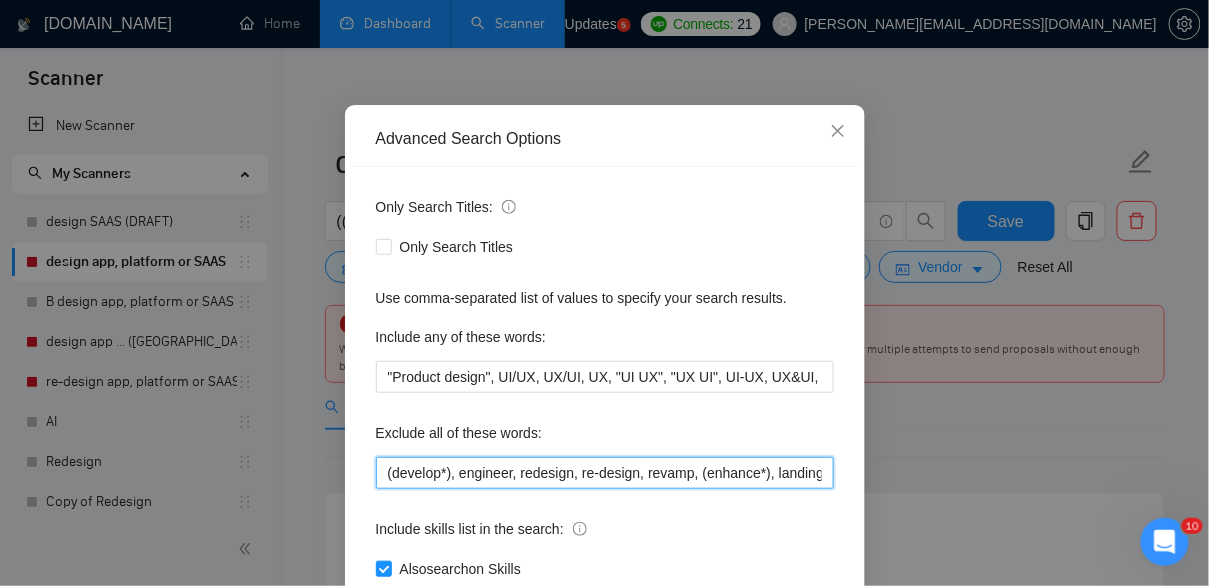 drag, startPoint x: 522, startPoint y: 479, endPoint x: 648, endPoint y: 479, distance: 126 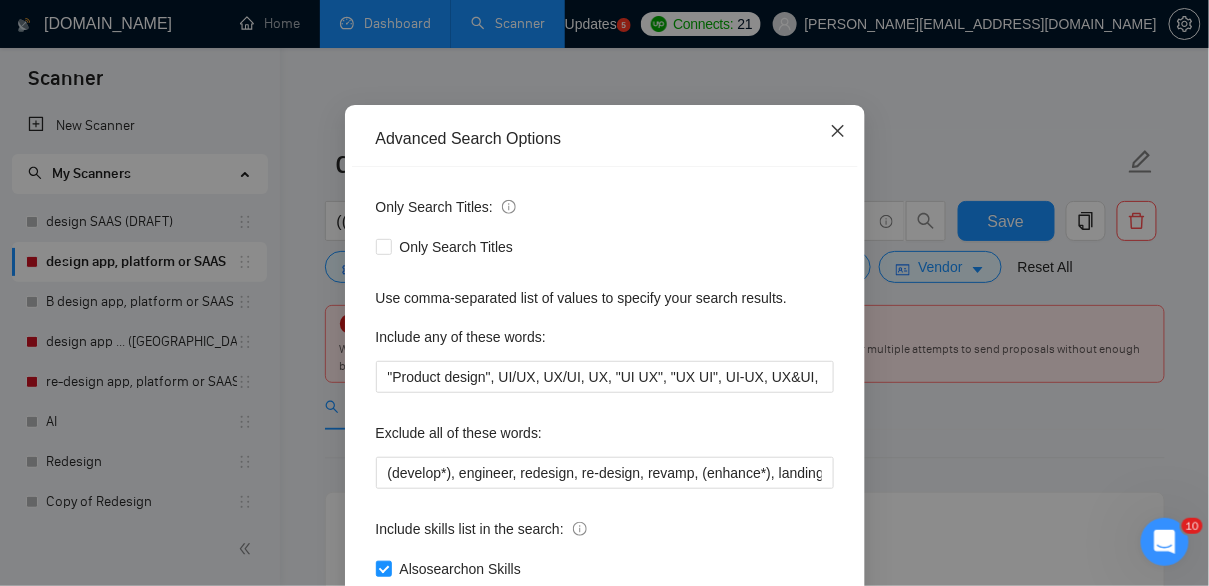 click at bounding box center [838, 132] 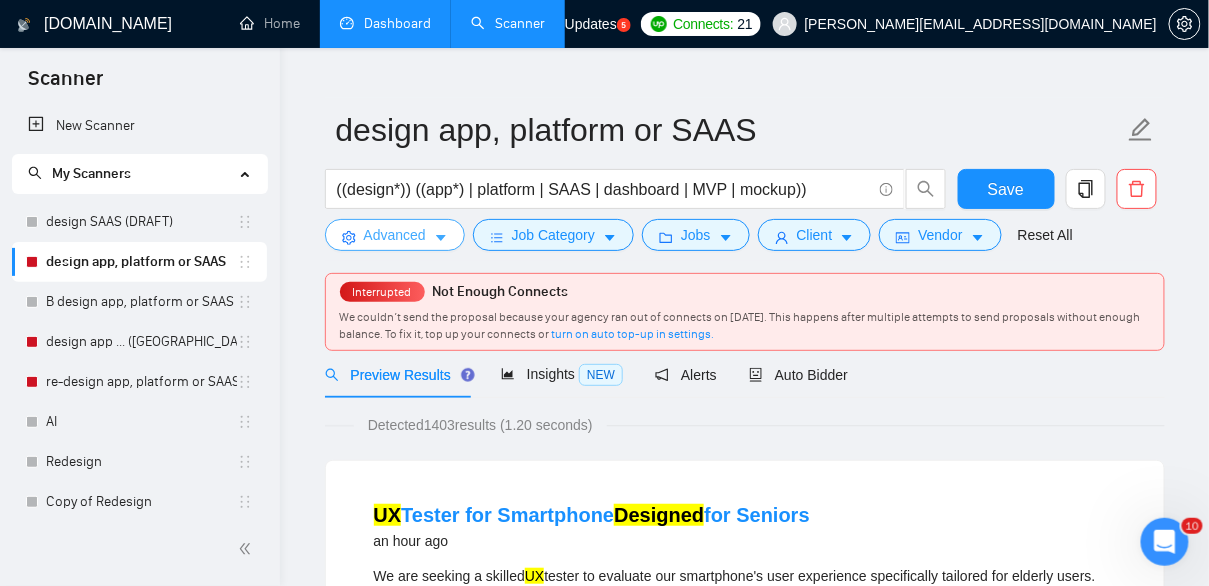 scroll, scrollTop: 0, scrollLeft: 0, axis: both 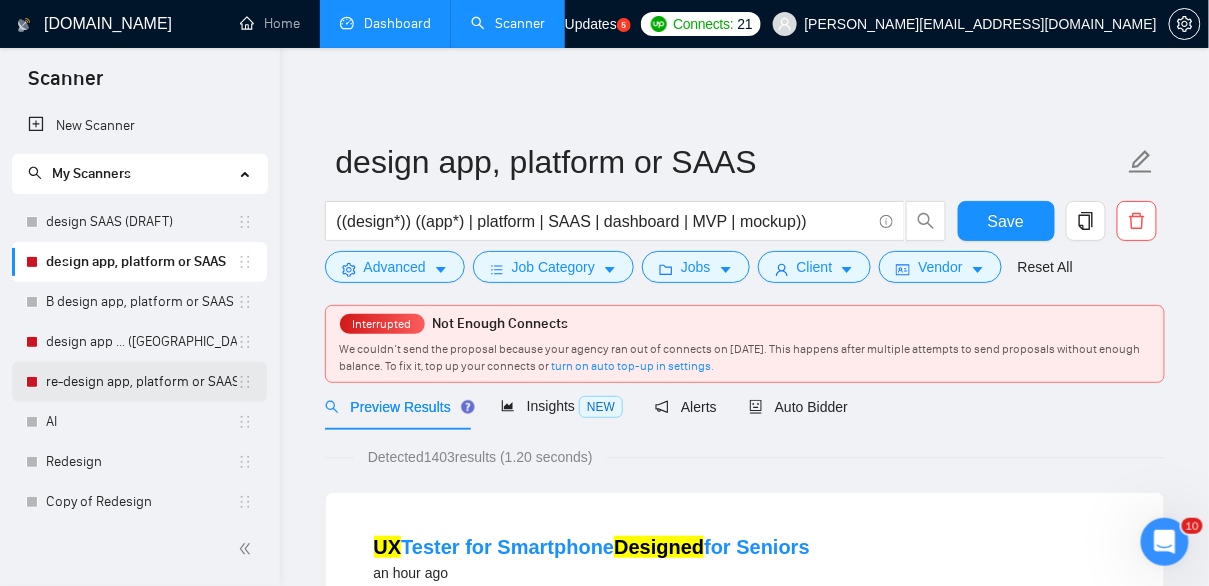 click on "re-design app, platform or SAAS" at bounding box center [141, 382] 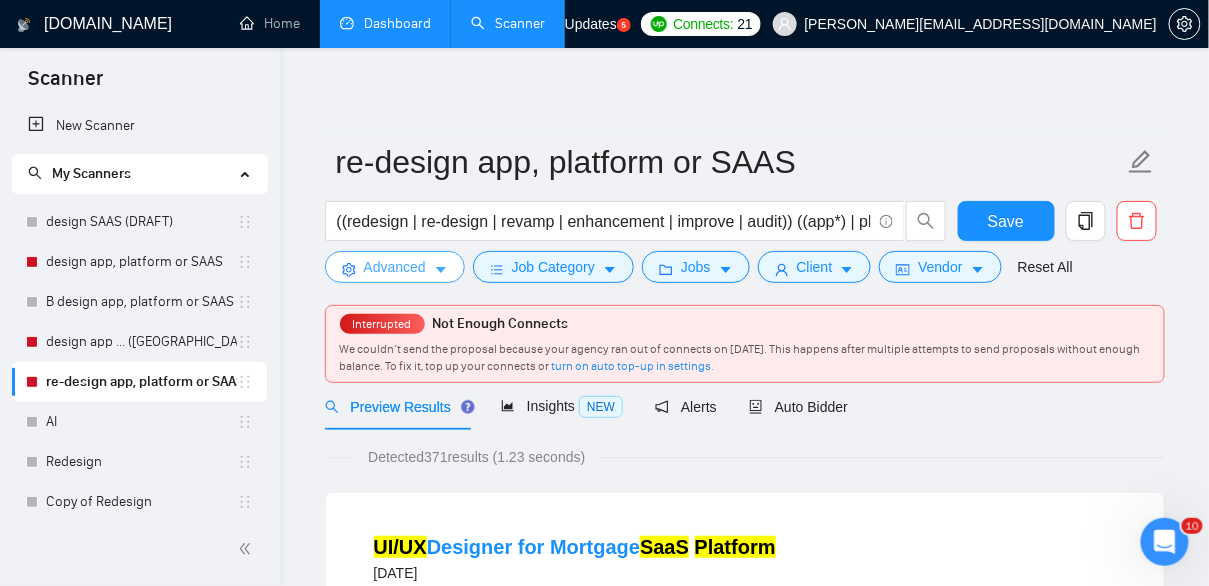 click on "Advanced" at bounding box center (395, 267) 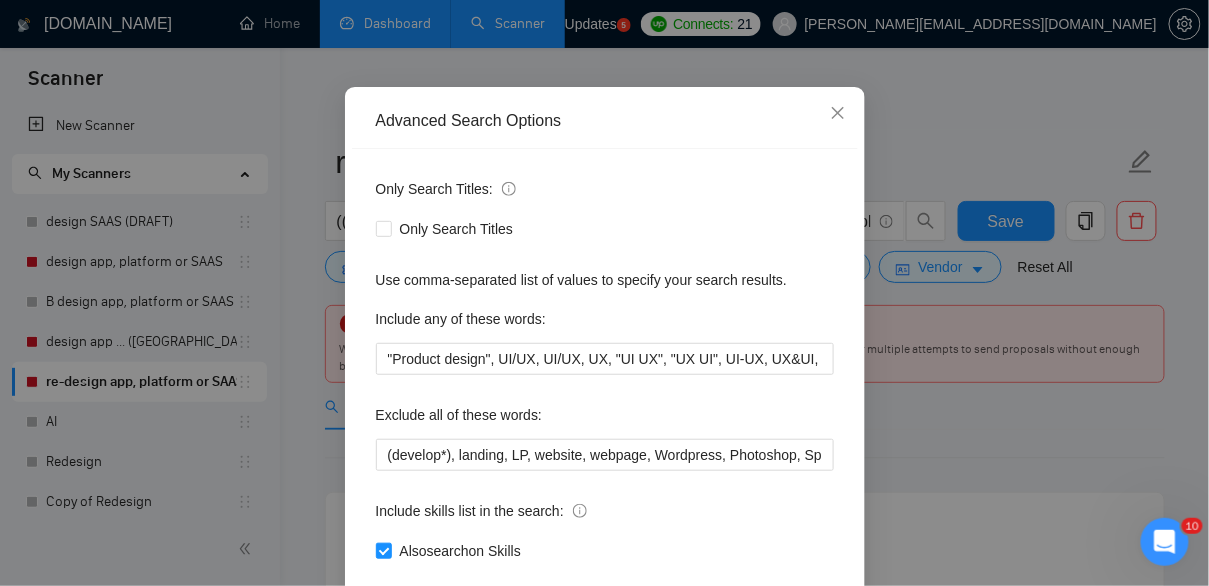 scroll, scrollTop: 131, scrollLeft: 0, axis: vertical 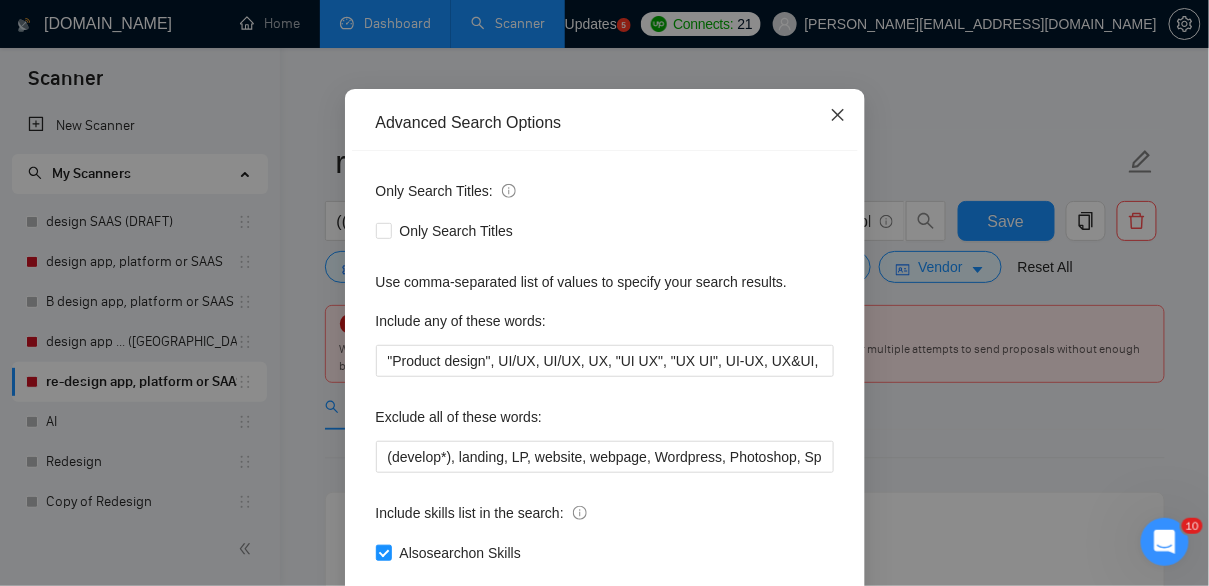 click 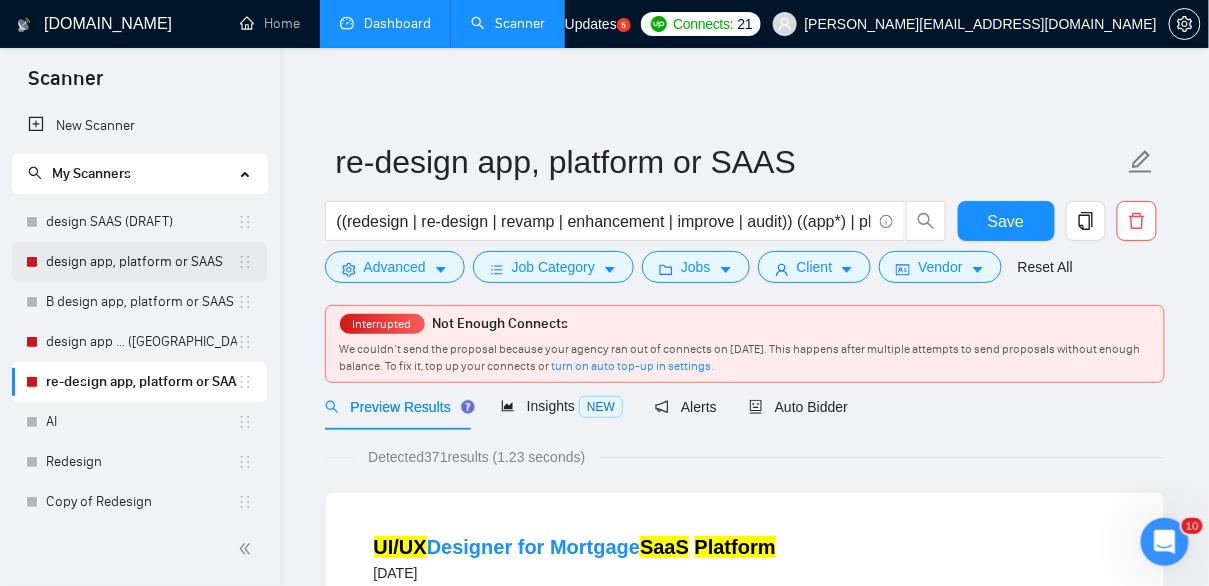 click on "design app, platform or SAAS" at bounding box center (141, 262) 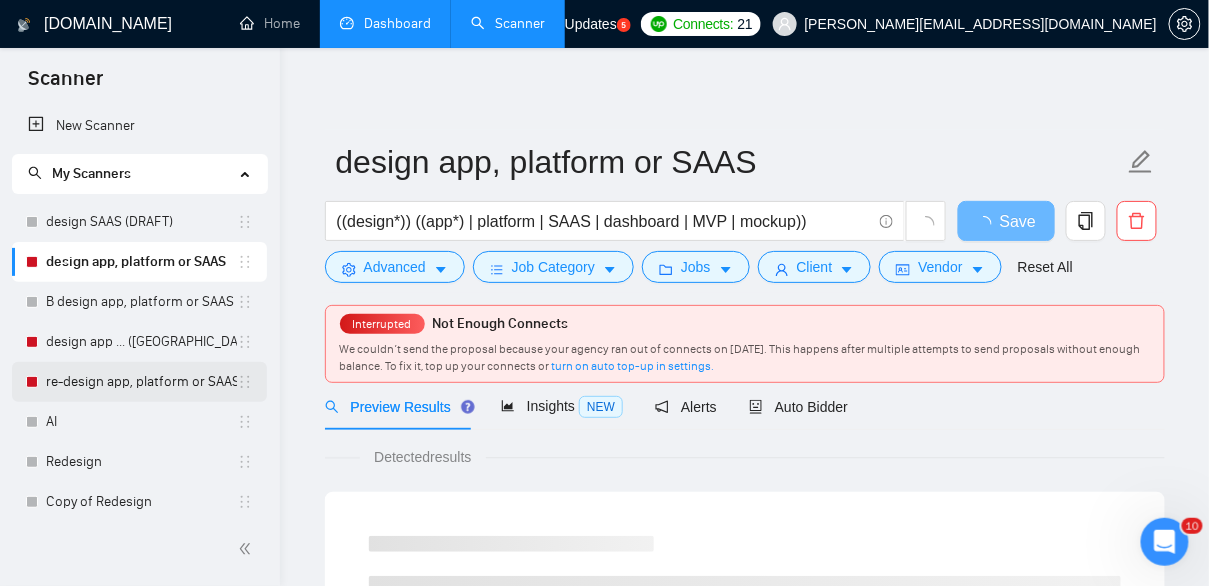 click on "re-design app, platform or SAAS" at bounding box center (141, 382) 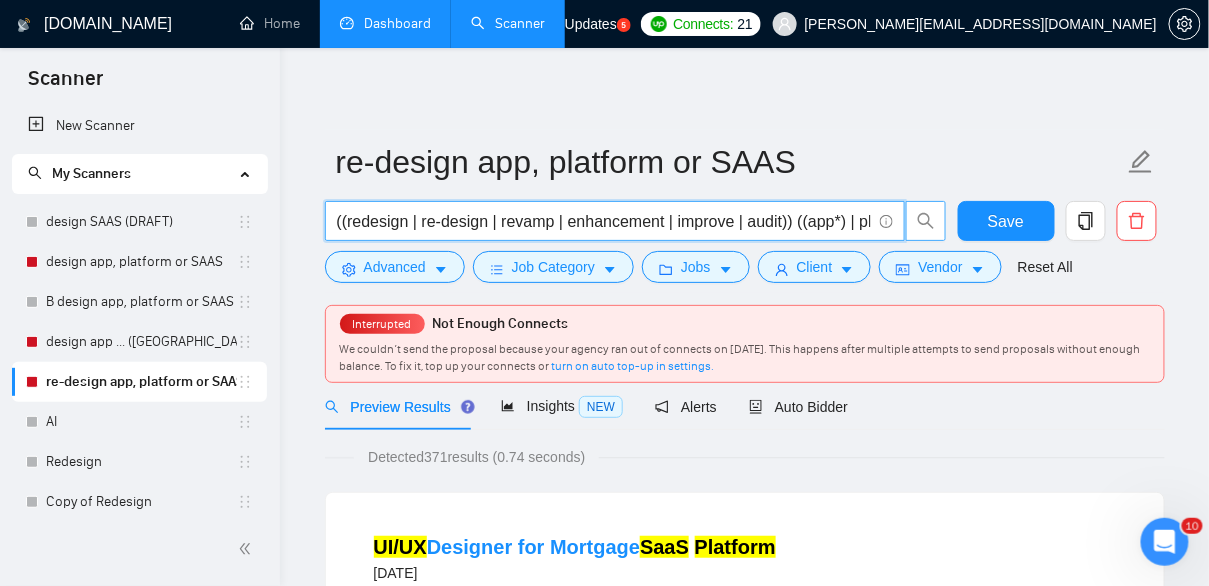 scroll, scrollTop: 0, scrollLeft: 259, axis: horizontal 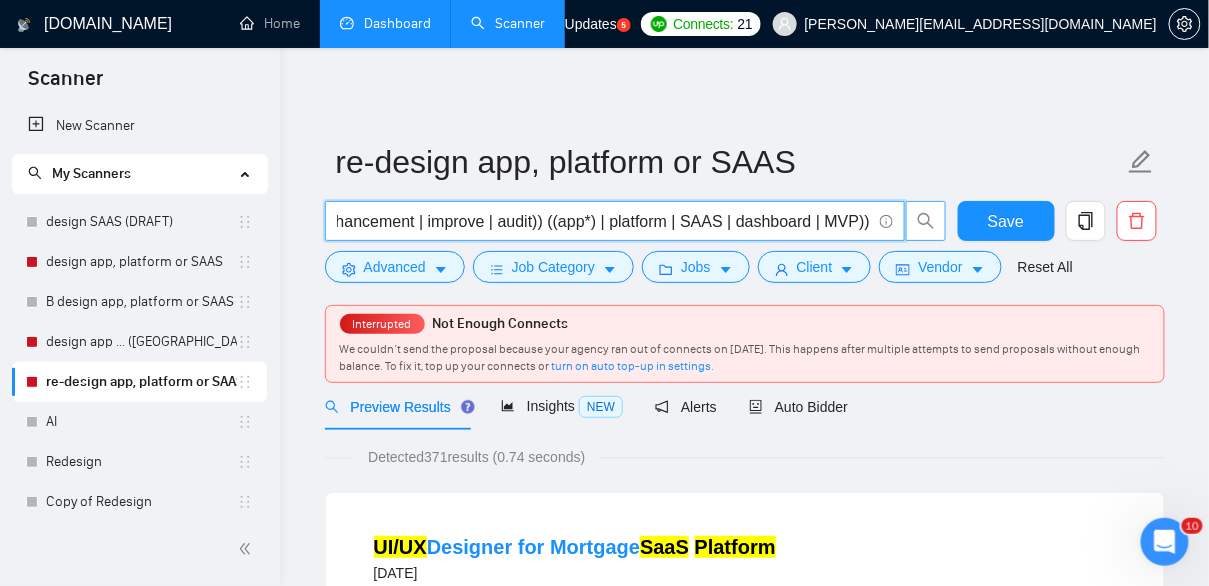 drag, startPoint x: 759, startPoint y: 221, endPoint x: 912, endPoint y: 228, distance: 153.16005 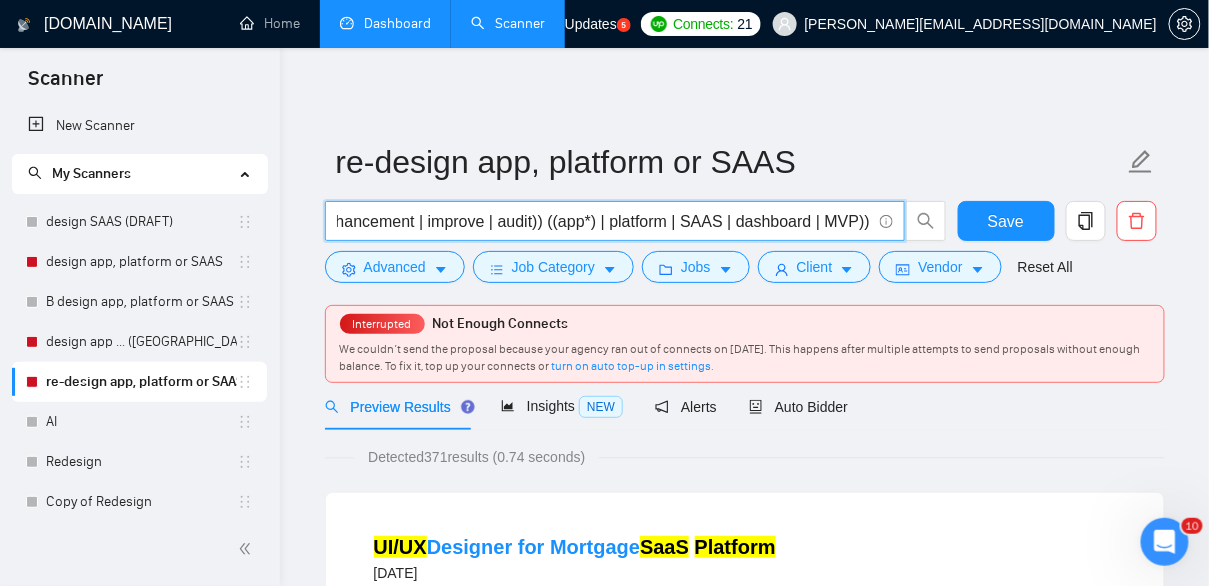 click on "((redesign | re-design | revamp | enhancement | improve | audit)) ((app*) | platform | SAAS | dashboard | MVP))" at bounding box center (604, 221) 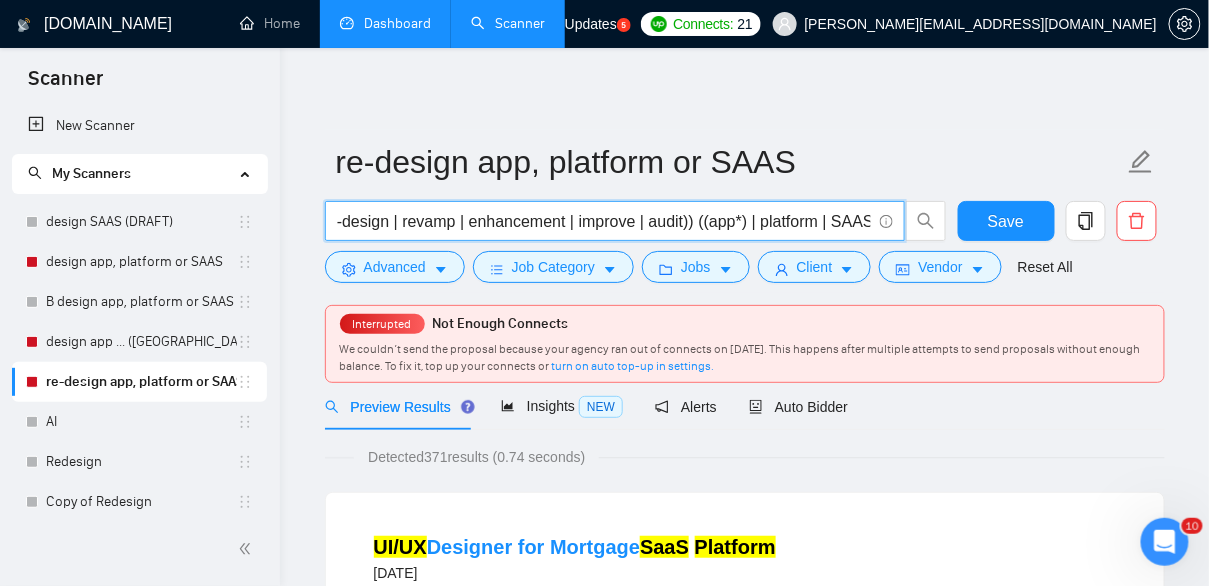 scroll, scrollTop: 0, scrollLeft: 0, axis: both 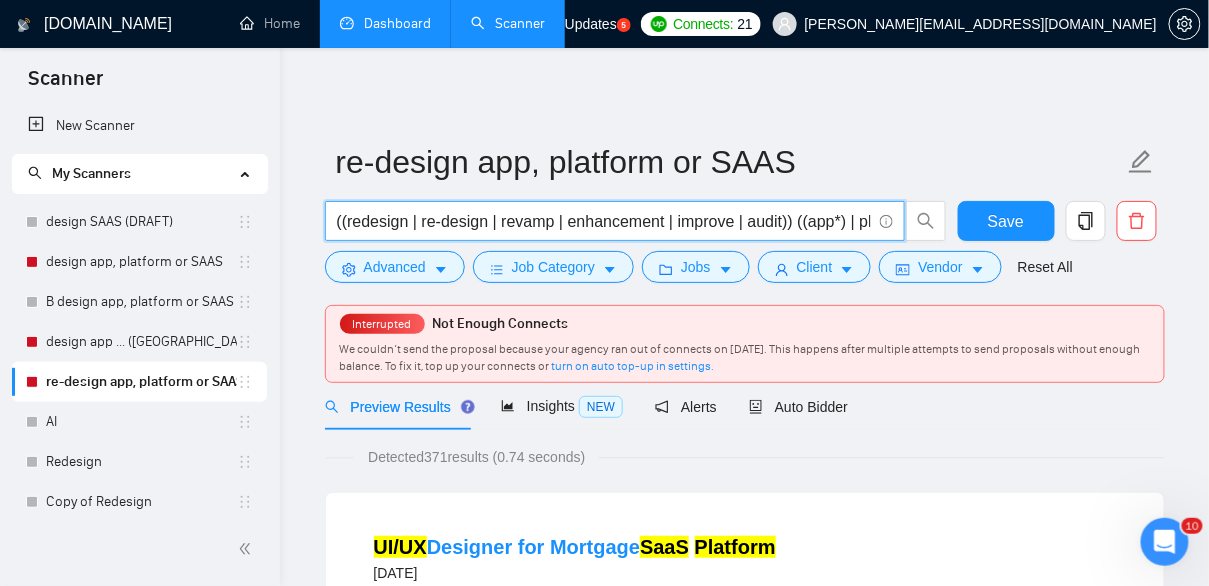 drag, startPoint x: 354, startPoint y: 227, endPoint x: 300, endPoint y: 220, distance: 54.451813 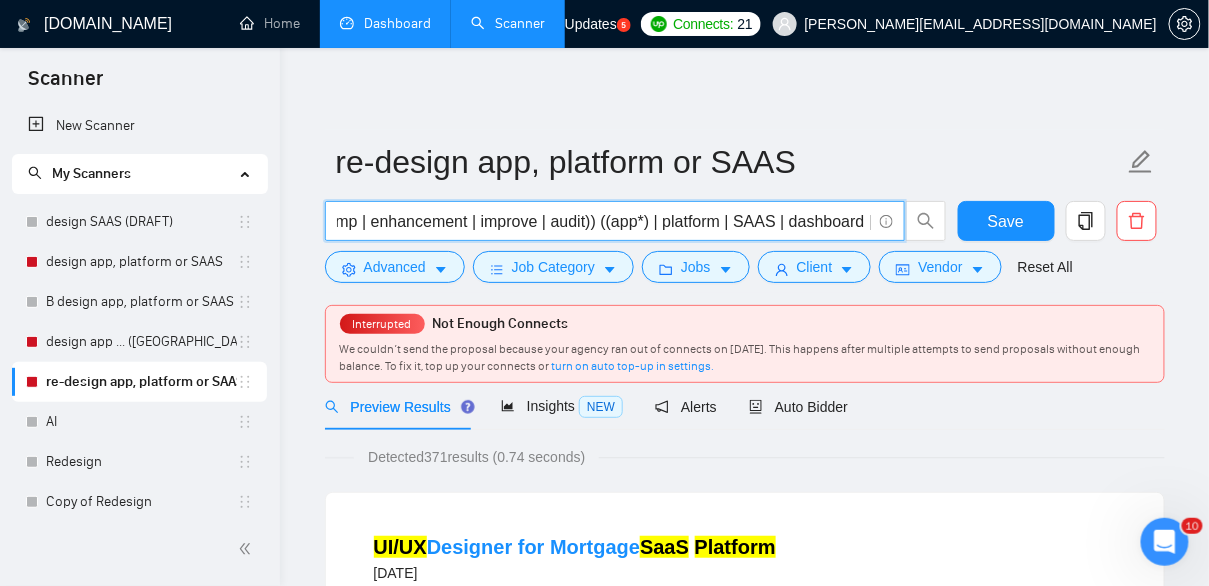 scroll, scrollTop: 0, scrollLeft: 259, axis: horizontal 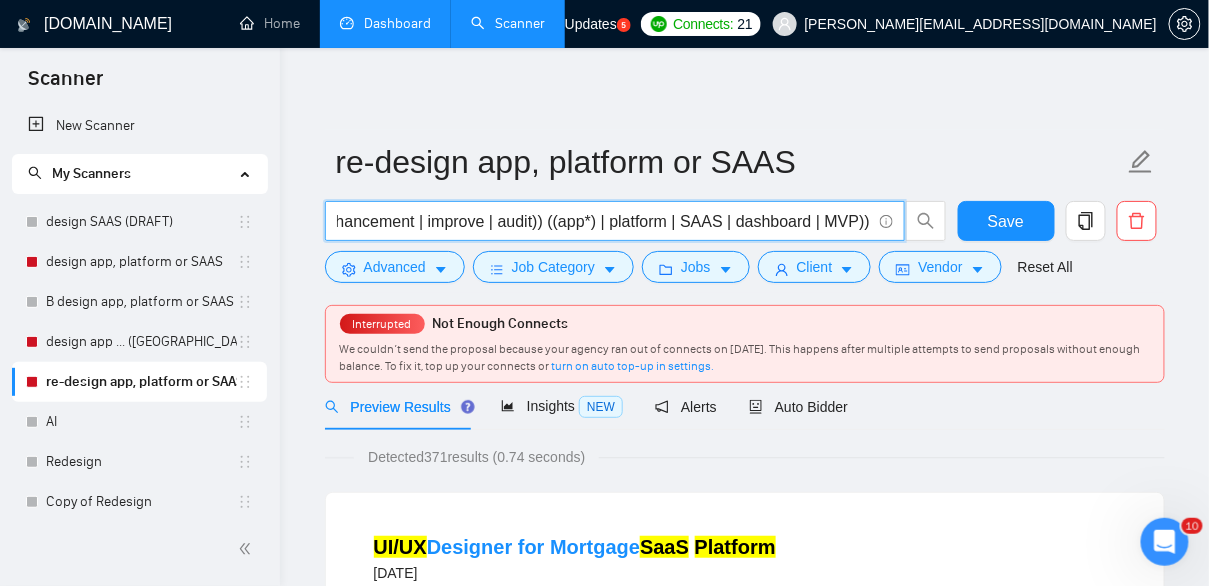drag, startPoint x: 824, startPoint y: 223, endPoint x: 875, endPoint y: 223, distance: 51 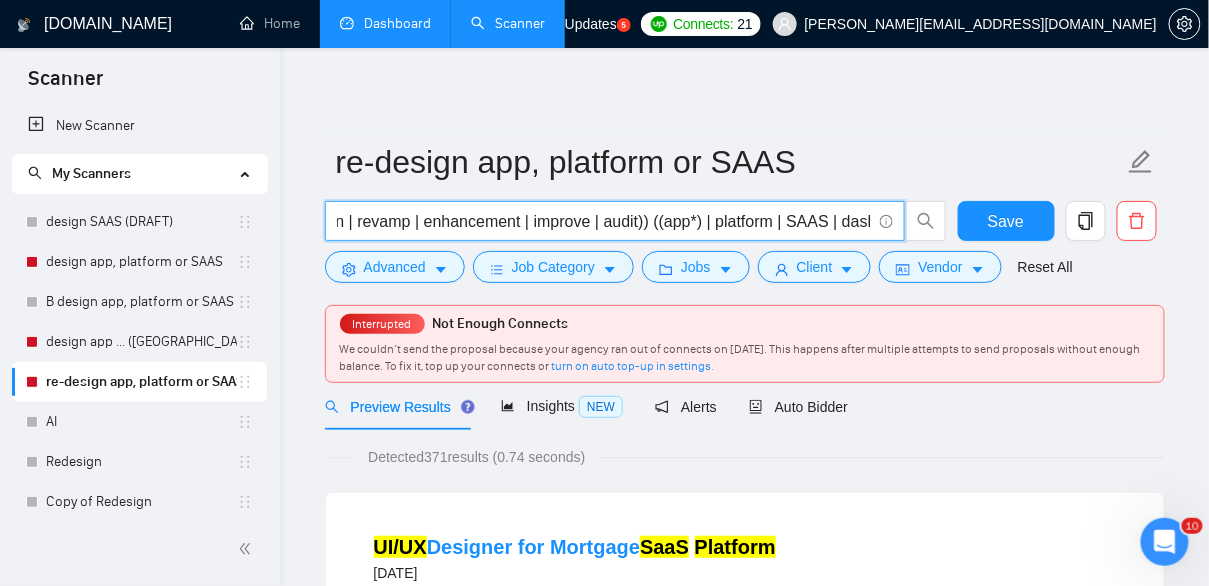 scroll, scrollTop: 0, scrollLeft: 0, axis: both 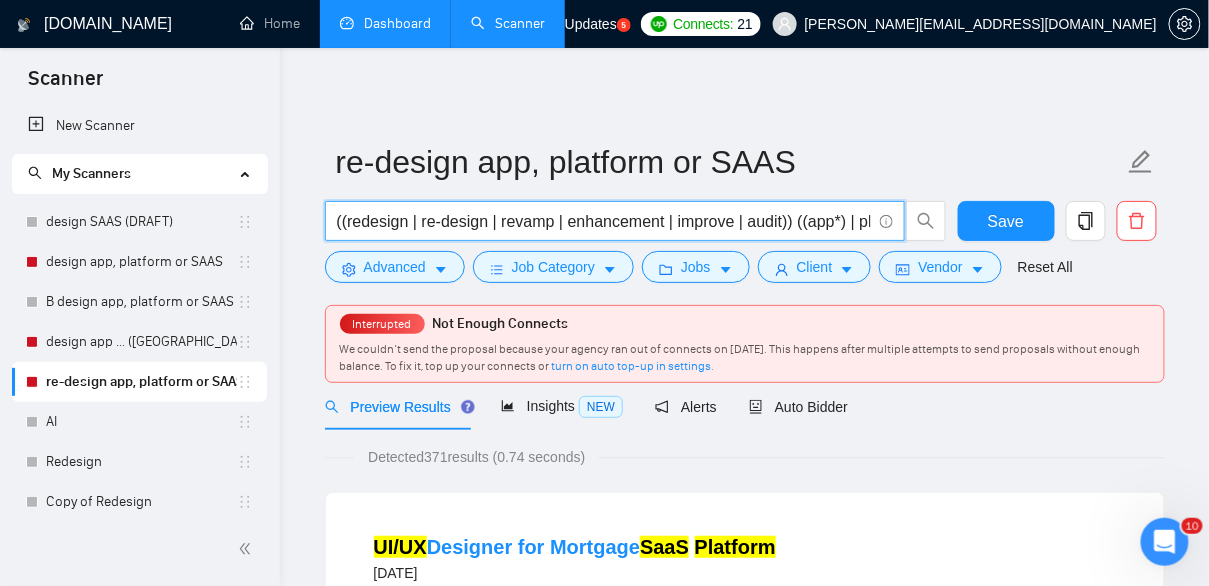 drag, startPoint x: 388, startPoint y: 219, endPoint x: 308, endPoint y: 215, distance: 80.09994 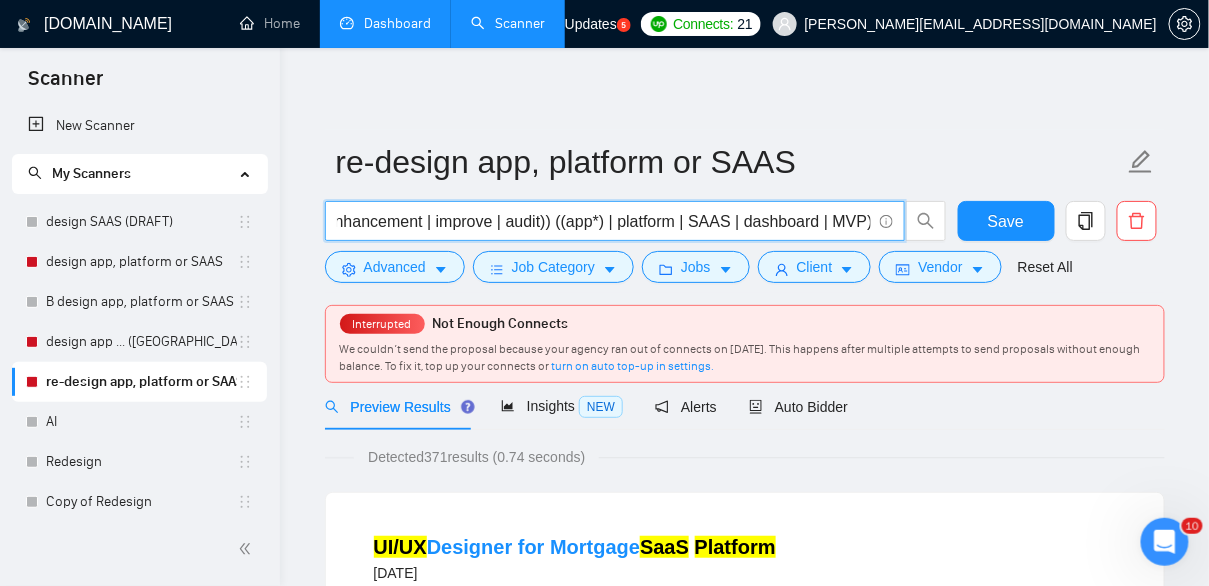 scroll, scrollTop: 0, scrollLeft: 259, axis: horizontal 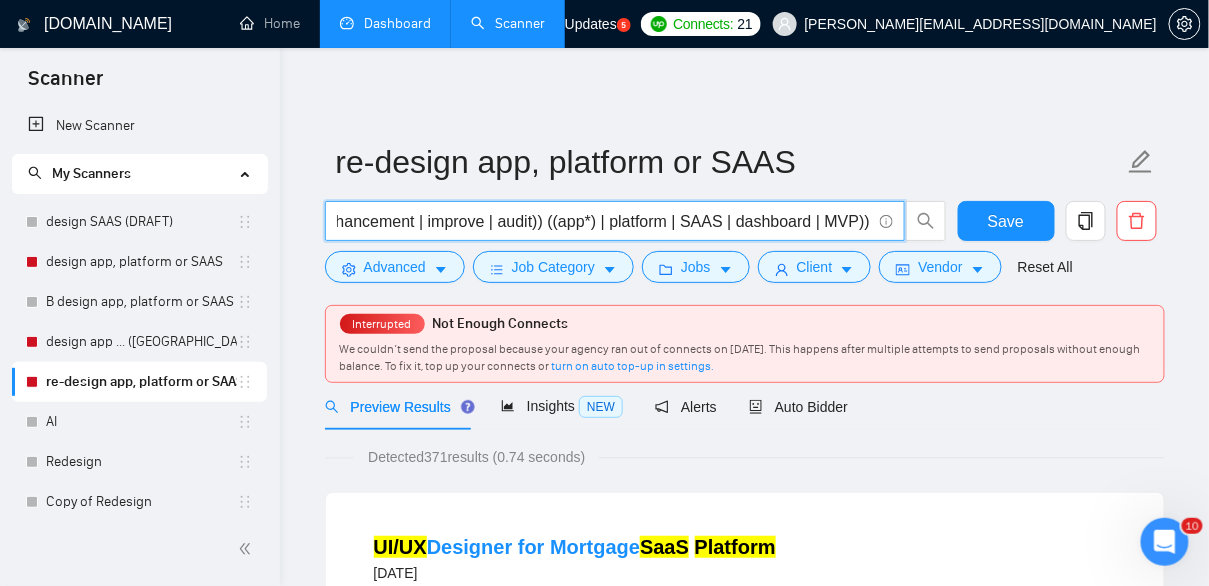 drag, startPoint x: 830, startPoint y: 222, endPoint x: 882, endPoint y: 226, distance: 52.153618 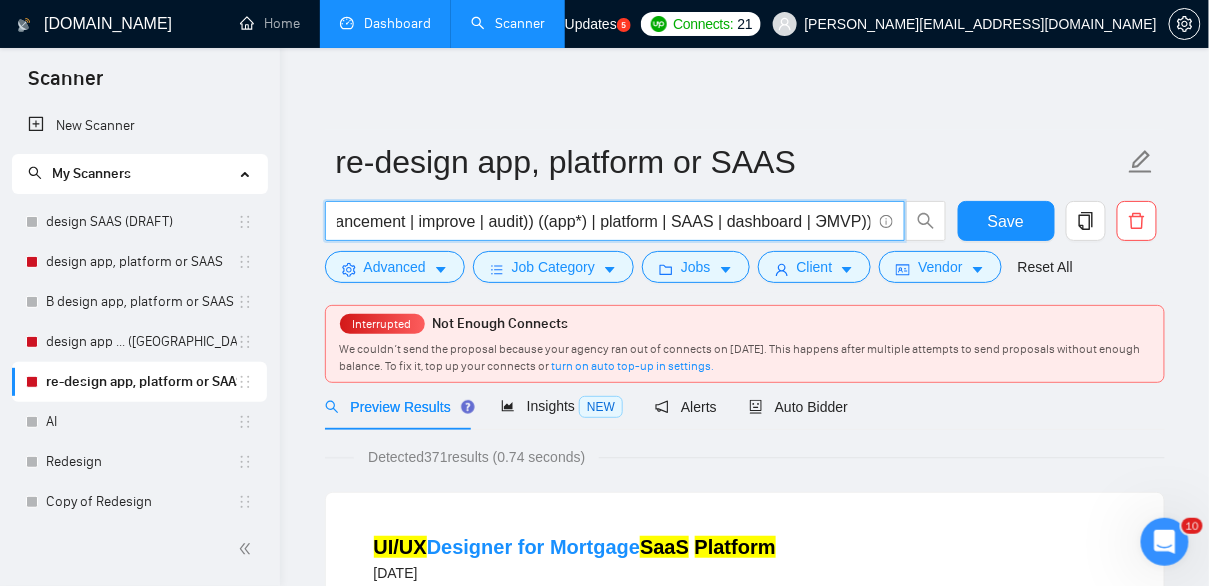 paste on "dashboard" 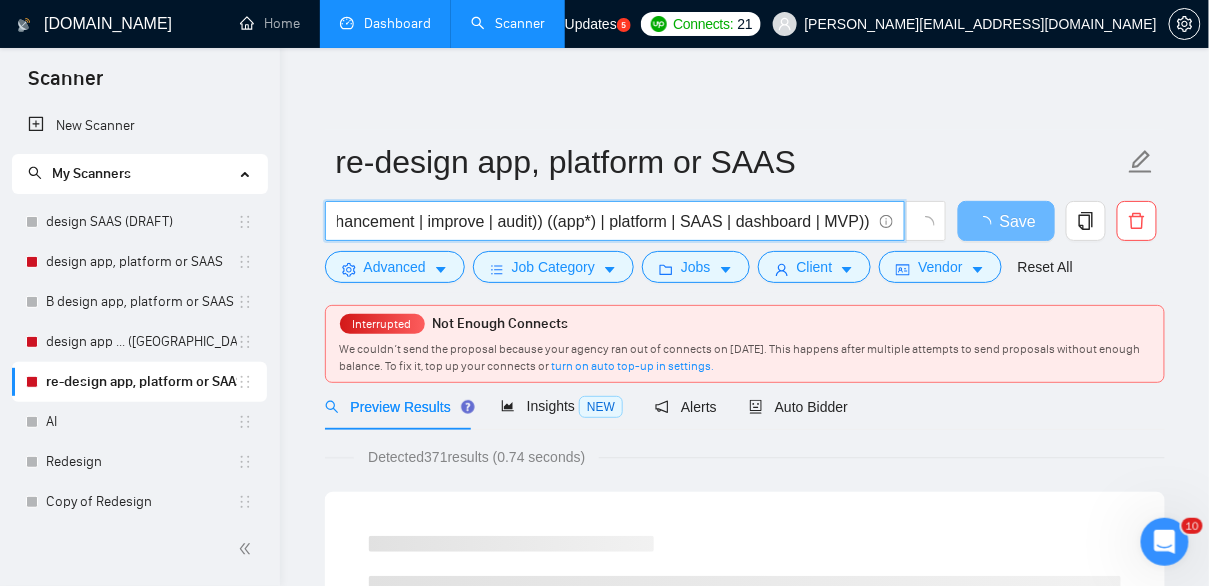 scroll, scrollTop: 0, scrollLeft: 259, axis: horizontal 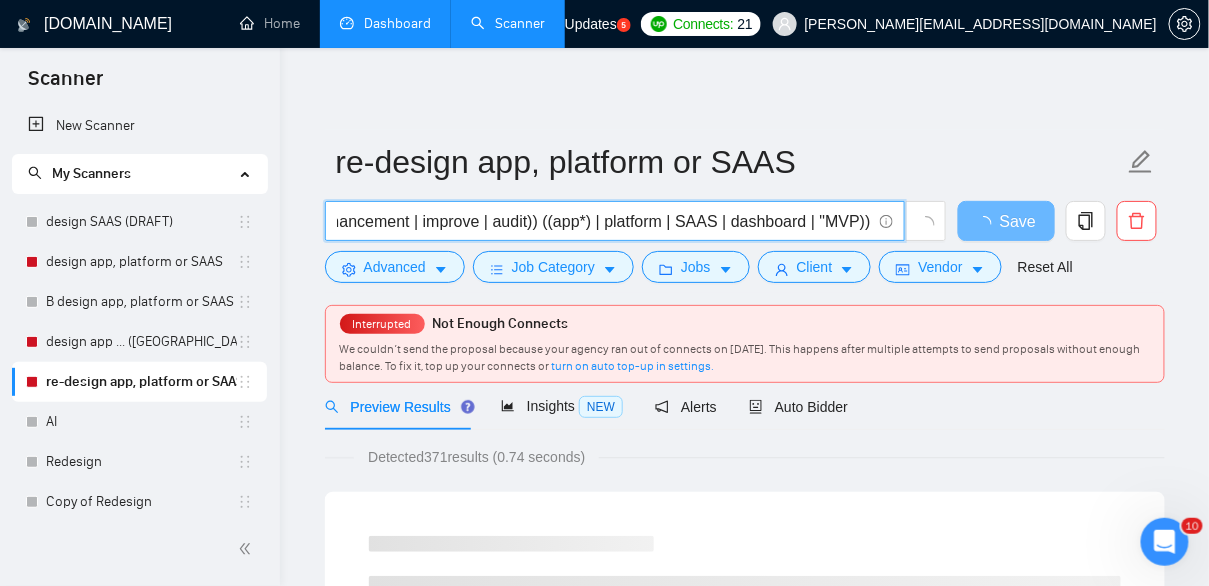 paste on "dashboard" 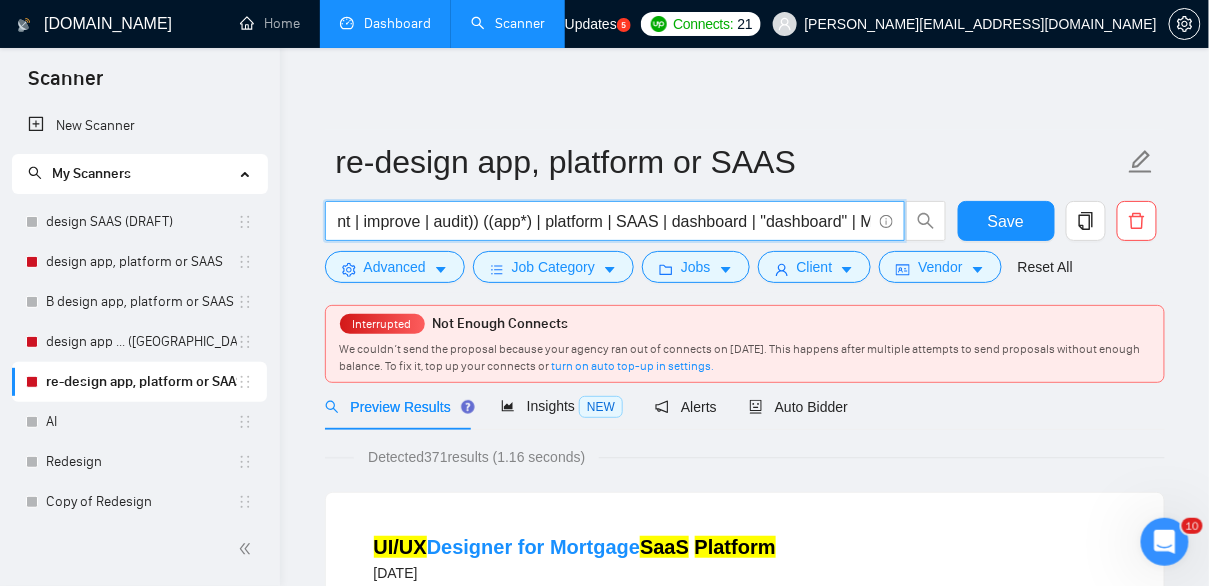 scroll, scrollTop: 0, scrollLeft: 318, axis: horizontal 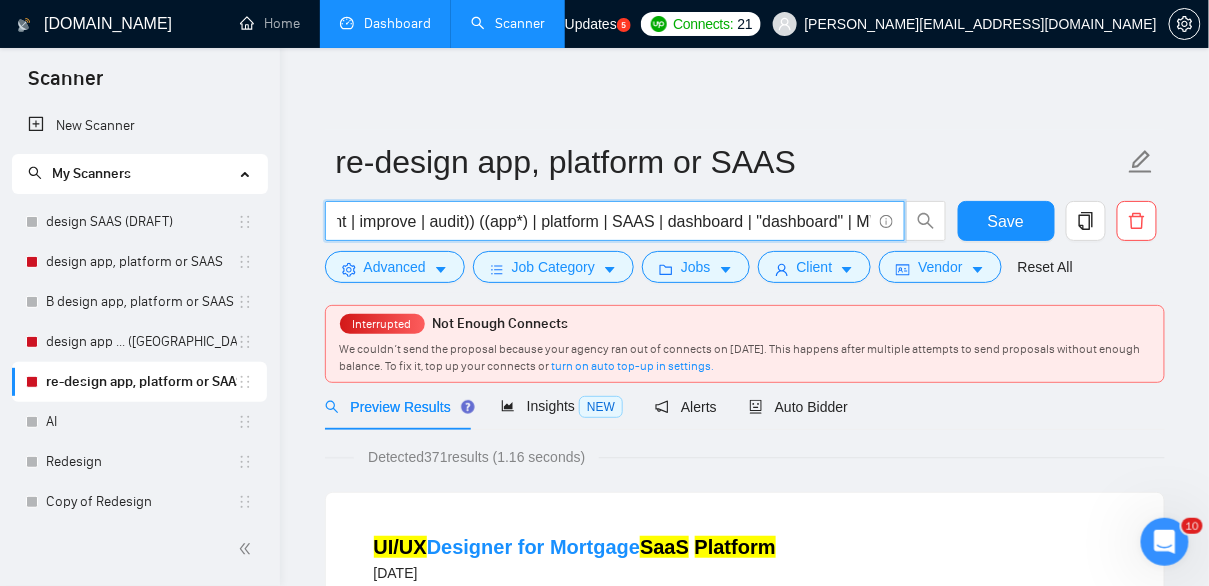 click on "((redesign | re-design | revamp | enhancement | improve | audit)) ((app*) | platform | SAAS | dashboard | "dashboard" | MVP))" at bounding box center (604, 221) 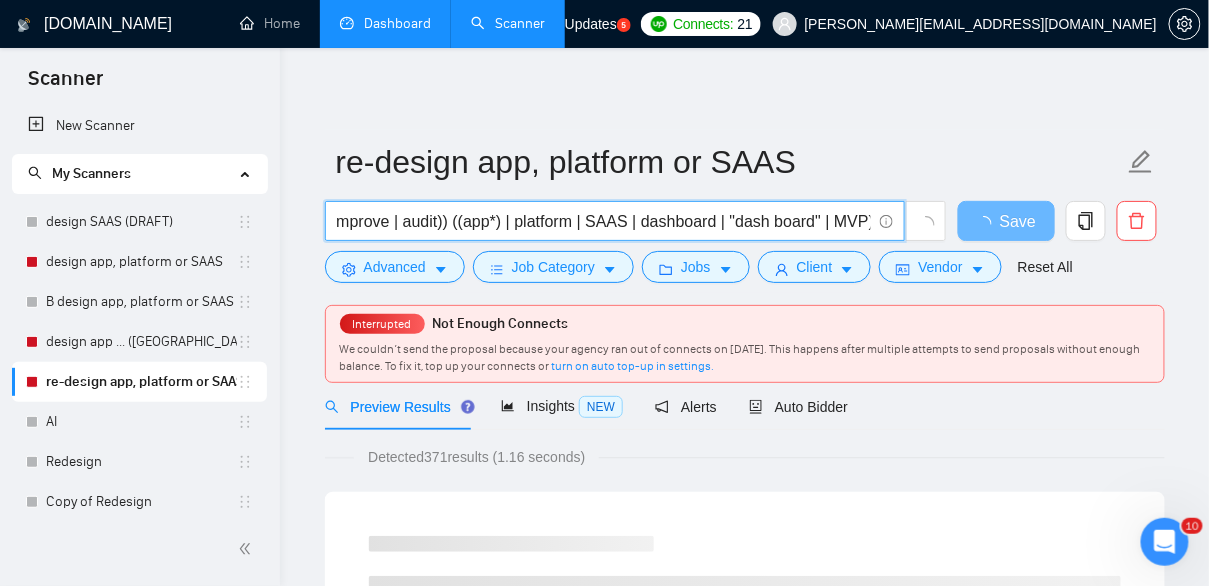 scroll, scrollTop: 0, scrollLeft: 367, axis: horizontal 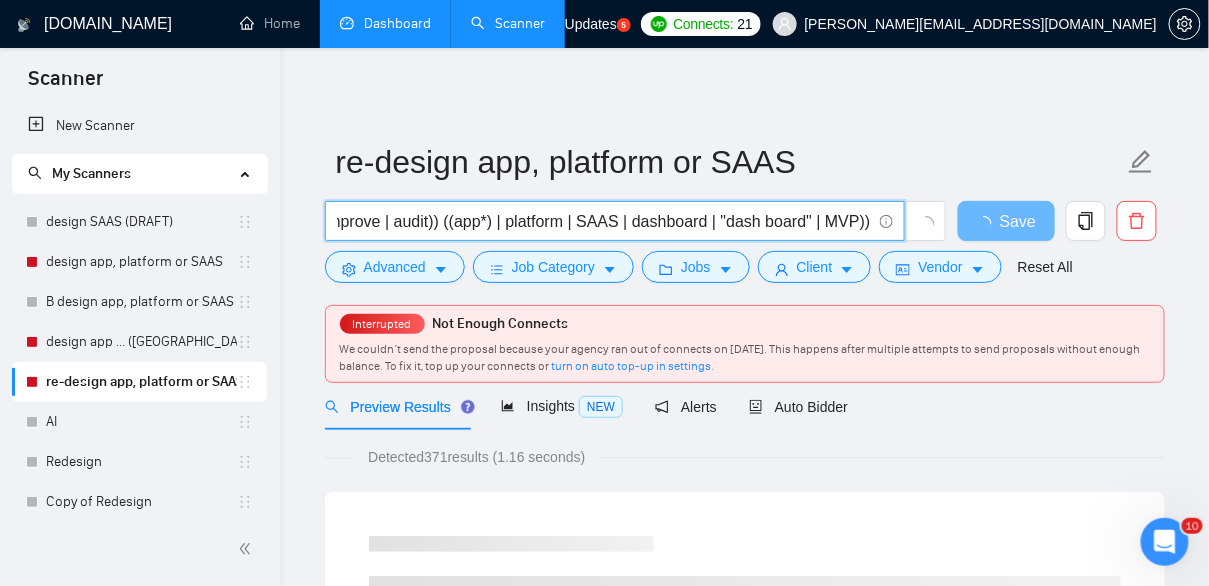 drag, startPoint x: 856, startPoint y: 226, endPoint x: 874, endPoint y: 230, distance: 18.439089 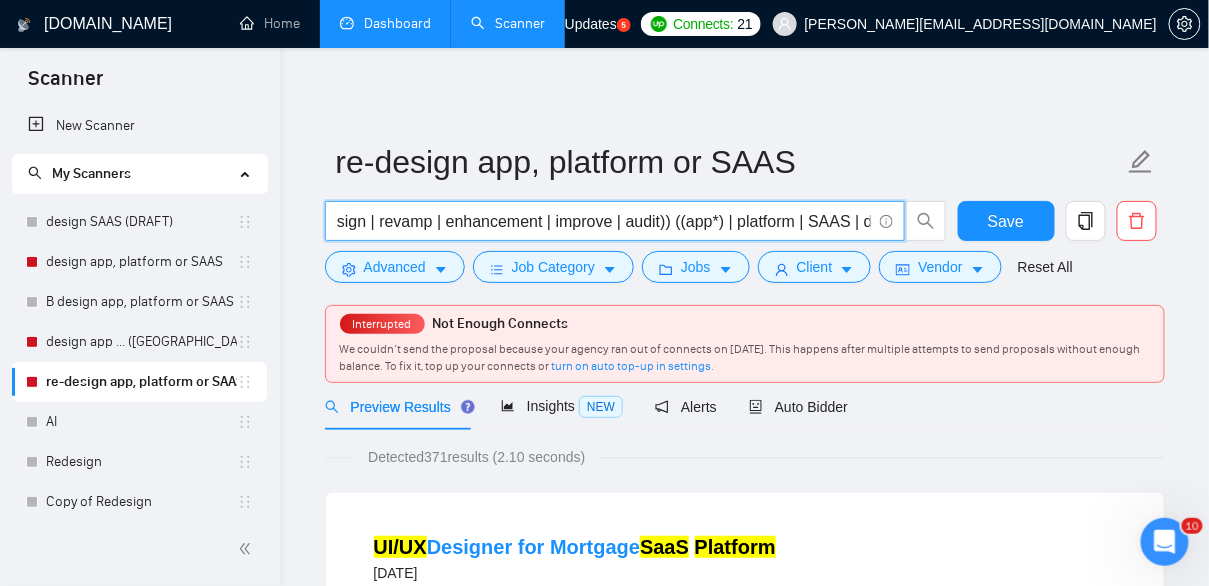 scroll, scrollTop: 0, scrollLeft: 0, axis: both 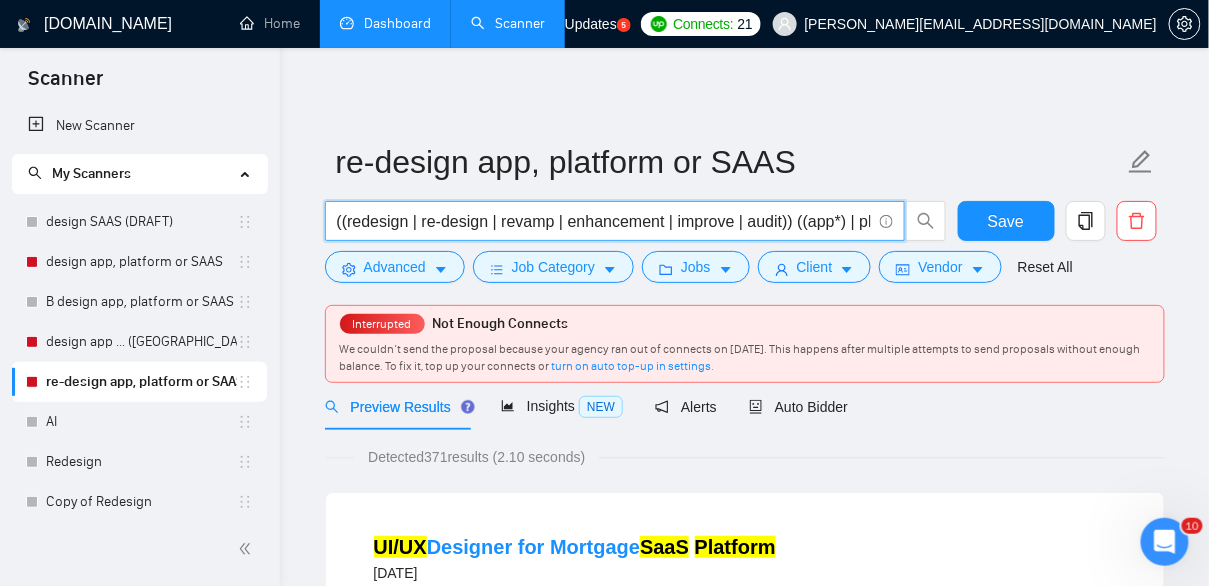 drag, startPoint x: 378, startPoint y: 220, endPoint x: 314, endPoint y: 211, distance: 64.629715 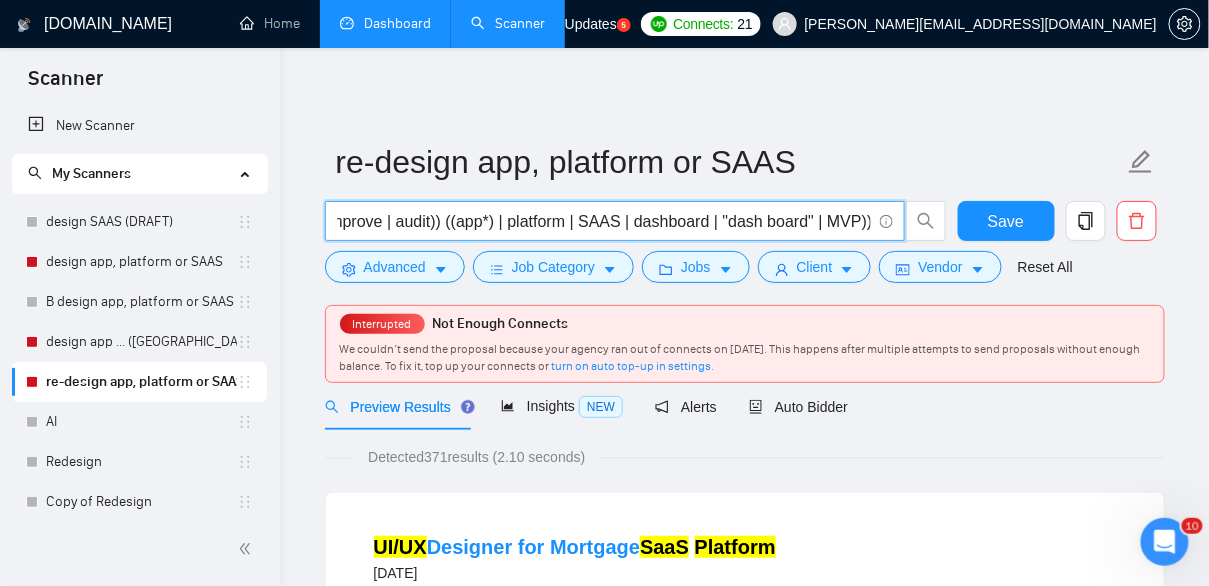 scroll, scrollTop: 0, scrollLeft: 367, axis: horizontal 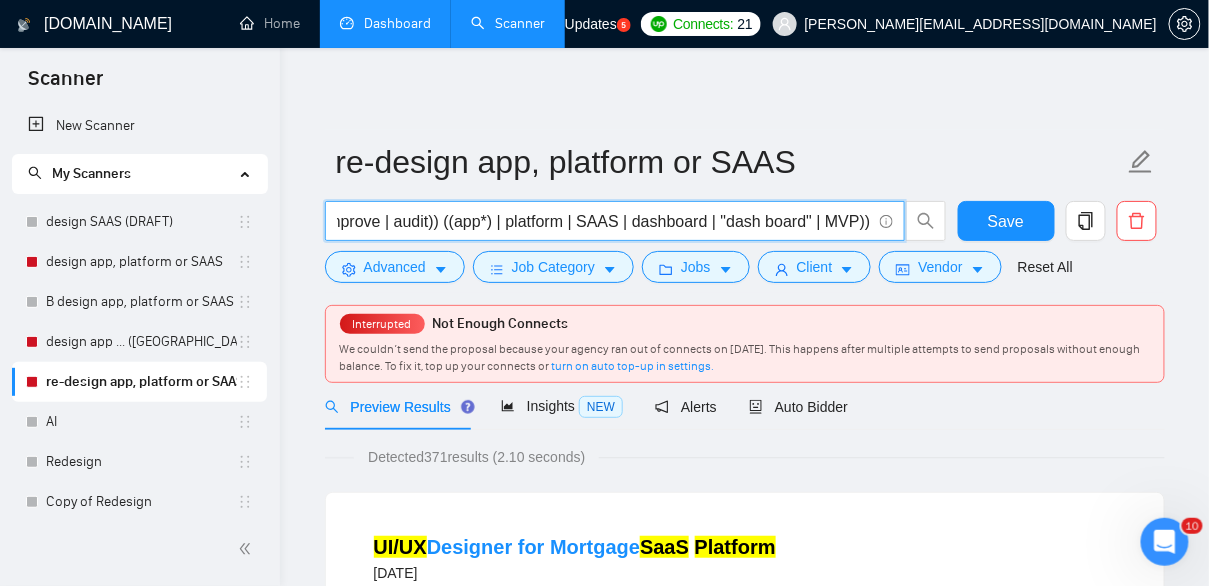 drag, startPoint x: 823, startPoint y: 221, endPoint x: 869, endPoint y: 228, distance: 46.52956 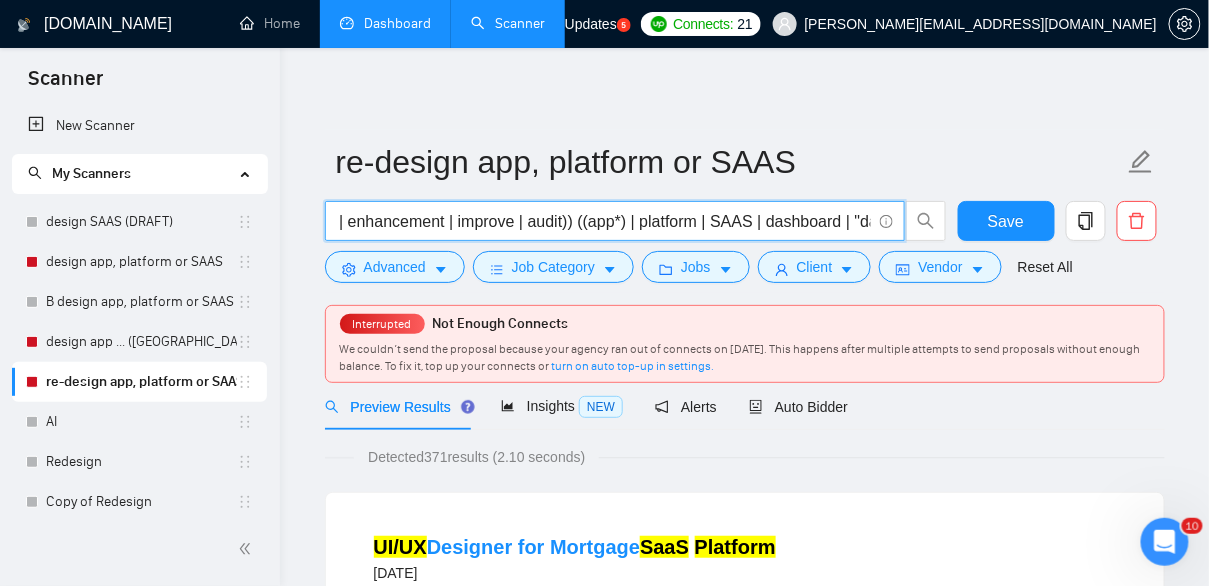 scroll, scrollTop: 0, scrollLeft: 0, axis: both 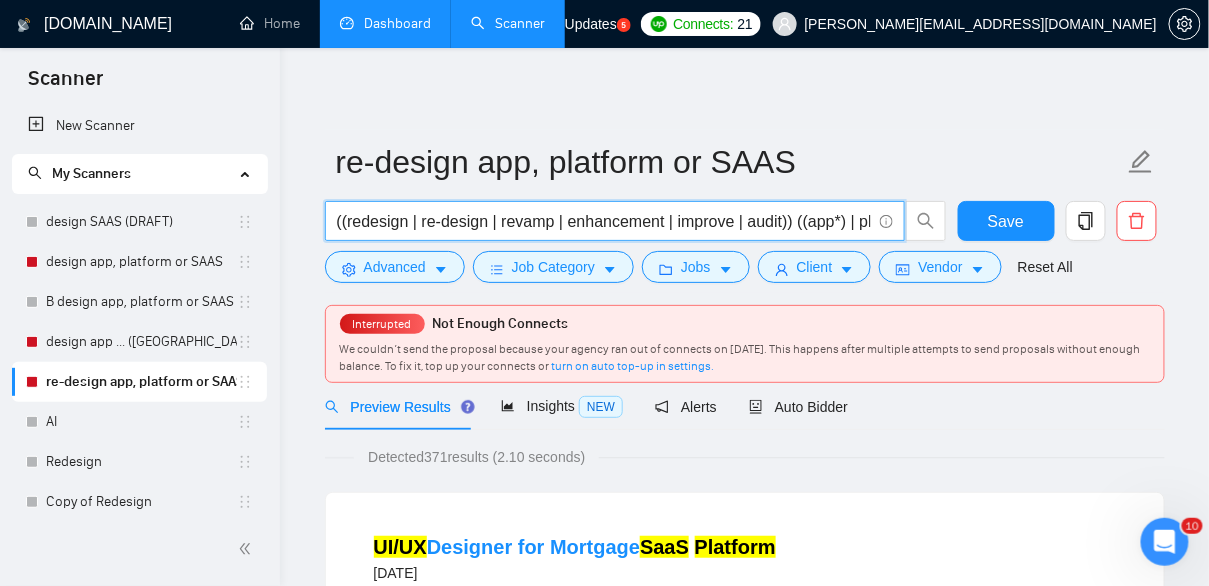 drag, startPoint x: 360, startPoint y: 221, endPoint x: 307, endPoint y: 218, distance: 53.08484 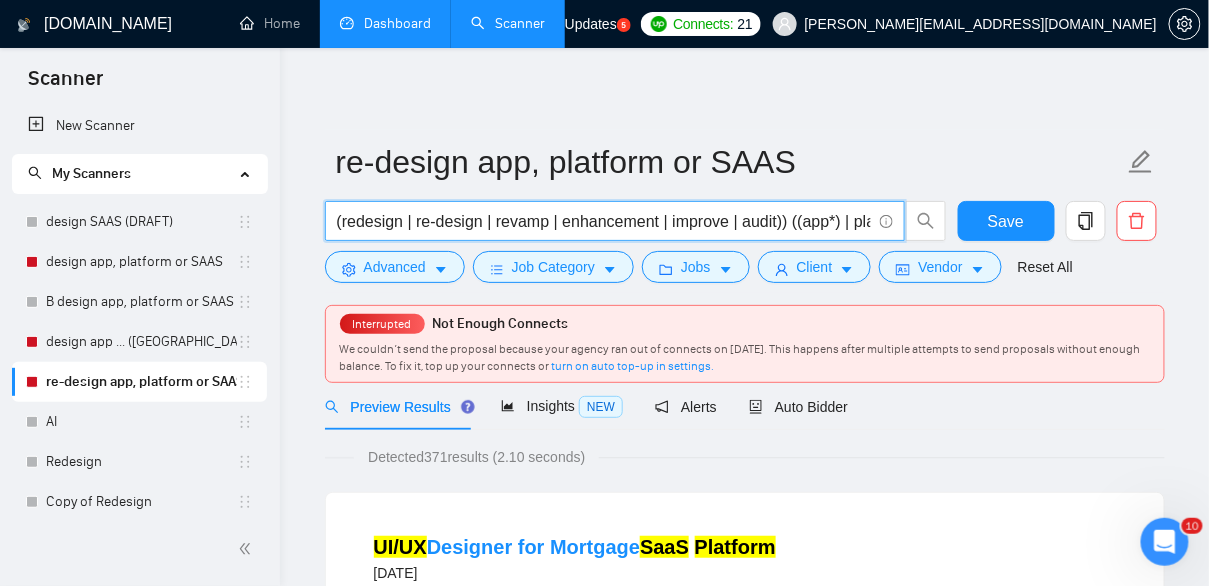 click on "(redesign | re-design | revamp | enhancement | improve | audit)) ((app*) | platform | SAAS | dashboard | "dash board" | MVP))" at bounding box center [604, 221] 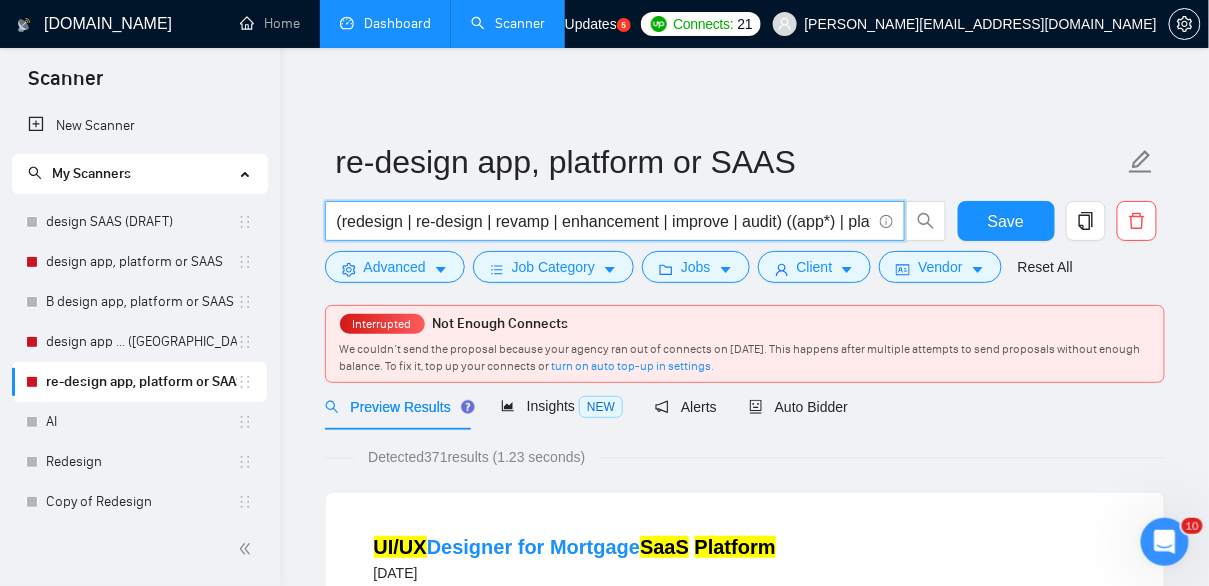 click on "(redesign | re-design | revamp | enhancement | improve | audit) ((app*) | platform | SAAS | dashboard | "dash board" | MVP))" at bounding box center (604, 221) 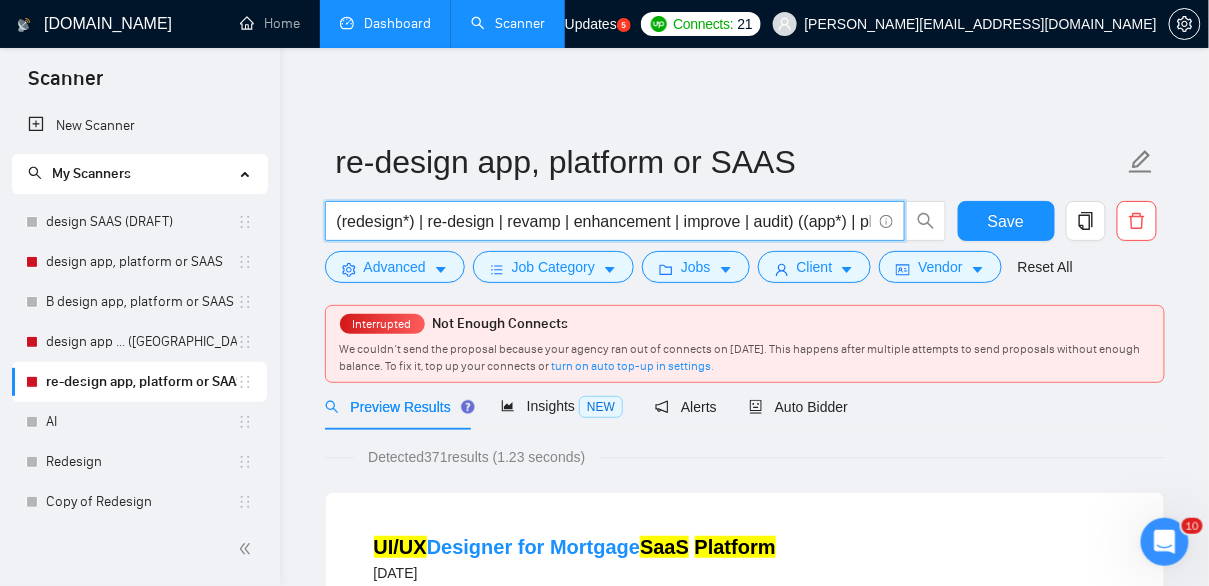 click on "(redesign*) | re-design | revamp | enhancement | improve | audit) ((app*) | platform | SAAS | dashboard | "dash board" | MVP))" at bounding box center (604, 221) 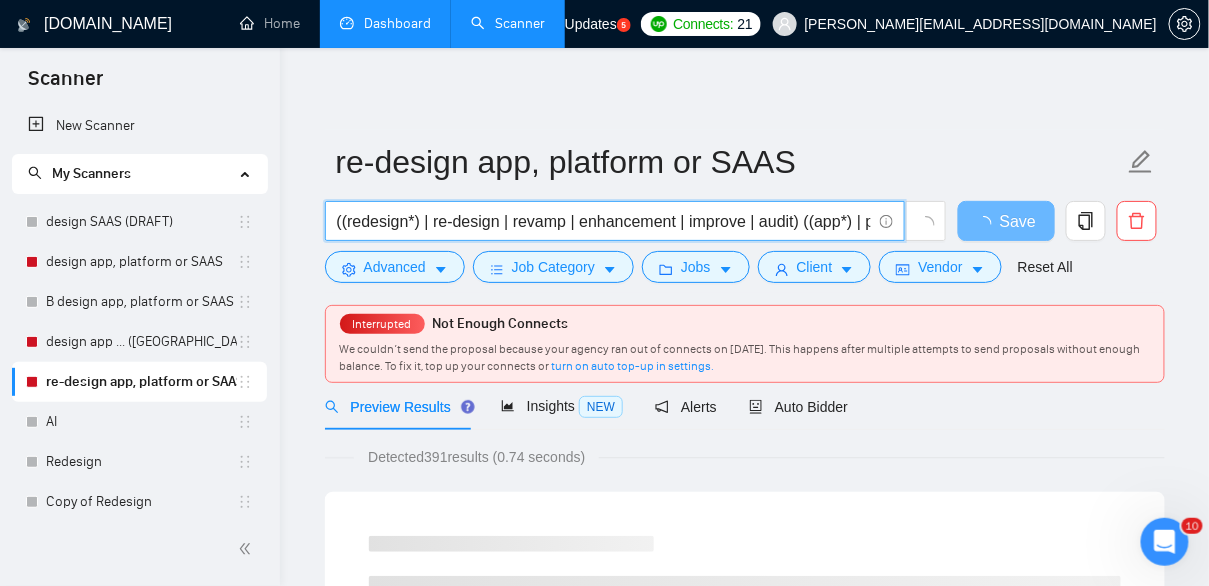 click on "((redesign*) | re-design | revamp | enhancement | improve | audit) ((app*) | platform | SAAS | dashboard | "dash board" | MVP))" at bounding box center (604, 221) 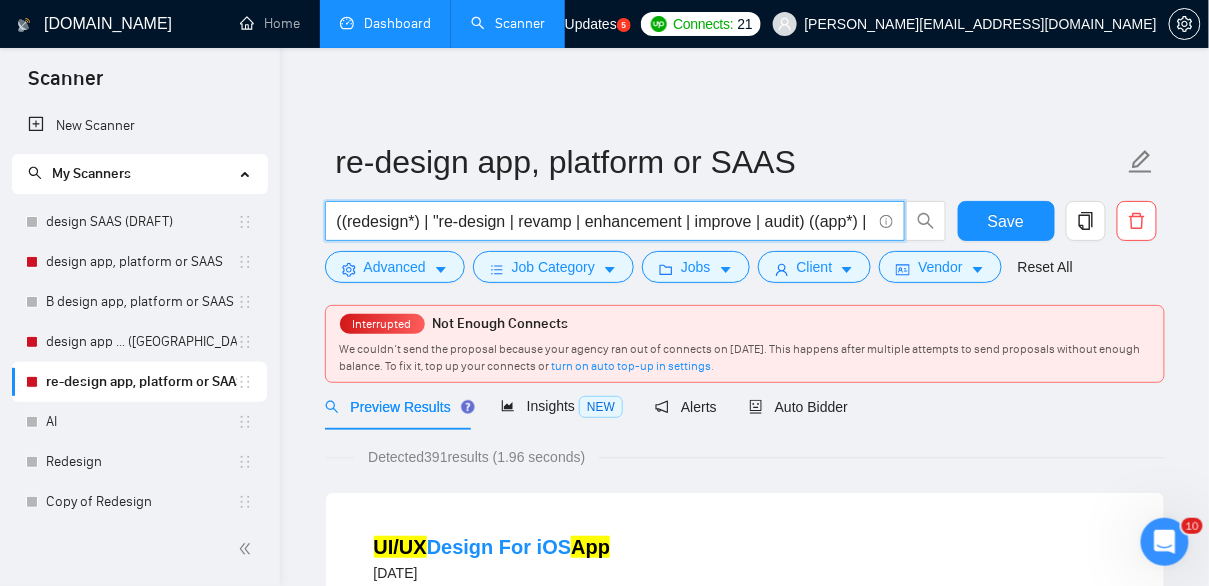 click on "((redesign*) | "re-design | revamp | enhancement | improve | audit) ((app*) | platform | SAAS | dashboard | "dash board" | MVP))" at bounding box center [604, 221] 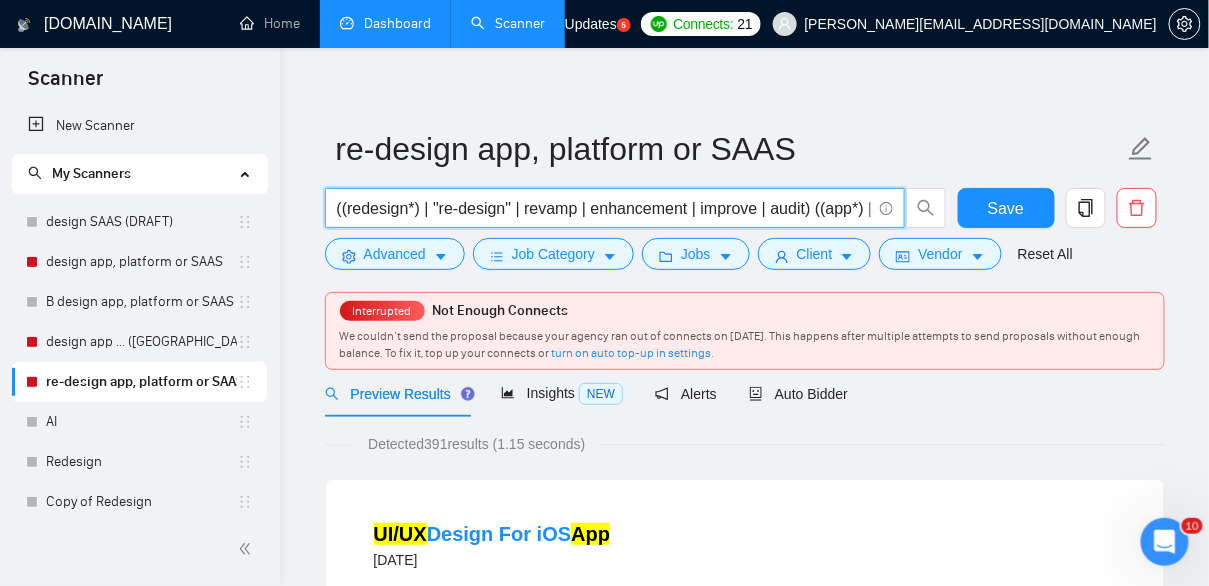 scroll, scrollTop: 0, scrollLeft: 0, axis: both 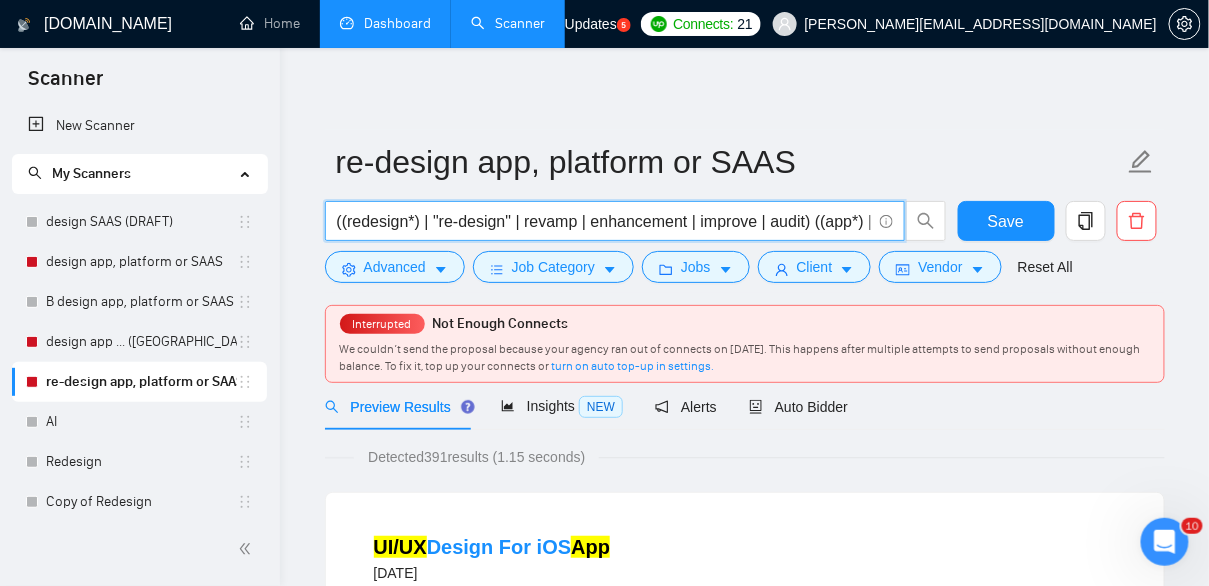 drag, startPoint x: 520, startPoint y: 219, endPoint x: 437, endPoint y: 213, distance: 83.21658 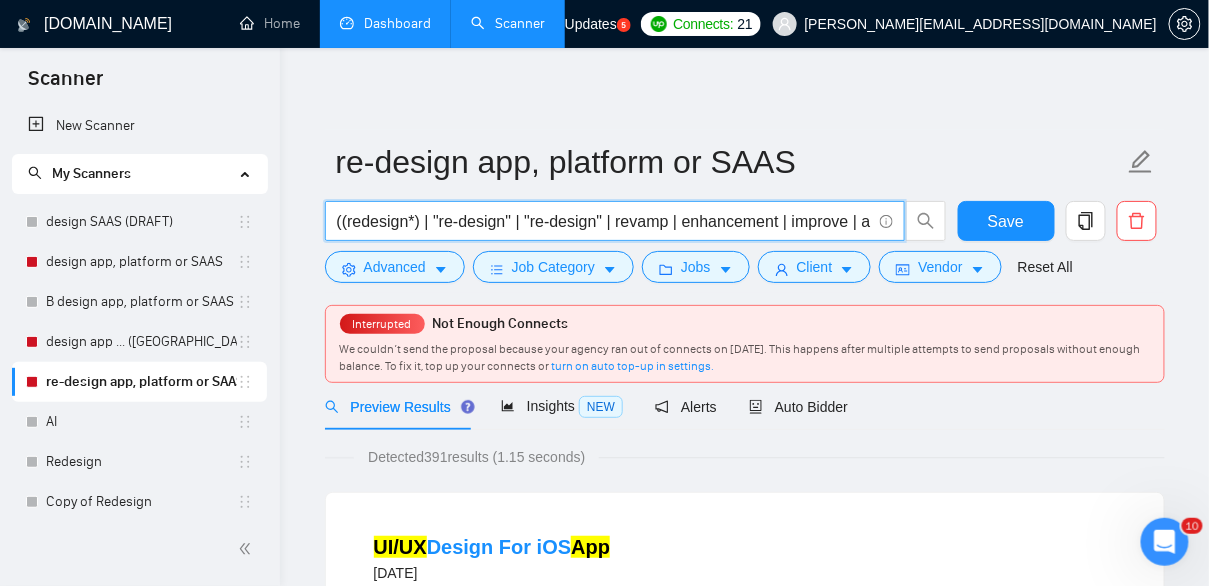 click on "((redesign*) | "re-design" | "re-design" | revamp | enhancement | improve | audit) ((app*) | platform | SAAS | dashboard | "dash board" | MVP))" at bounding box center [604, 221] 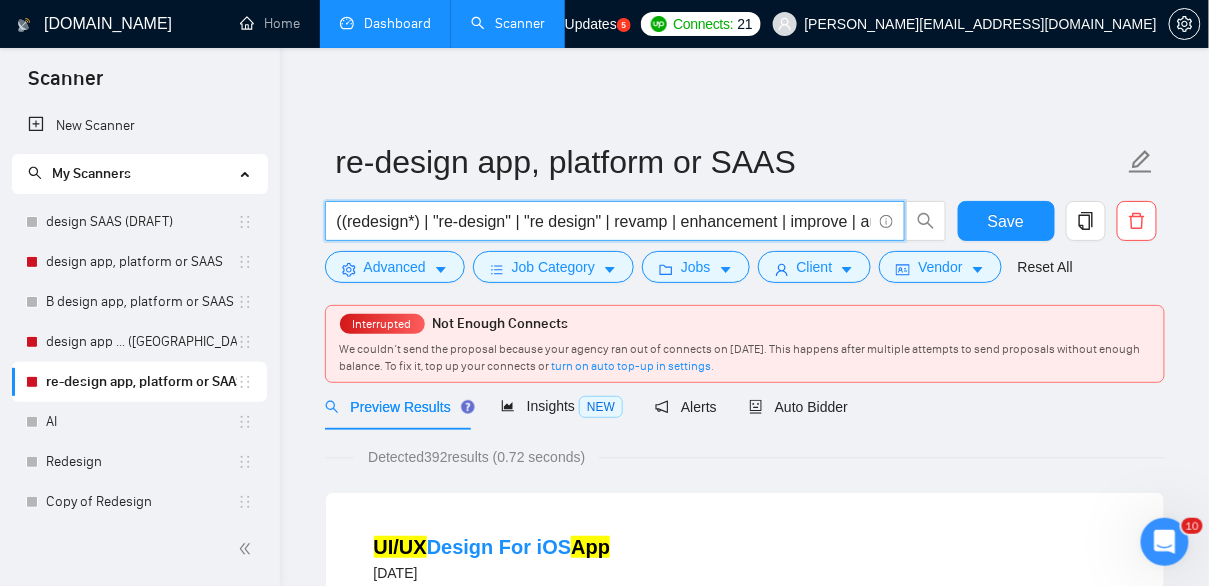 click on "((redesign*) | "re-design" | "re design" | revamp | enhancement | improve | audit) ((app*) | platform | SAAS | dashboard | "dash board" | MVP))" at bounding box center (604, 221) 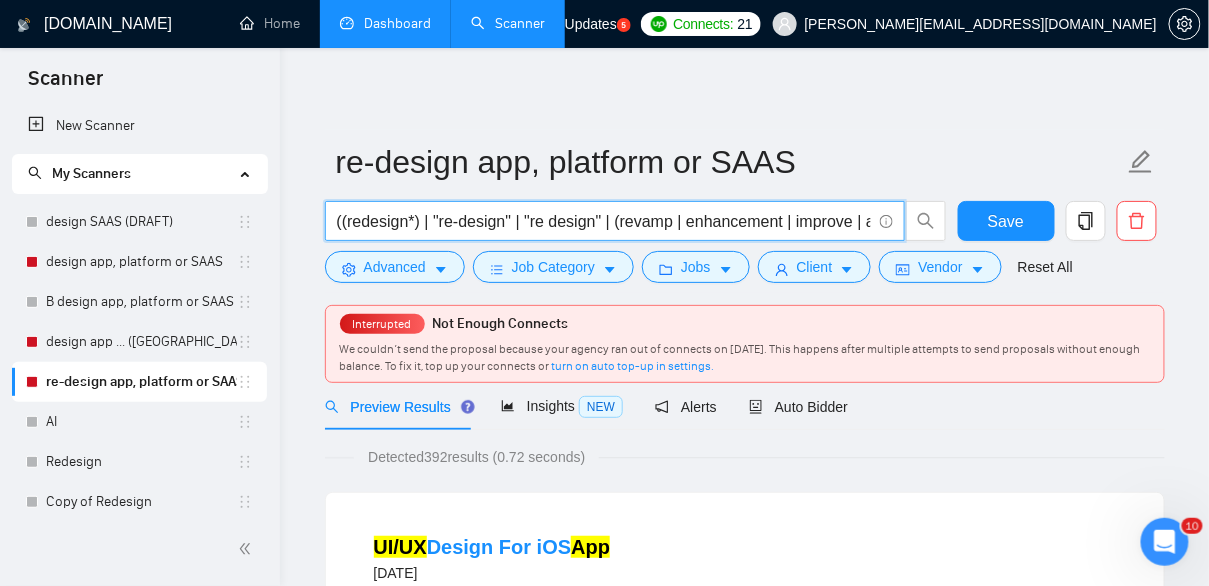 click on "((redesign*) | "re-design" | "re design" | (revamp | enhancement | improve | audit) ((app*) | platform | SAAS | dashboard | "dash board" | MVP))" at bounding box center (604, 221) 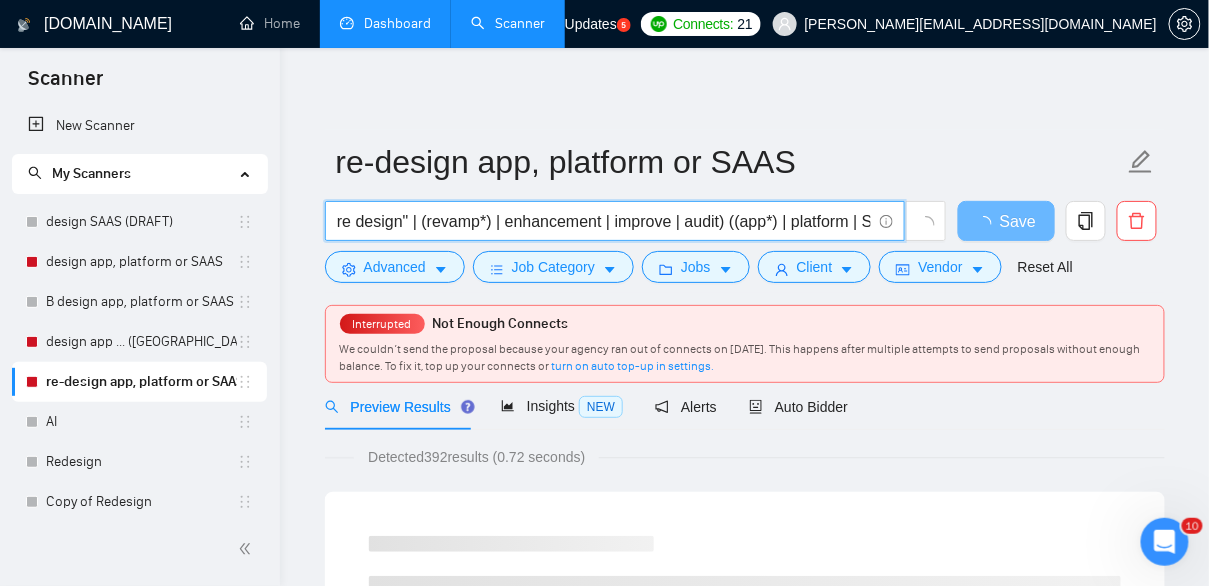 scroll, scrollTop: 0, scrollLeft: 304, axis: horizontal 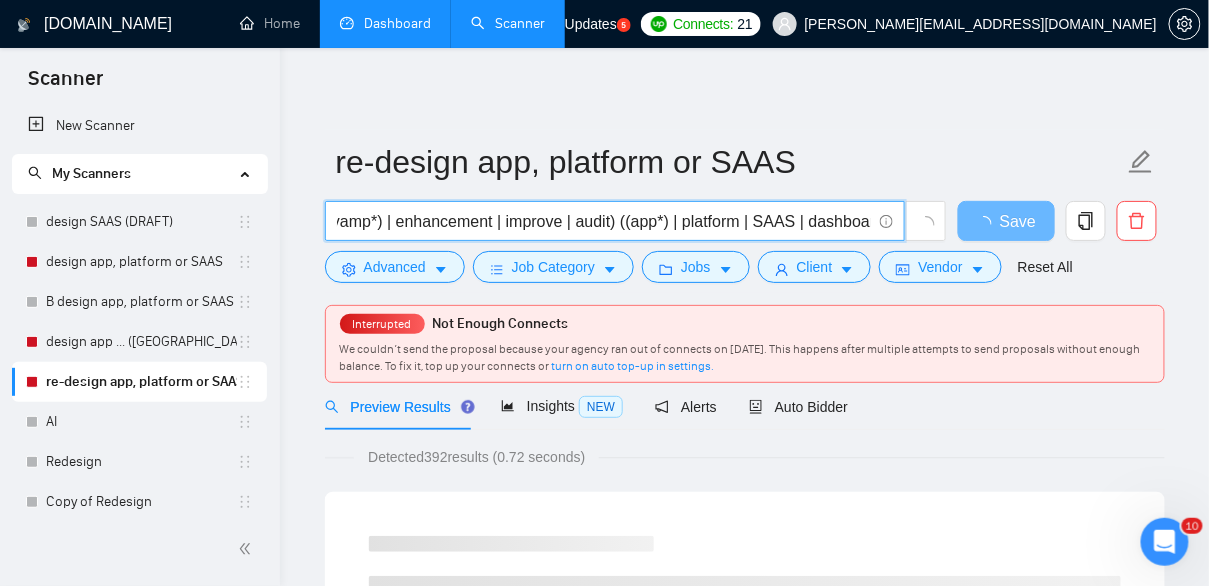 drag, startPoint x: 805, startPoint y: 227, endPoint x: 872, endPoint y: 229, distance: 67.02985 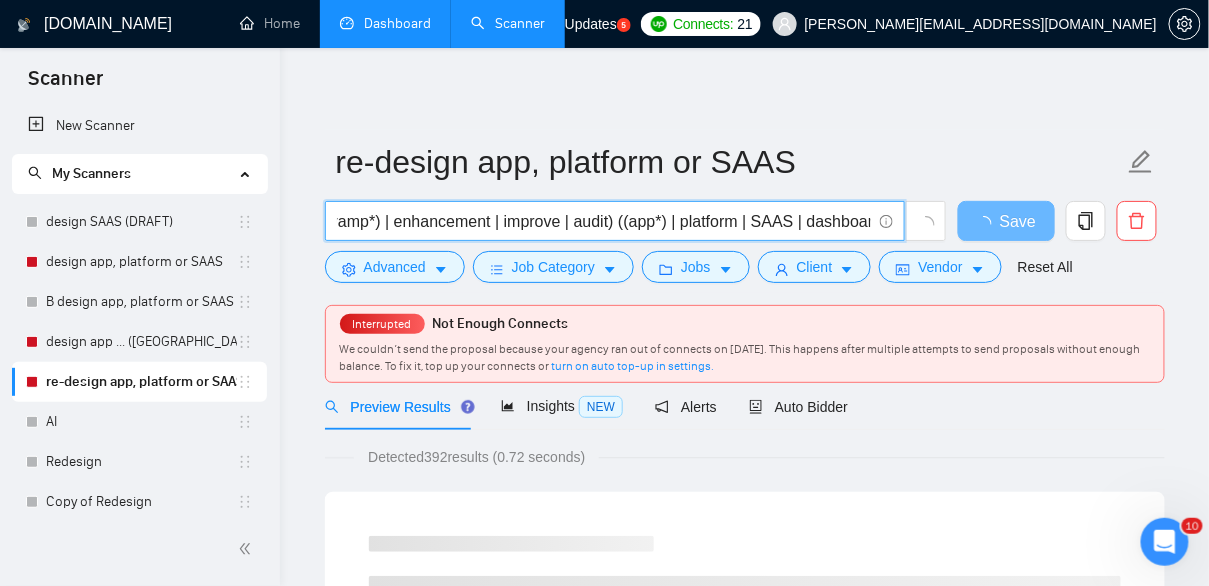 click on "((redesign*) | "re-design" | "re design" | (revamp*) | enhancement | improve | audit) ((app*) | platform | SAAS | dashboard | "dash board" | MVP))" at bounding box center [604, 221] 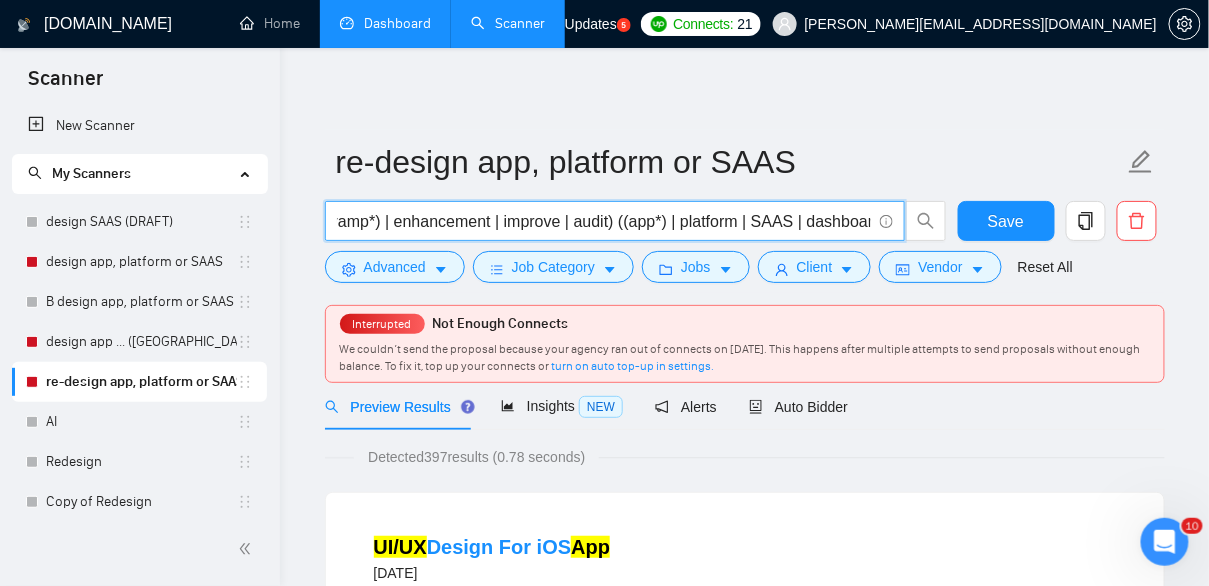 click on "((redesign*) | "re-design" | "re design" | (revamp*) | enhancement | improve | audit) ((app*) | platform | SAAS | dashboard | "dash board" | MVP))" at bounding box center (604, 221) 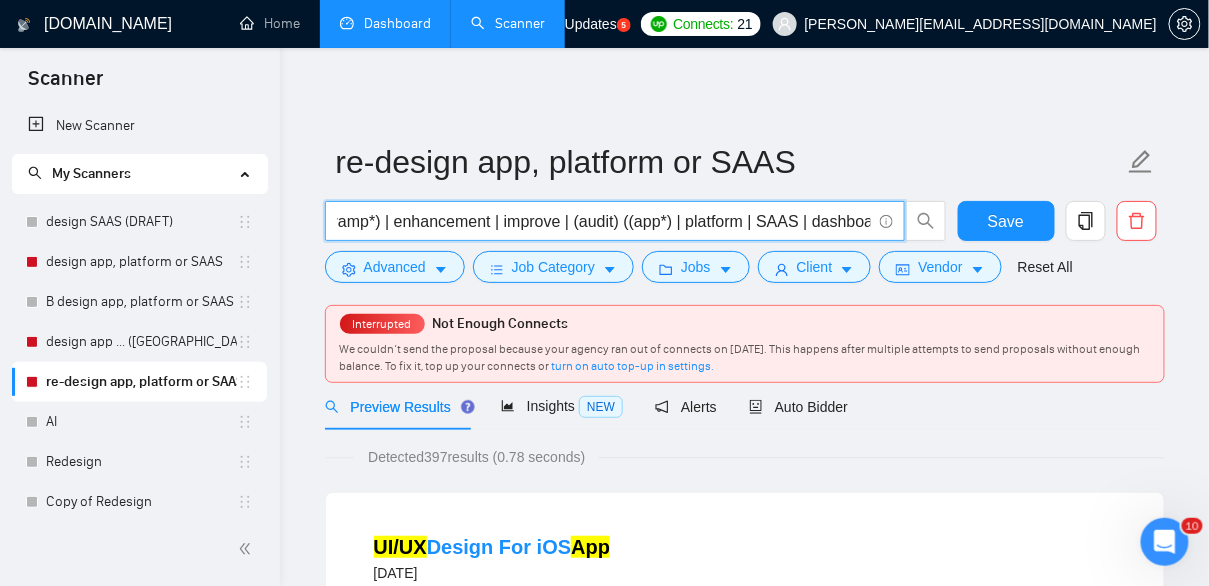 click on "((redesign*) | "re-design" | "re design" | (revamp*) | enhancement | improve | (audit) ((app*) | platform | SAAS | dashboard | "dash board" | MVP))" at bounding box center (604, 221) 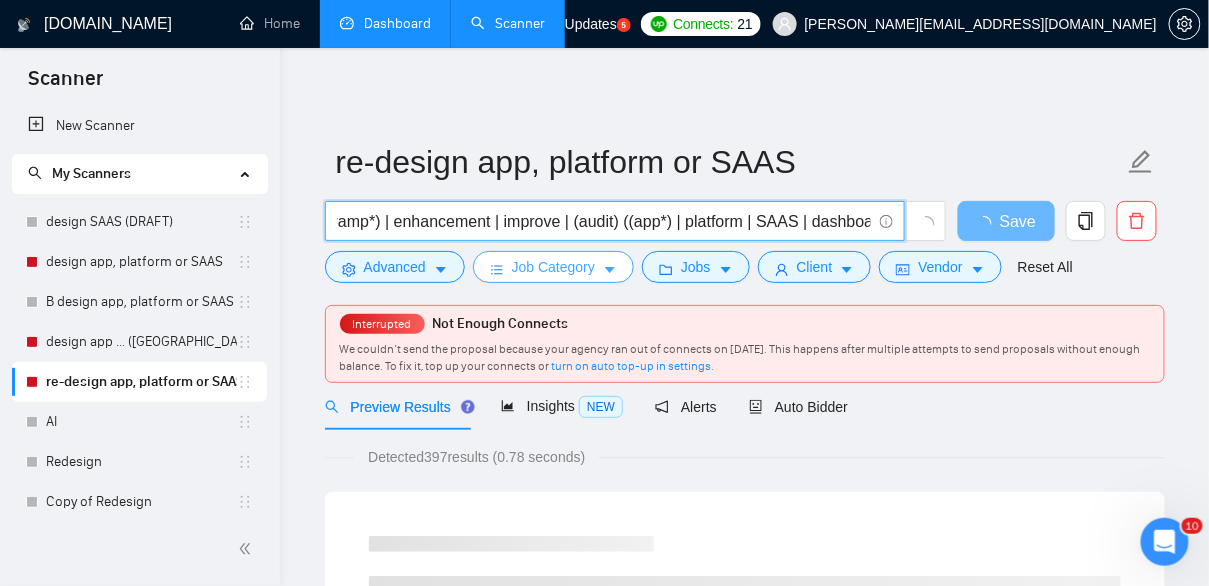 scroll, scrollTop: 0, scrollLeft: 0, axis: both 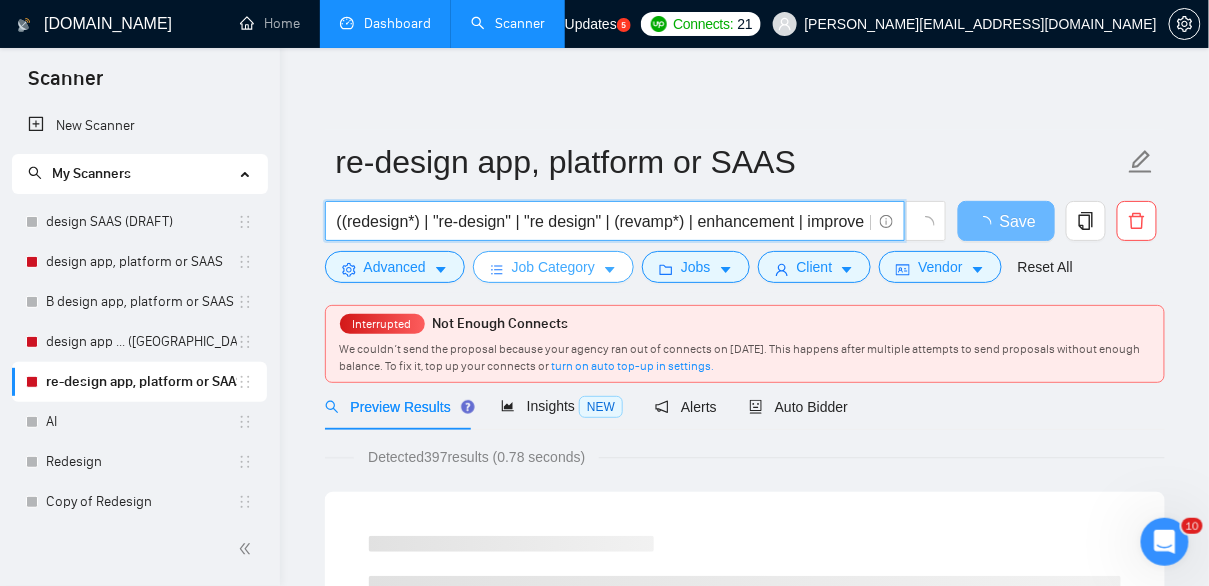 click on "Job Category" at bounding box center (553, 267) 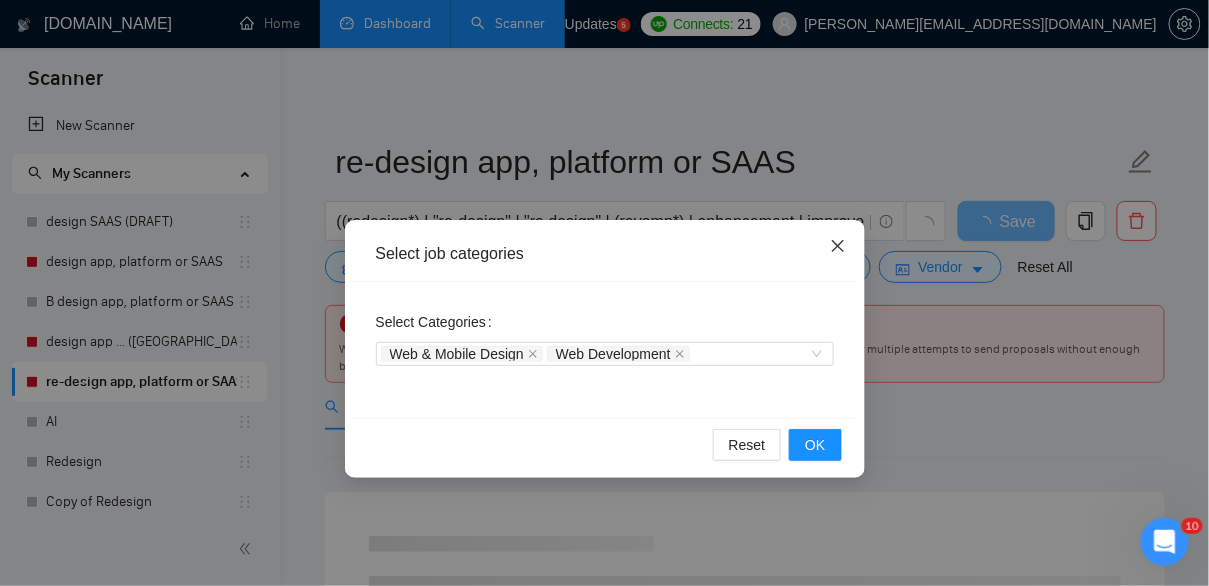 click 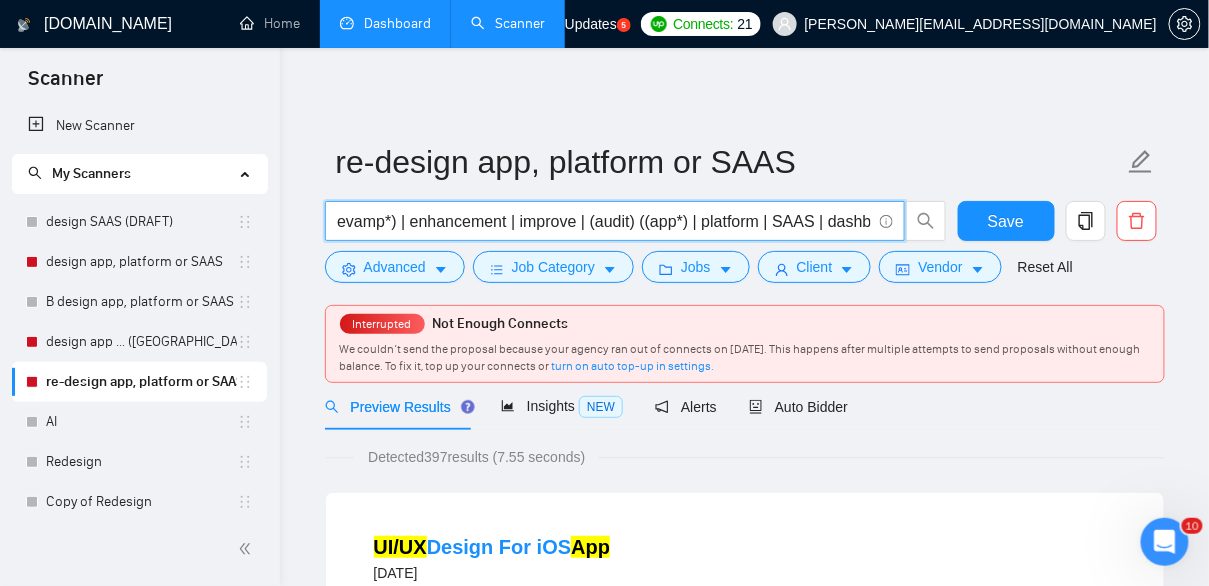 scroll, scrollTop: 0, scrollLeft: 381, axis: horizontal 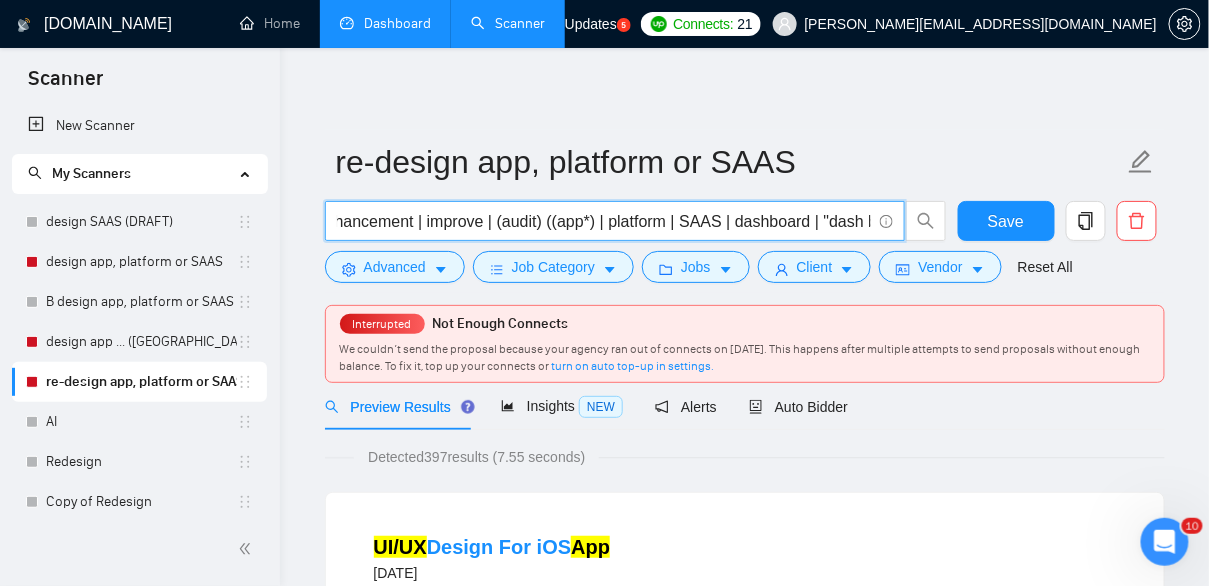 drag, startPoint x: 847, startPoint y: 225, endPoint x: 874, endPoint y: 227, distance: 27.073973 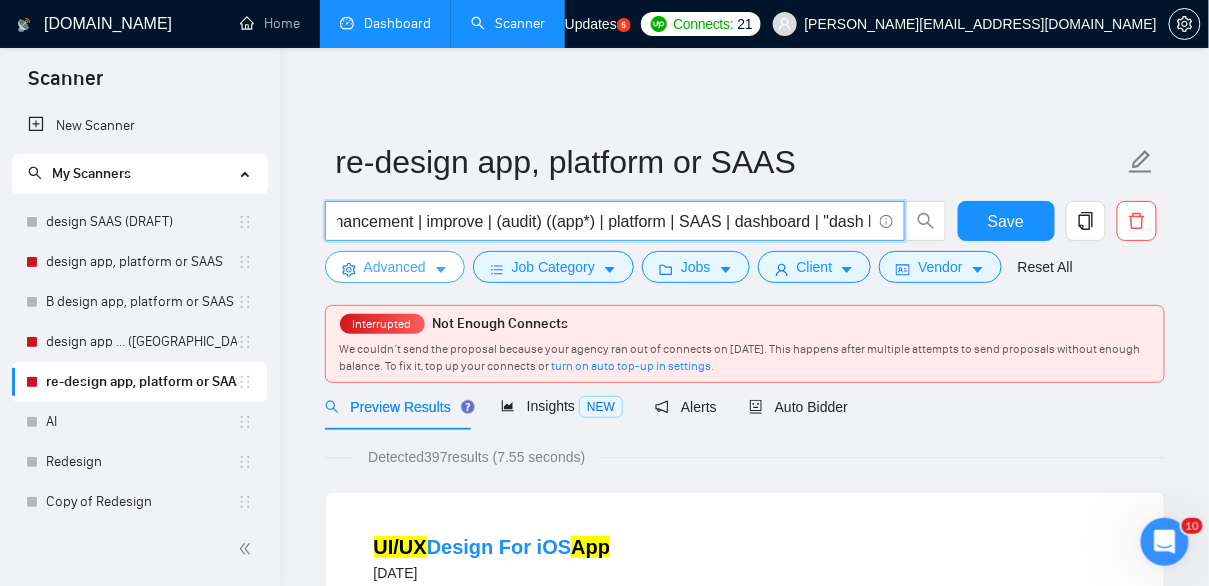 click on "Advanced" at bounding box center (395, 267) 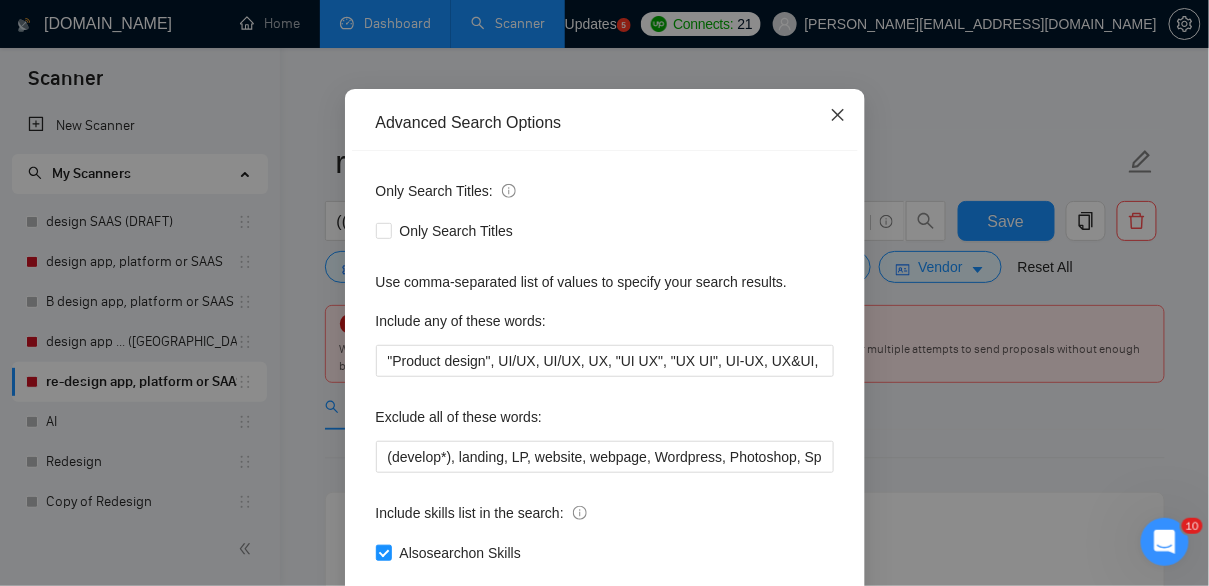 click at bounding box center (838, 116) 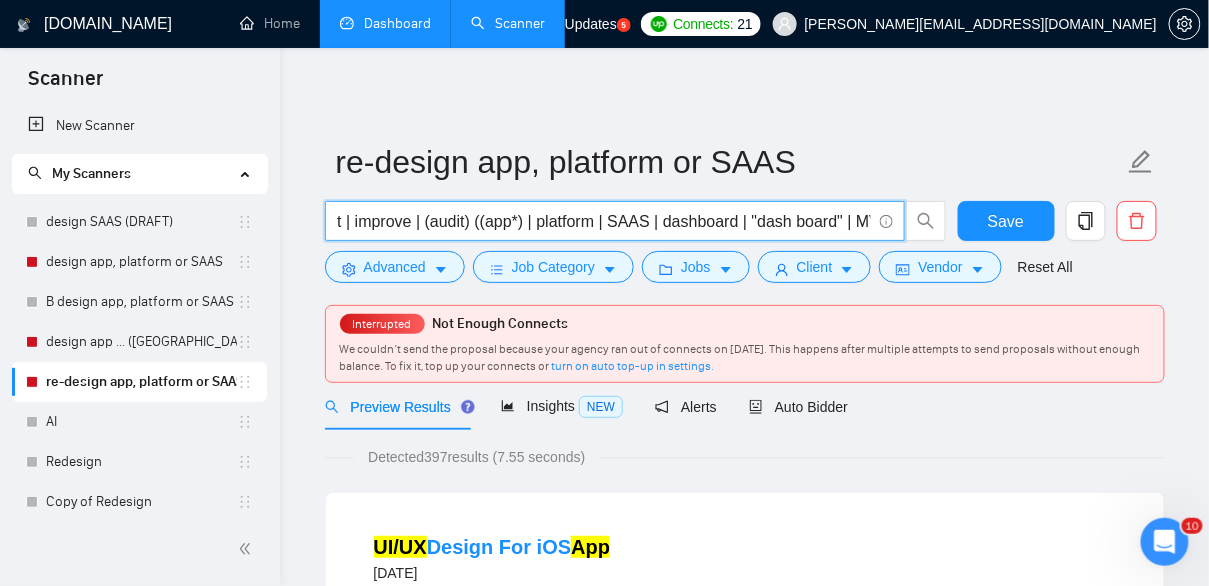 drag, startPoint x: 848, startPoint y: 217, endPoint x: 884, endPoint y: 225, distance: 36.878178 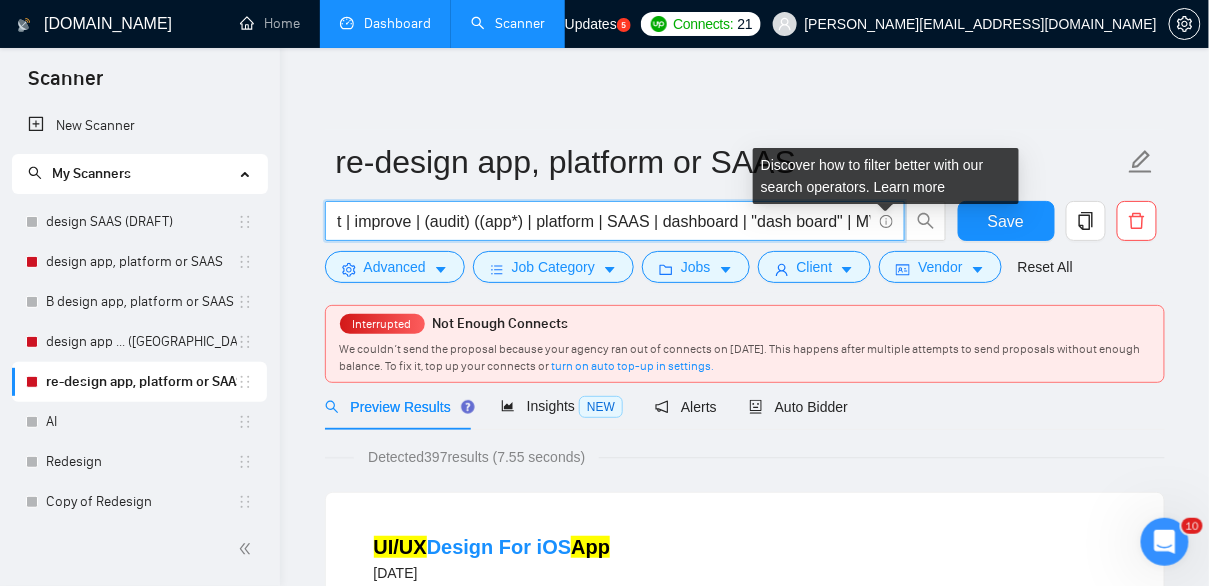 scroll, scrollTop: 0, scrollLeft: 508, axis: horizontal 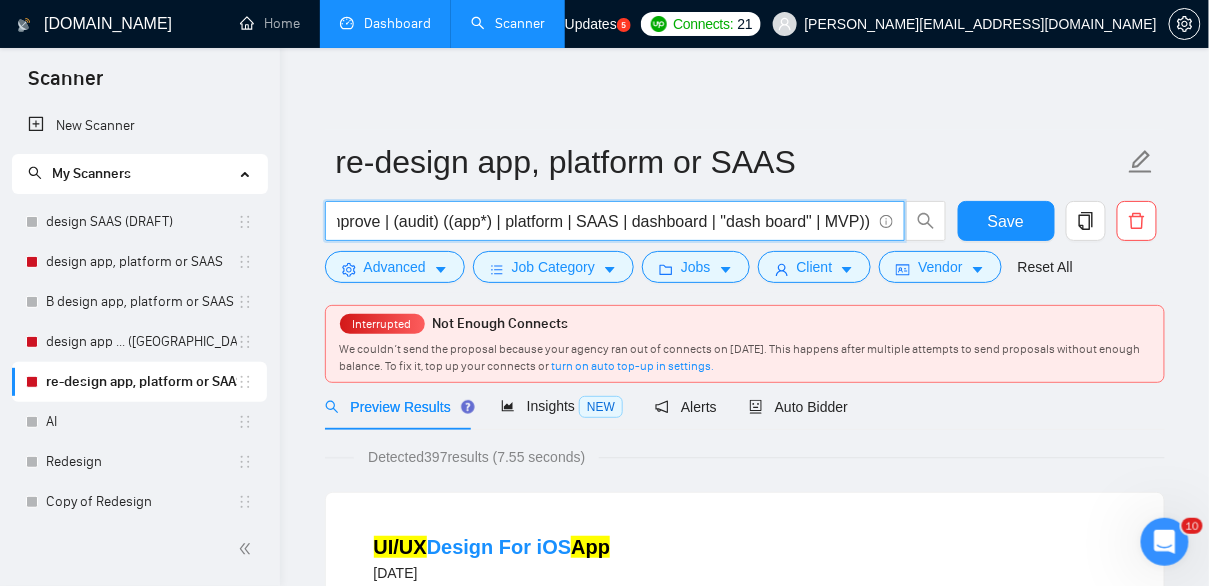 click on "((redesign*) | "re-design" | "re design" | (revamp*) | enhancement | improve | (audit) ((app*) | platform | SAAS | dashboard | "dash board" | MVP))" at bounding box center (604, 221) 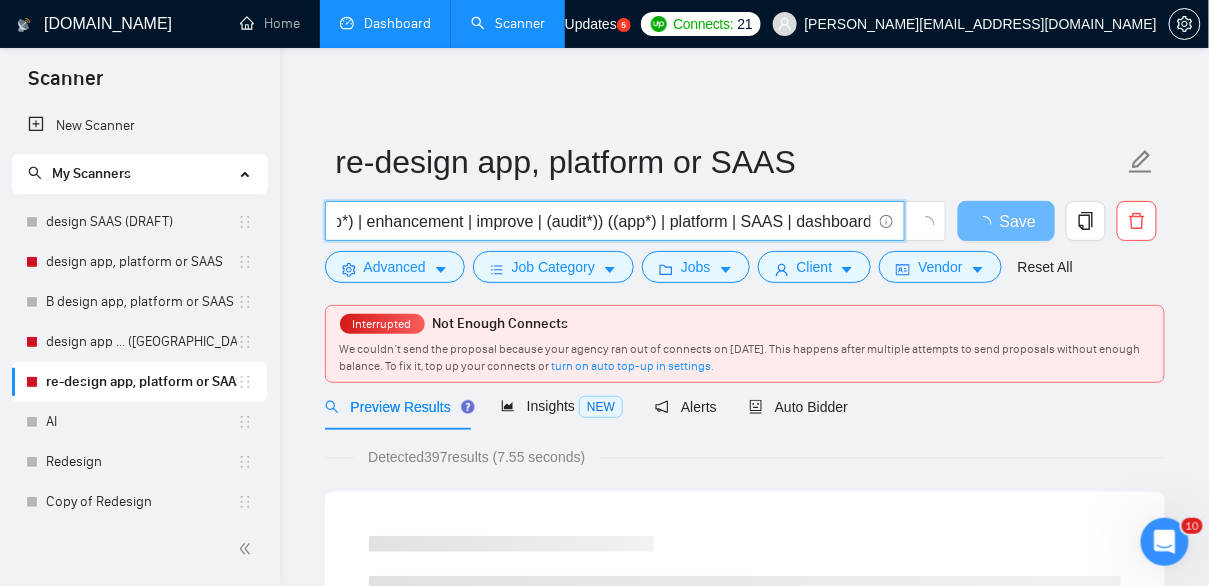 scroll, scrollTop: 0, scrollLeft: 216, axis: horizontal 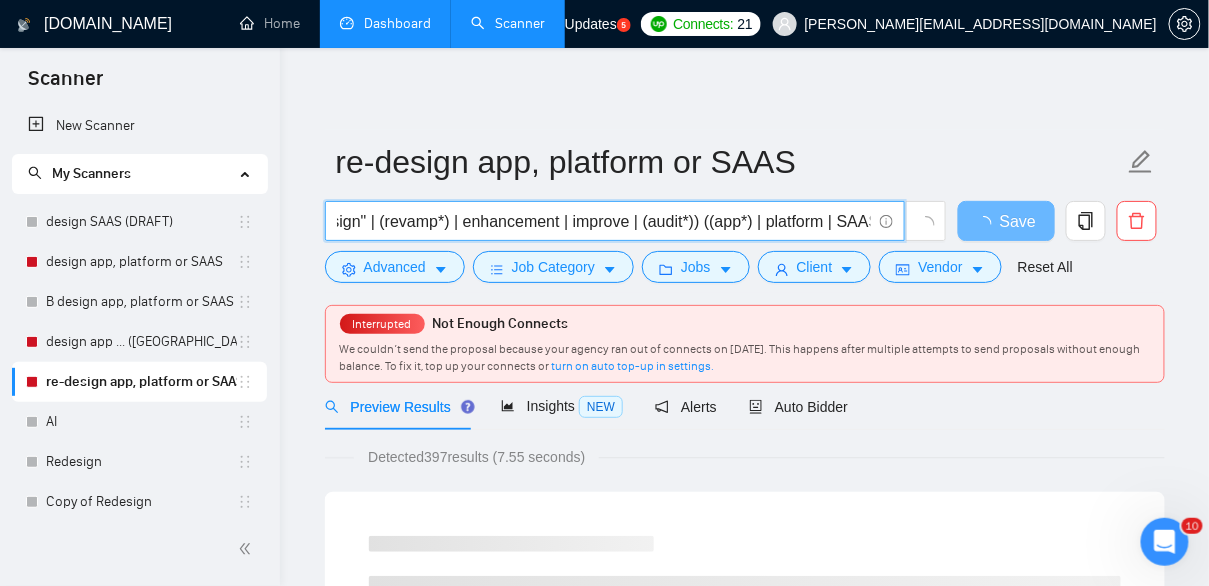 drag, startPoint x: 357, startPoint y: 213, endPoint x: 333, endPoint y: 215, distance: 24.083189 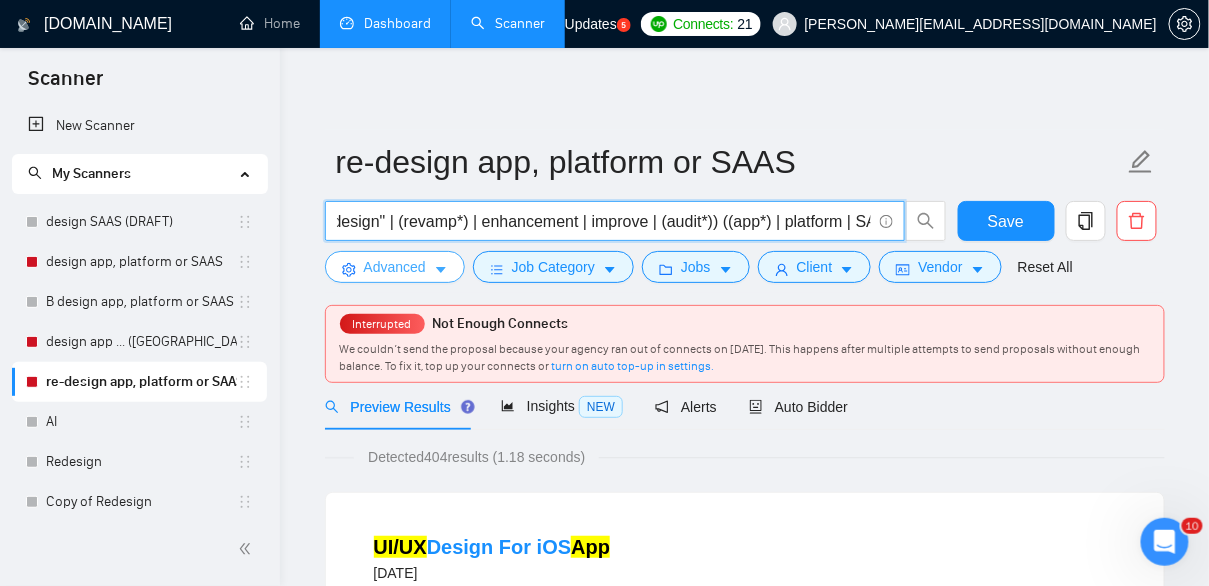 type on "((redesign*) | "re-design" | "re design" | (revamp*) | enhancement | improve | (audit*)) ((app*) | platform | SAAS | dashboard | "dash board" | MVP))" 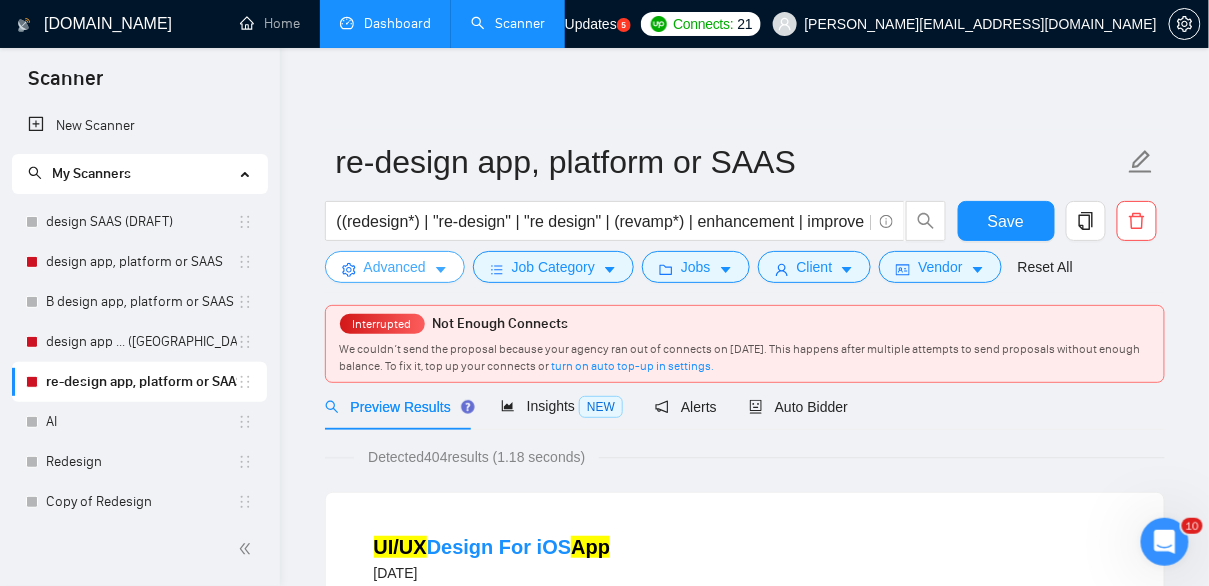 click on "Advanced" at bounding box center (395, 267) 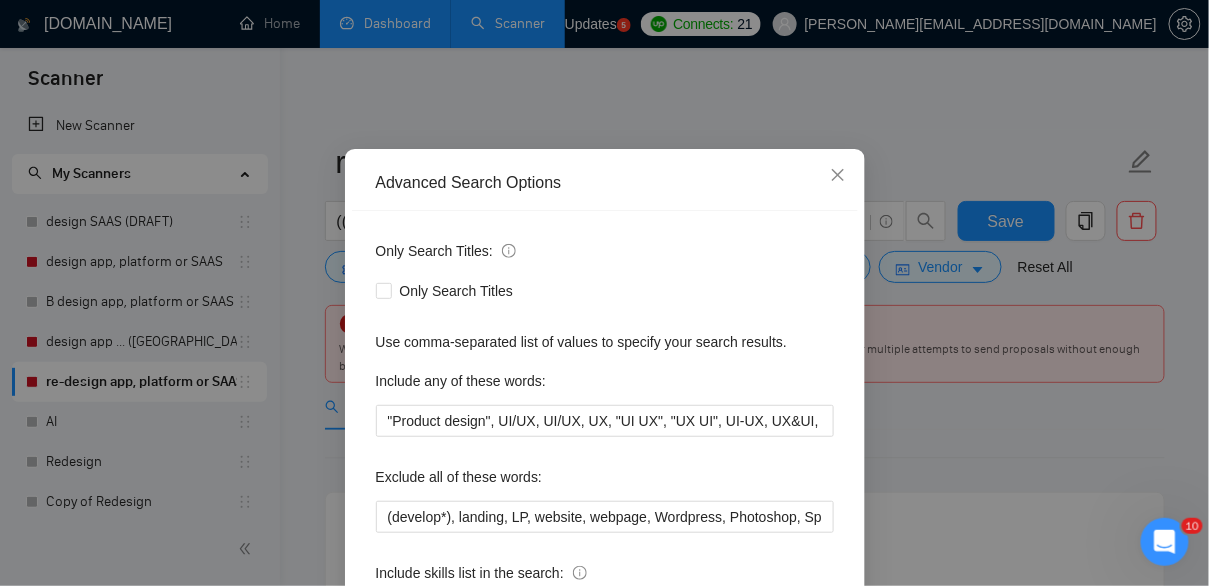 scroll, scrollTop: 74, scrollLeft: 0, axis: vertical 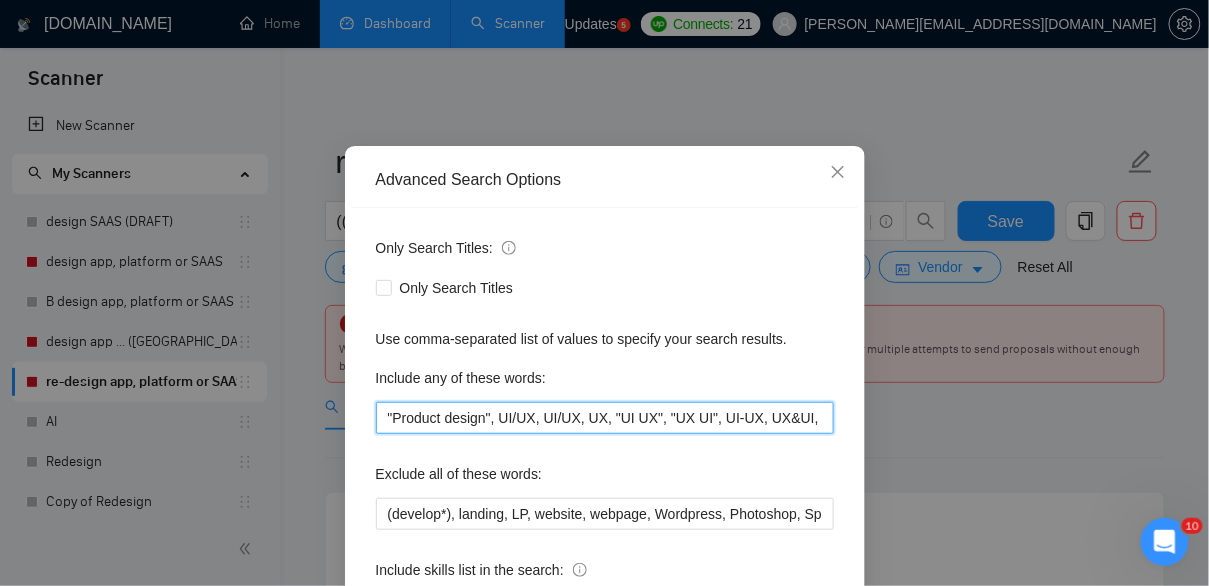 click on ""Product design", UI/UX, UI/UX, UX, "UI UX", "UX UI", UI-UX, UX&UI, "UX & UI" "User Interface Design", "User Experience Design", Figma, "Mobile UI Design"" at bounding box center [605, 418] 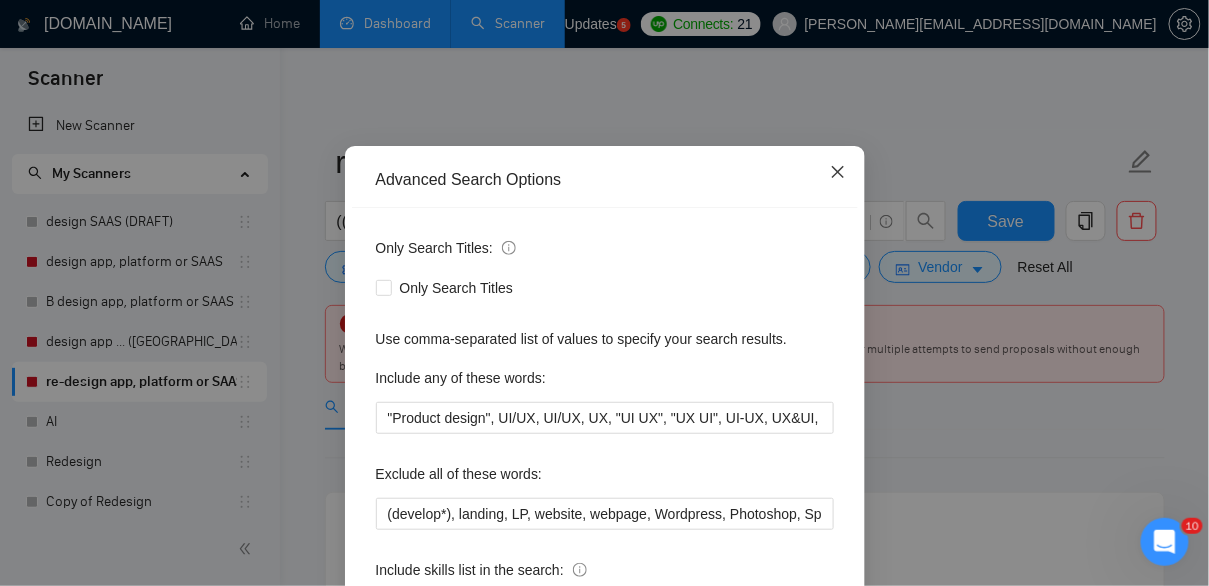 click 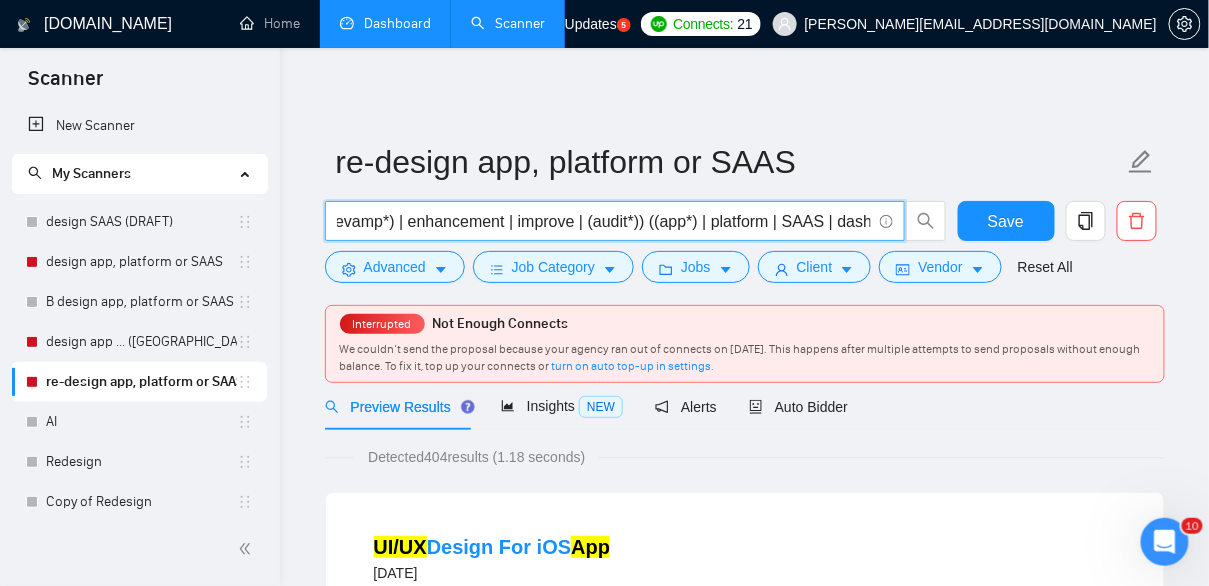 scroll, scrollTop: 0, scrollLeft: 521, axis: horizontal 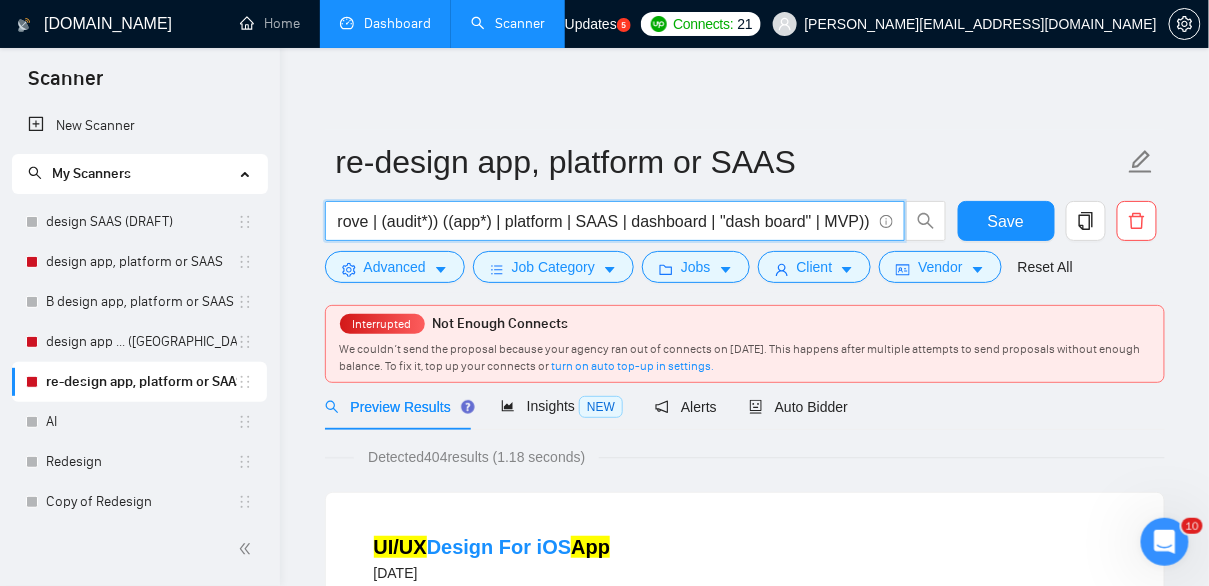 drag, startPoint x: 851, startPoint y: 218, endPoint x: 885, endPoint y: 223, distance: 34.36568 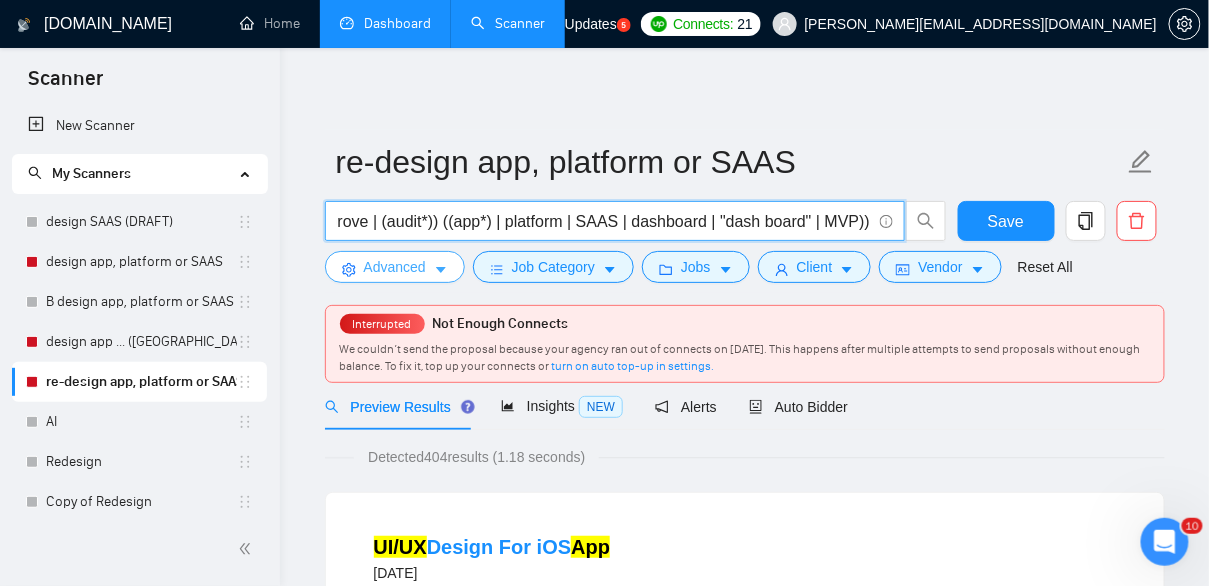 scroll, scrollTop: 0, scrollLeft: 0, axis: both 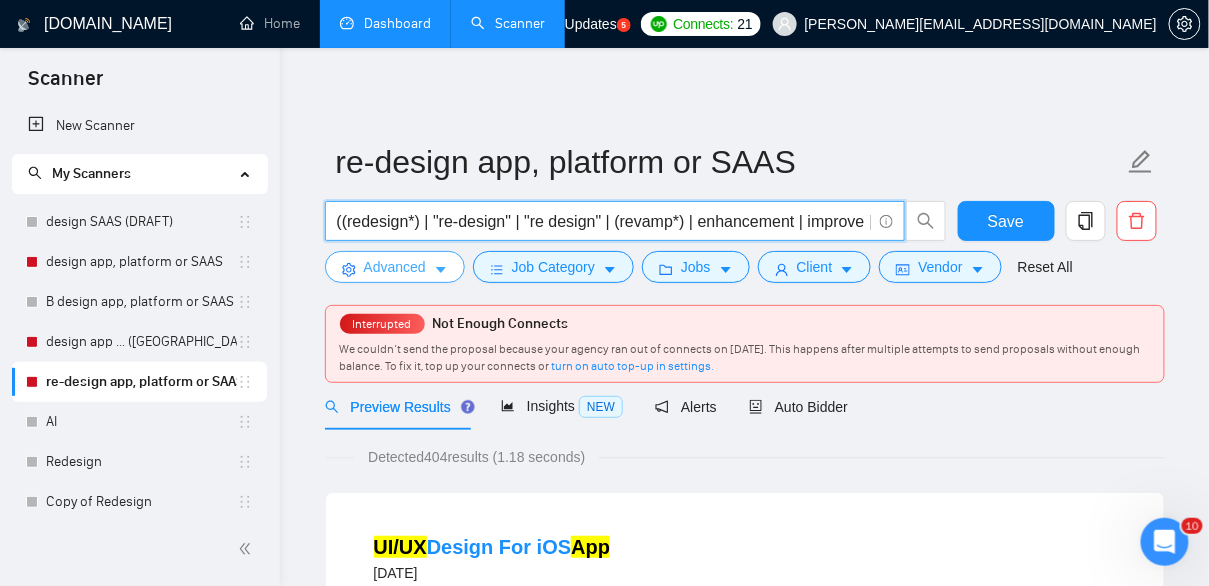 click on "Advanced" at bounding box center [395, 267] 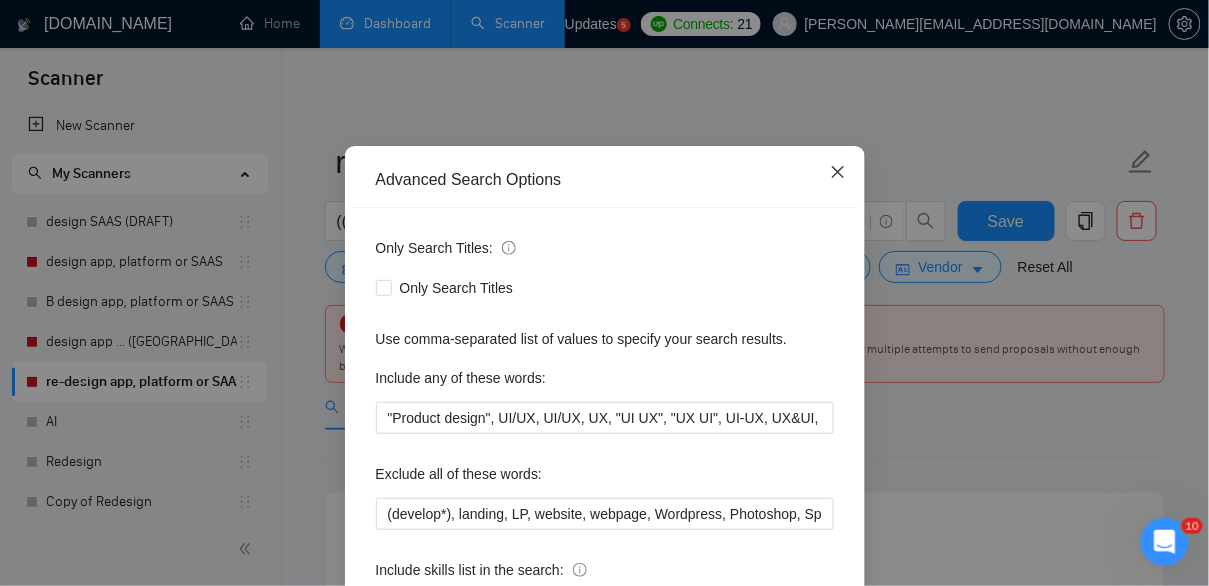click 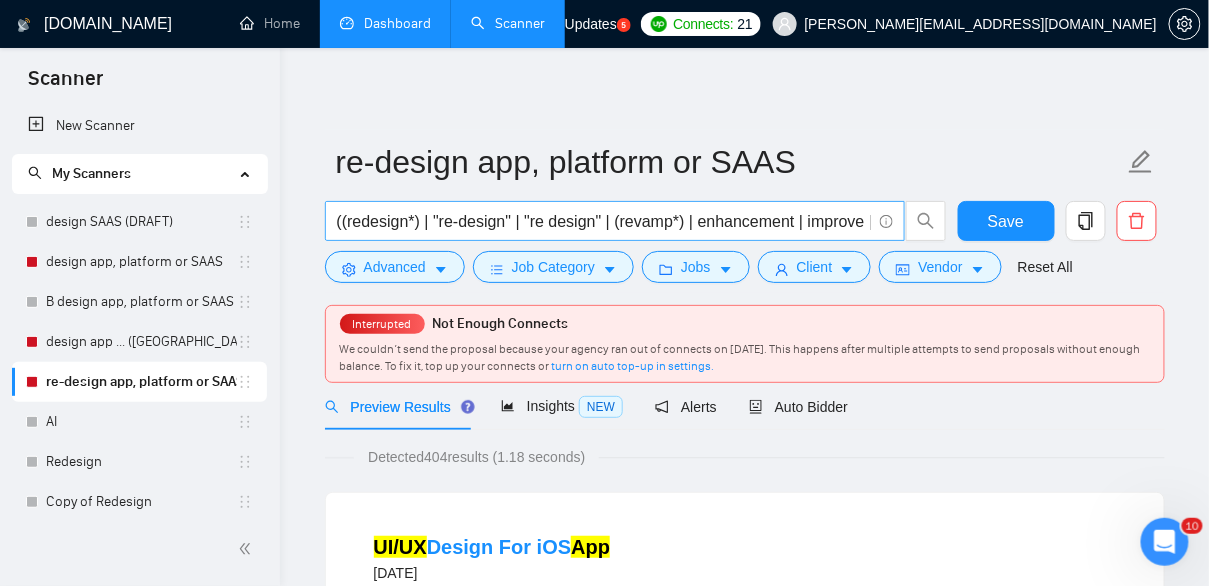 click on "((redesign*) | "re-design" | "re design" | (revamp*) | enhancement | improve | (audit*)) ((app*) | platform | SAAS | dashboard | "dash board" | MVP))" at bounding box center (604, 221) 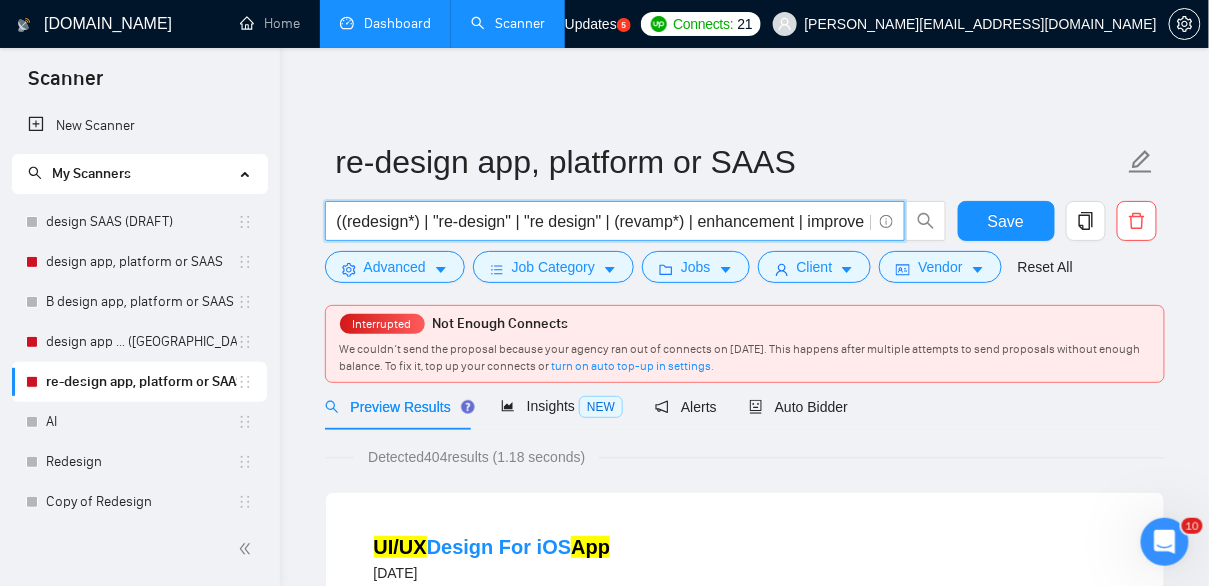 click on "((redesign*) | "re-design" | "re design" | (revamp*) | enhancement | improve | (audit*)) ((app*) | platform | SAAS | dashboard | "dash board" | MVP))" at bounding box center (604, 221) 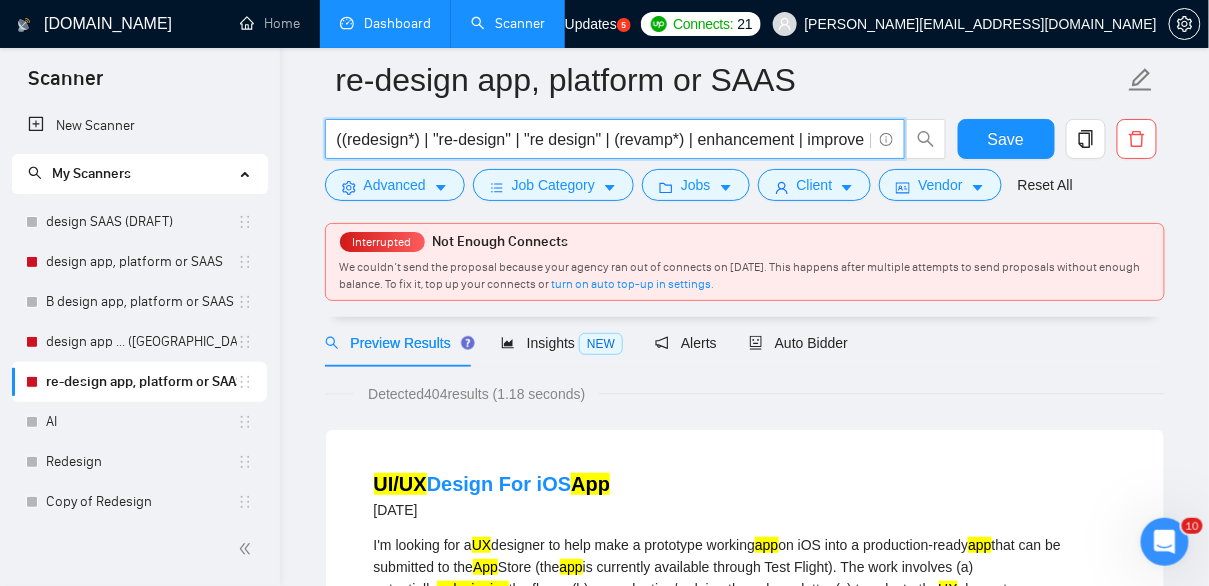 scroll, scrollTop: 96, scrollLeft: 0, axis: vertical 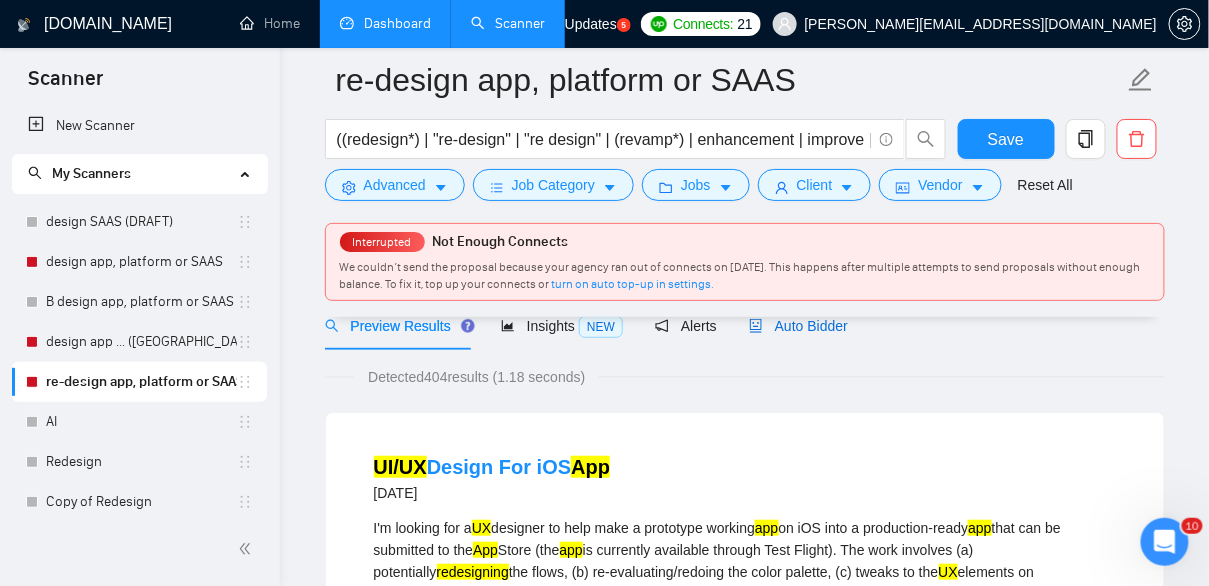 click on "Auto Bidder" at bounding box center [798, 326] 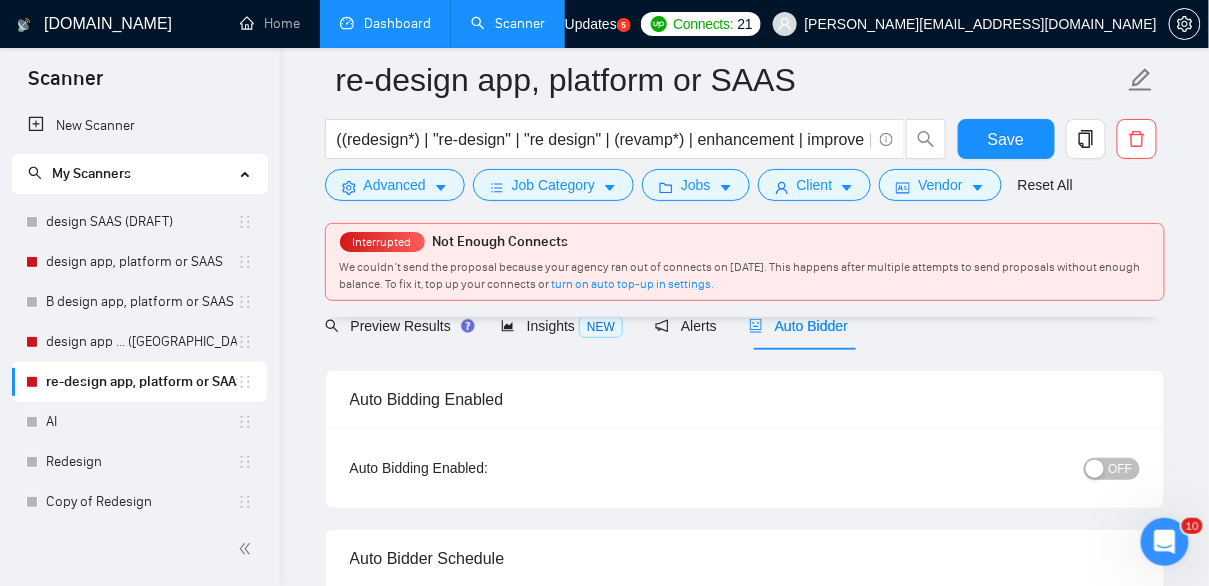 type 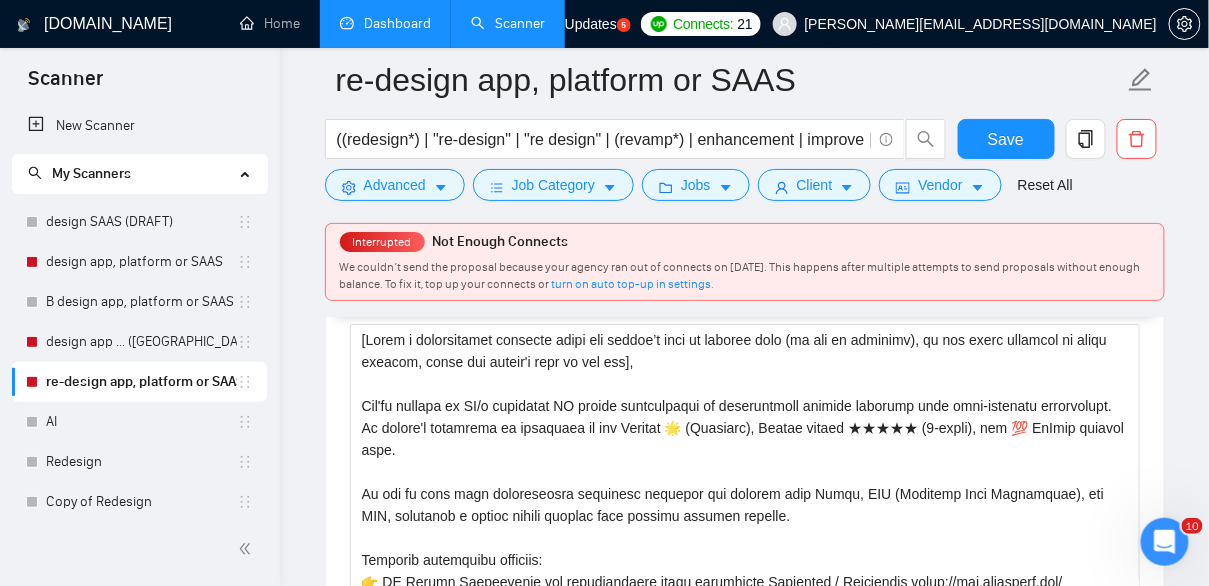 scroll, scrollTop: 1408, scrollLeft: 0, axis: vertical 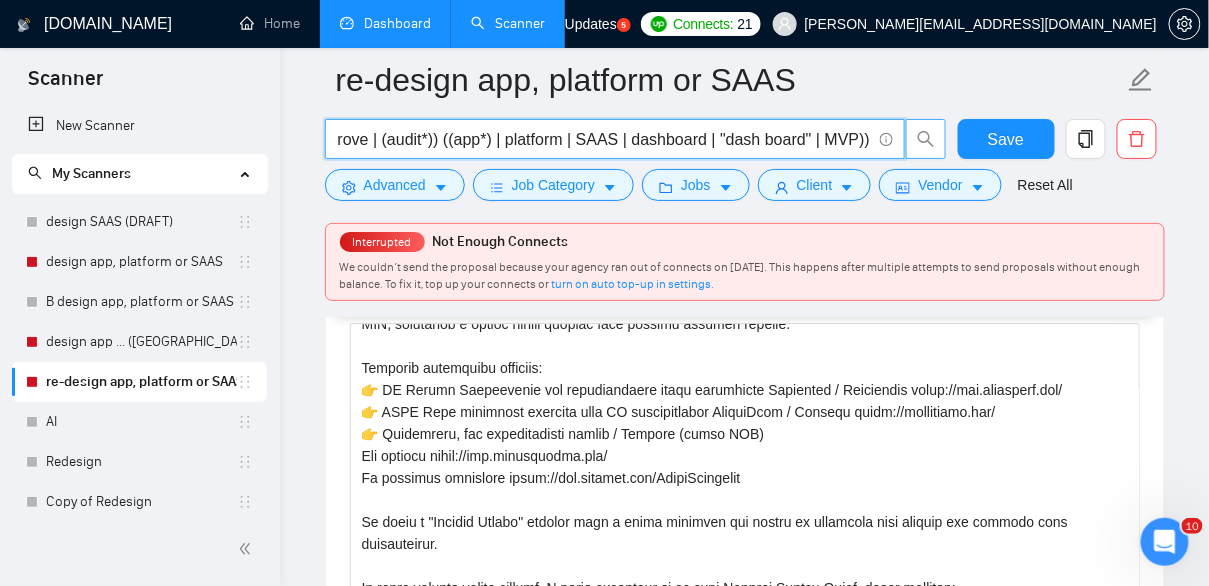 drag, startPoint x: 804, startPoint y: 135, endPoint x: 926, endPoint y: 145, distance: 122.40915 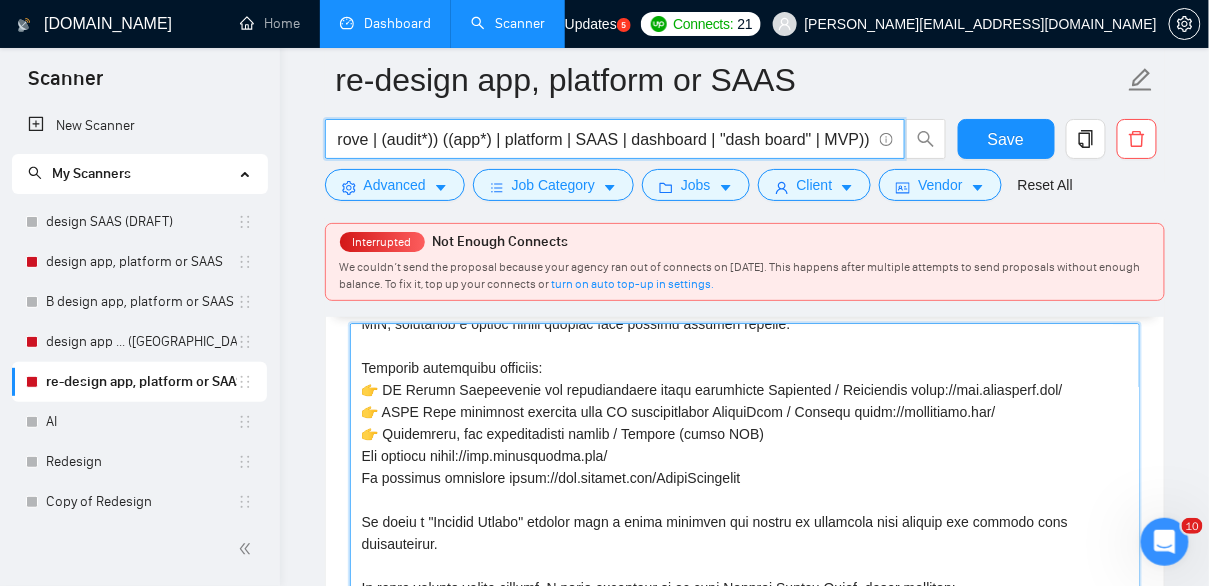 click on "Cover letter template:" at bounding box center (745, 548) 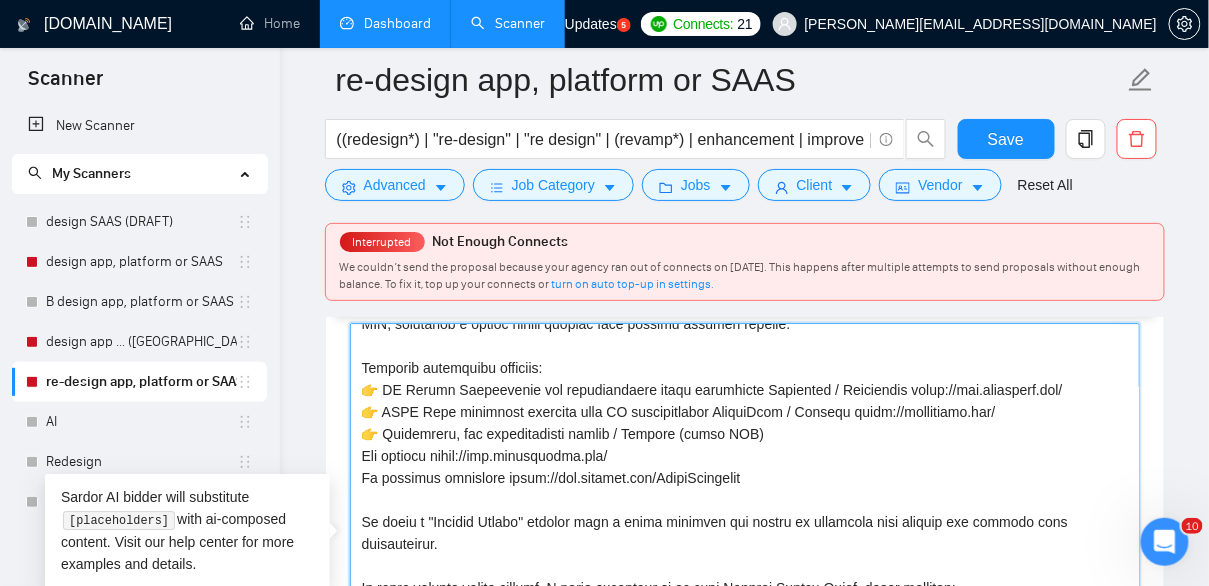 click on "Cover letter template:" at bounding box center [745, 548] 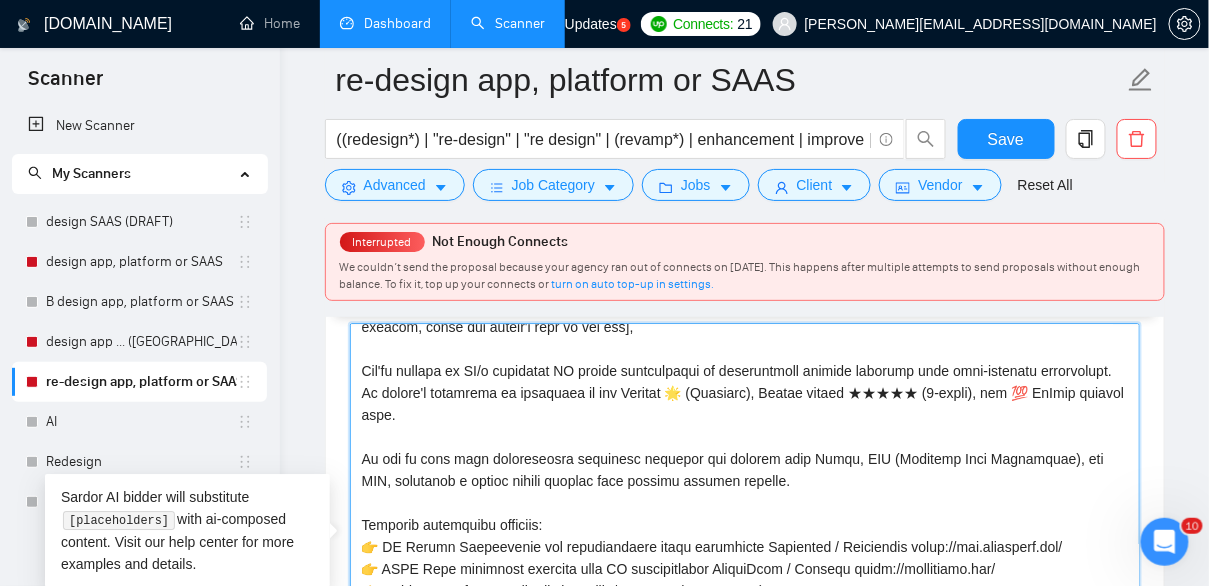 scroll, scrollTop: 0, scrollLeft: 0, axis: both 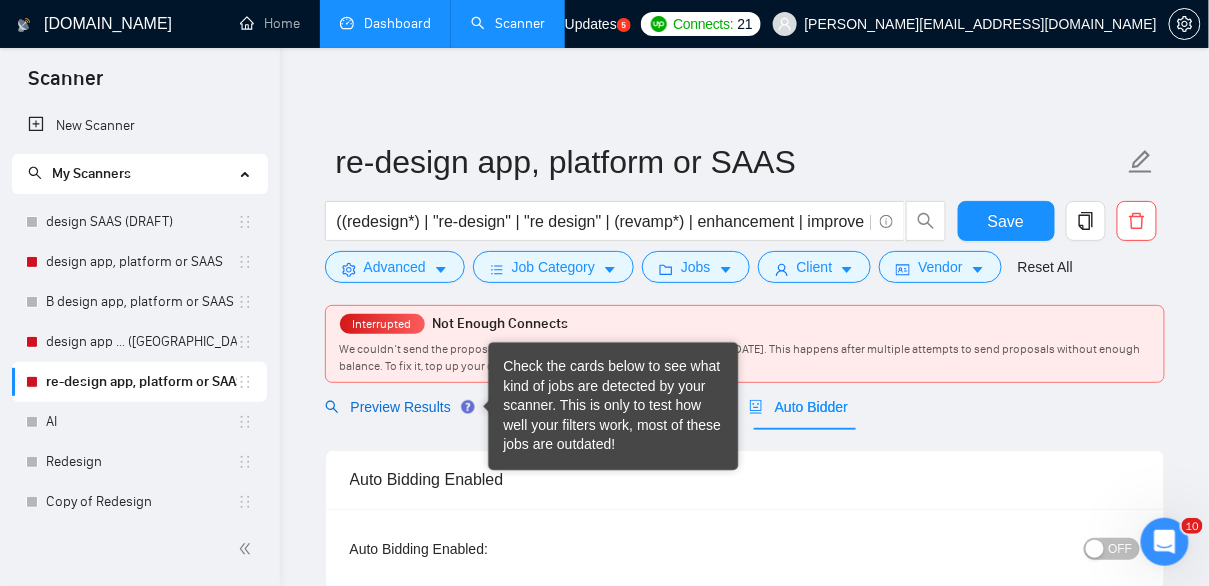 click on "Preview Results" at bounding box center [397, 407] 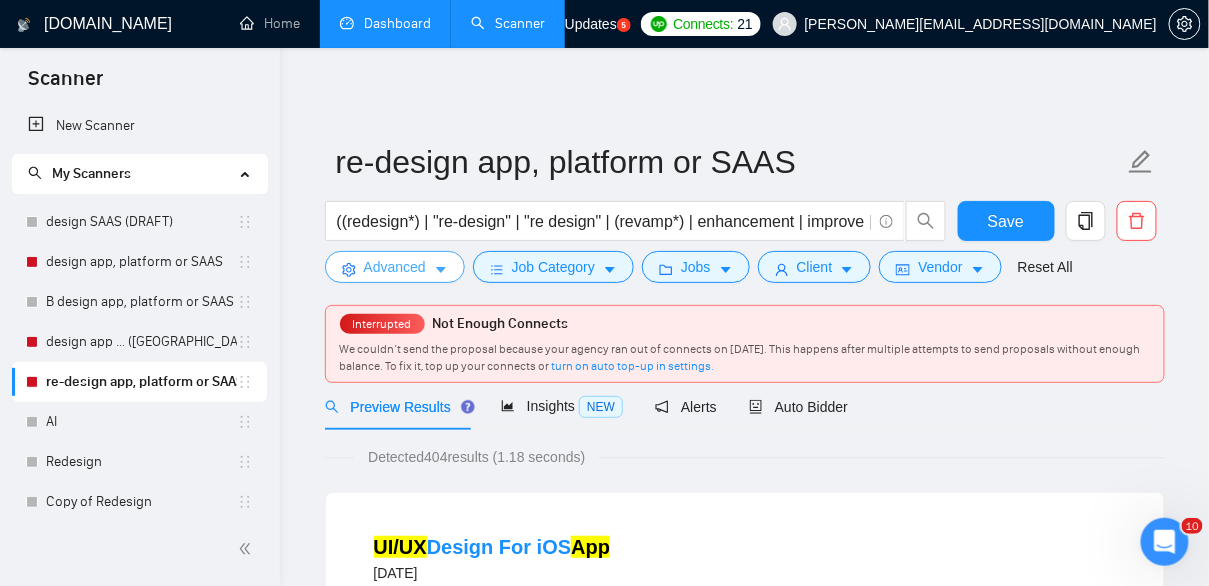 click on "Advanced" at bounding box center [395, 267] 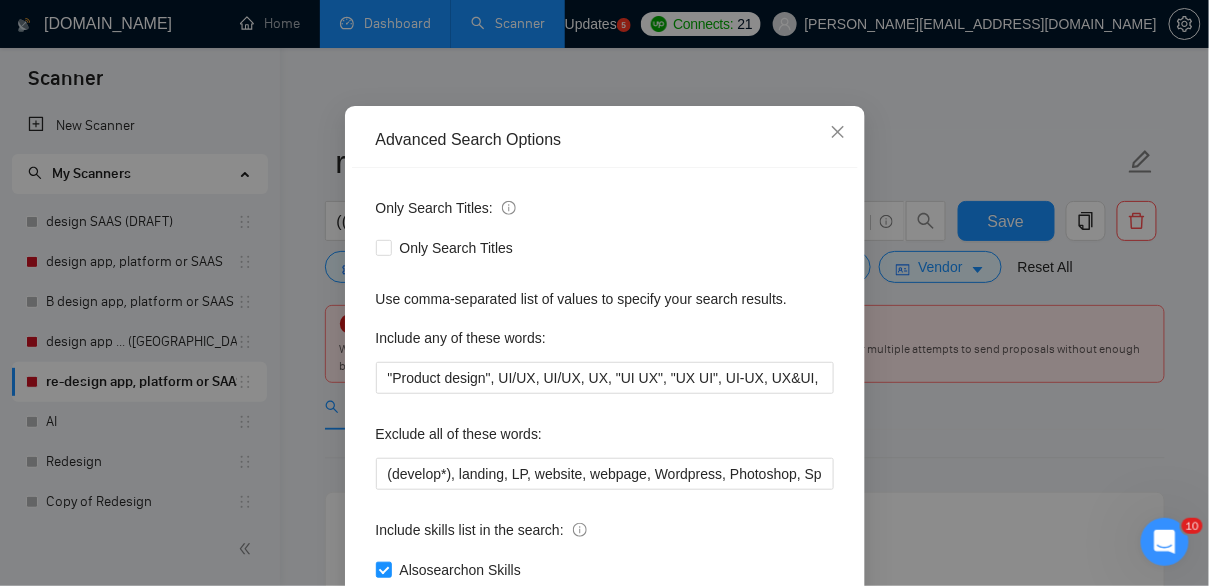 scroll, scrollTop: 123, scrollLeft: 0, axis: vertical 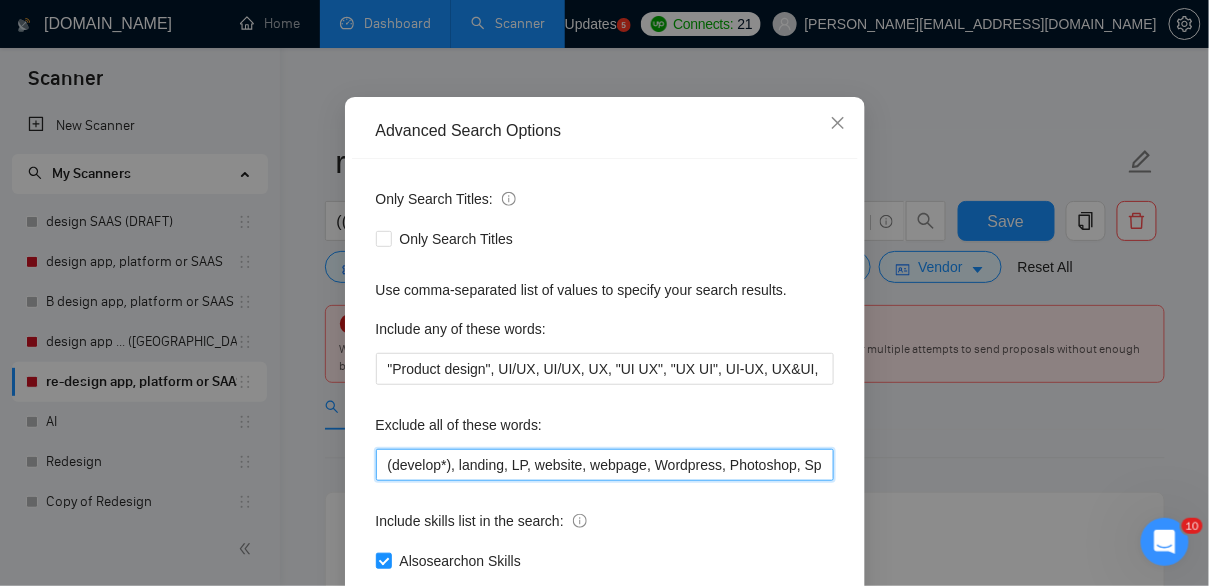 click on "(develop*), landing, LP, website, webpage, Wordpress, Photoshop, Spotify, WIX, Adobe XD, urgent, "no agencies", "no agency", game, (gami*)" at bounding box center (605, 465) 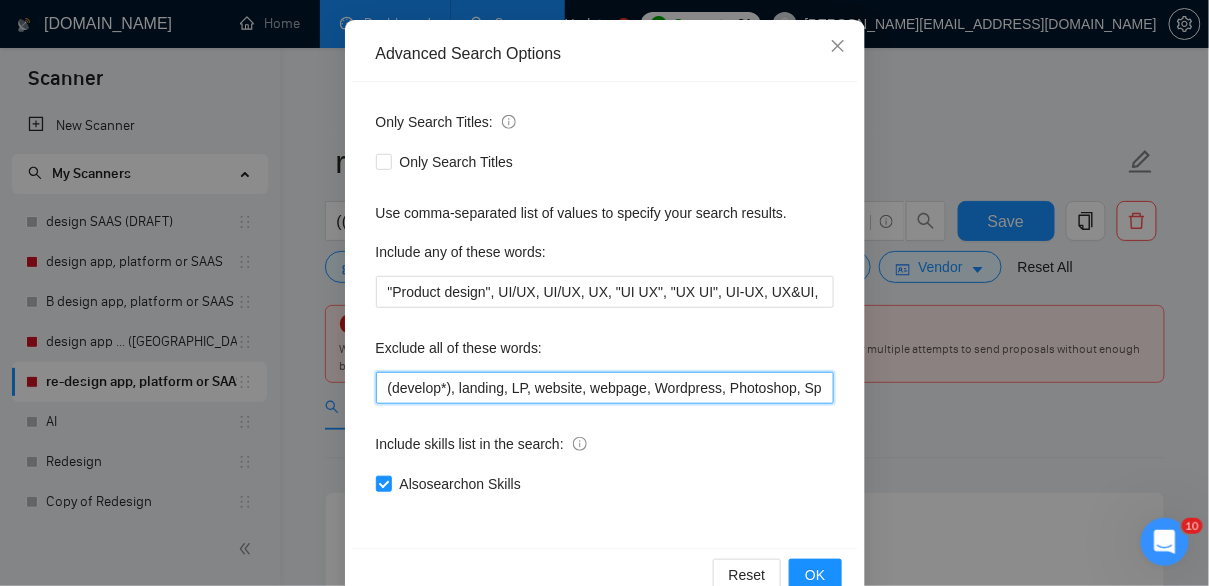 scroll, scrollTop: 212, scrollLeft: 0, axis: vertical 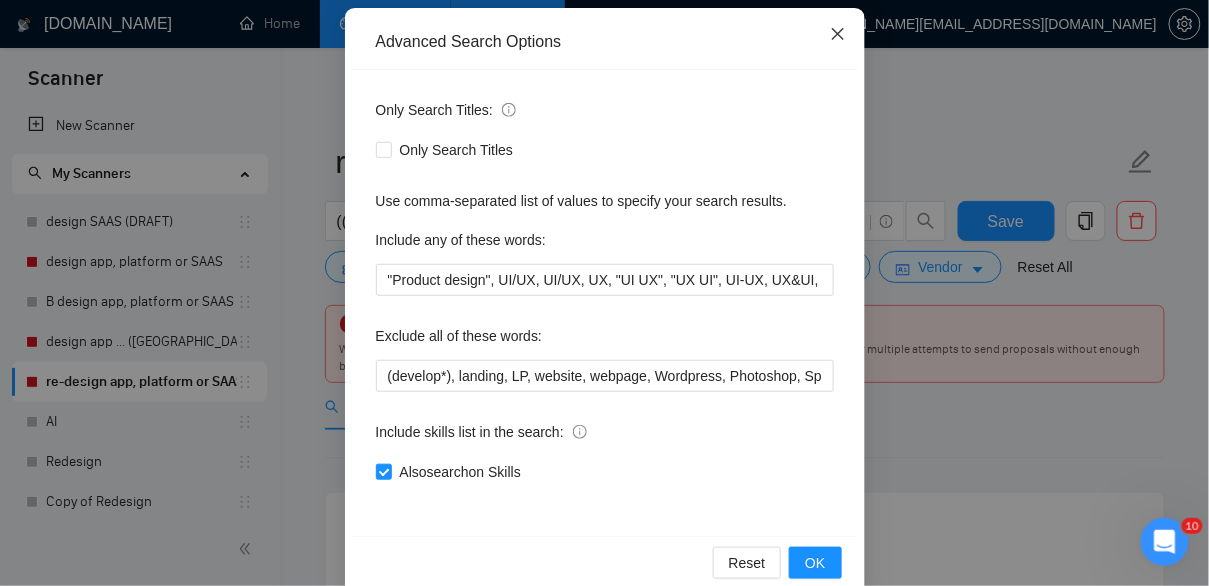 click 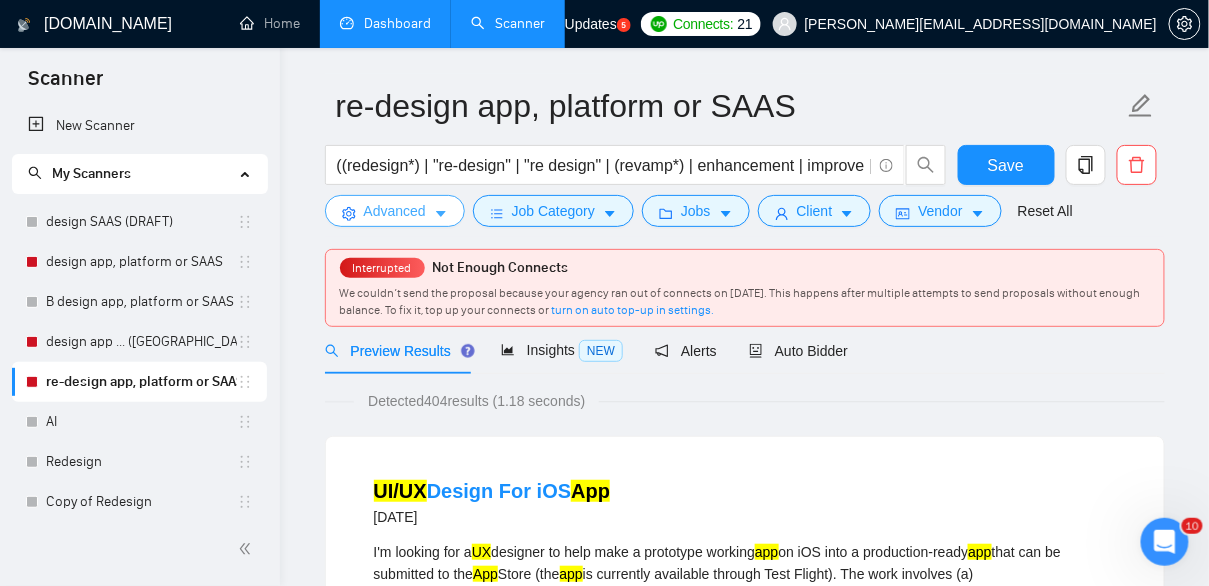 scroll, scrollTop: 0, scrollLeft: 0, axis: both 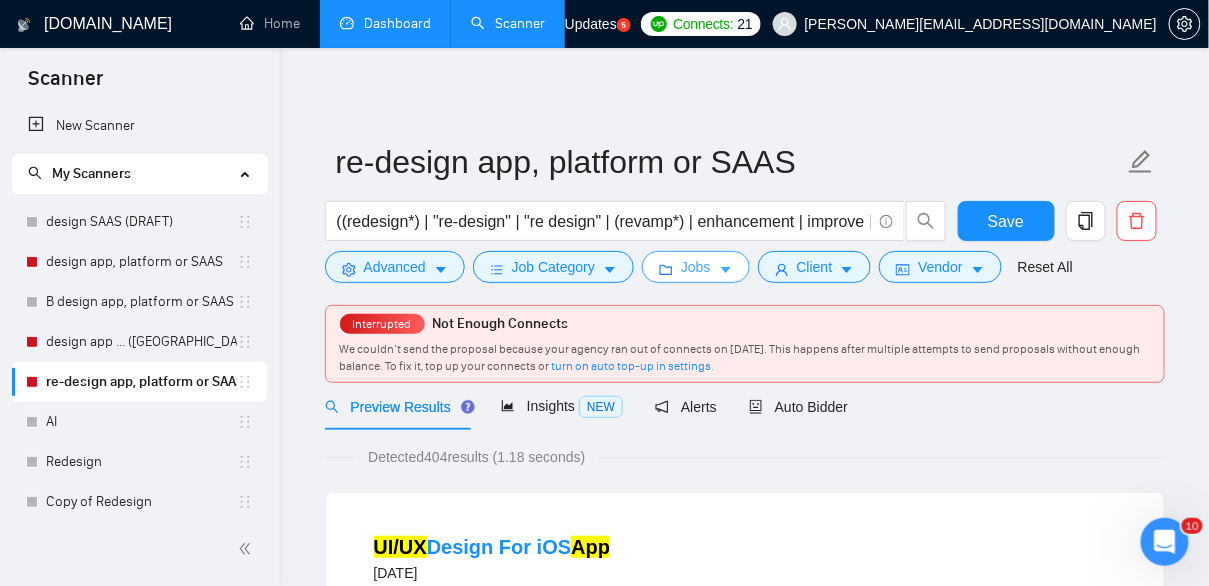 click on "Jobs" at bounding box center (696, 267) 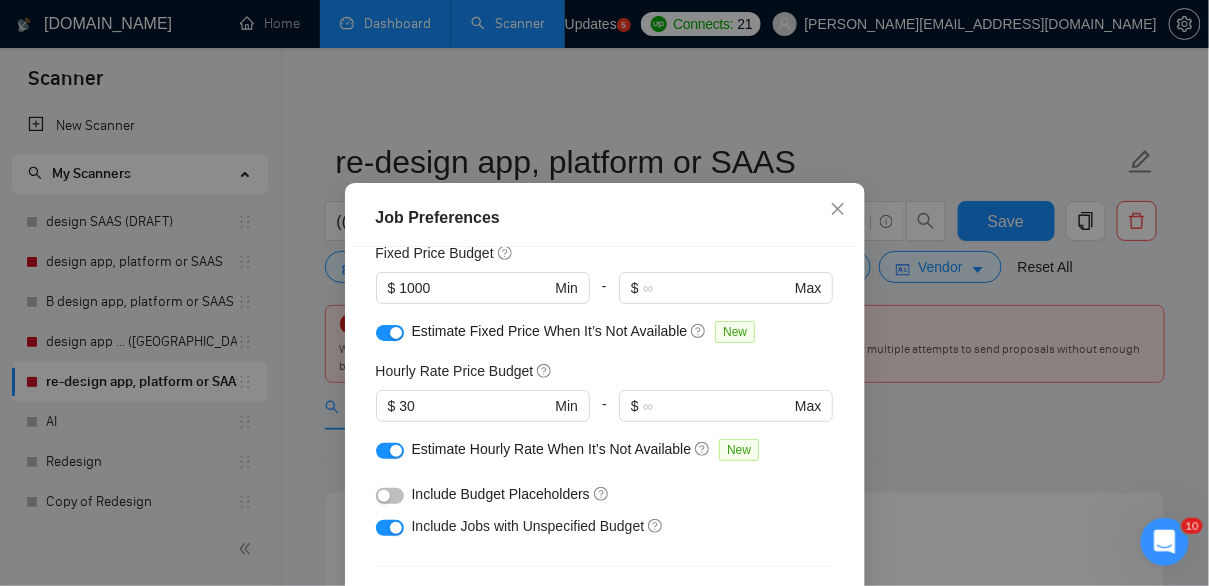 scroll, scrollTop: 141, scrollLeft: 0, axis: vertical 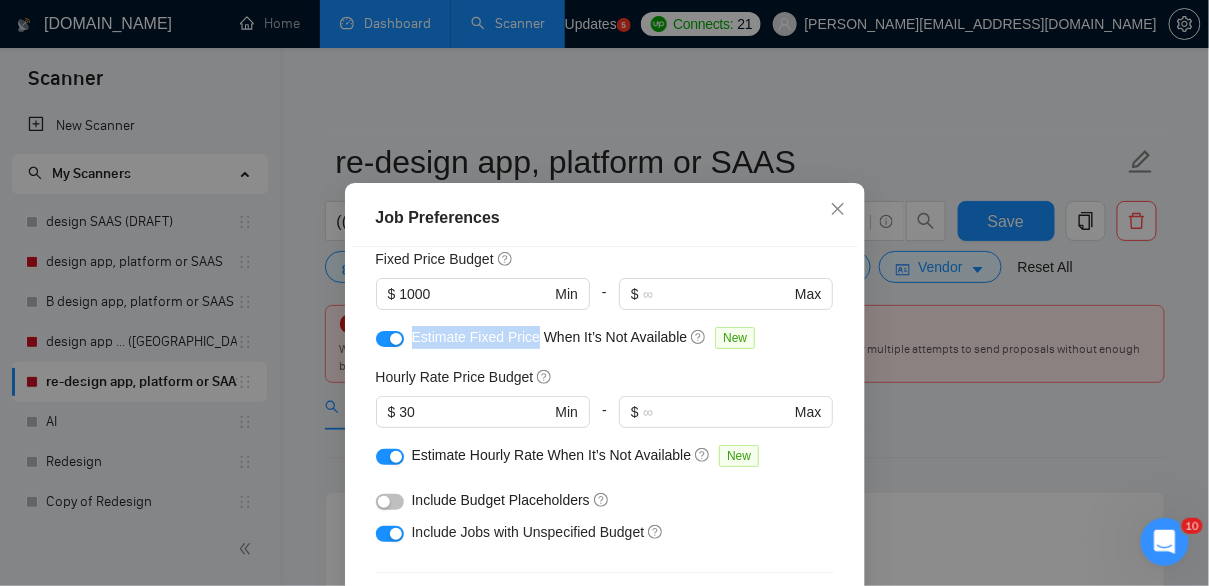 drag, startPoint x: 411, startPoint y: 335, endPoint x: 540, endPoint y: 340, distance: 129.09686 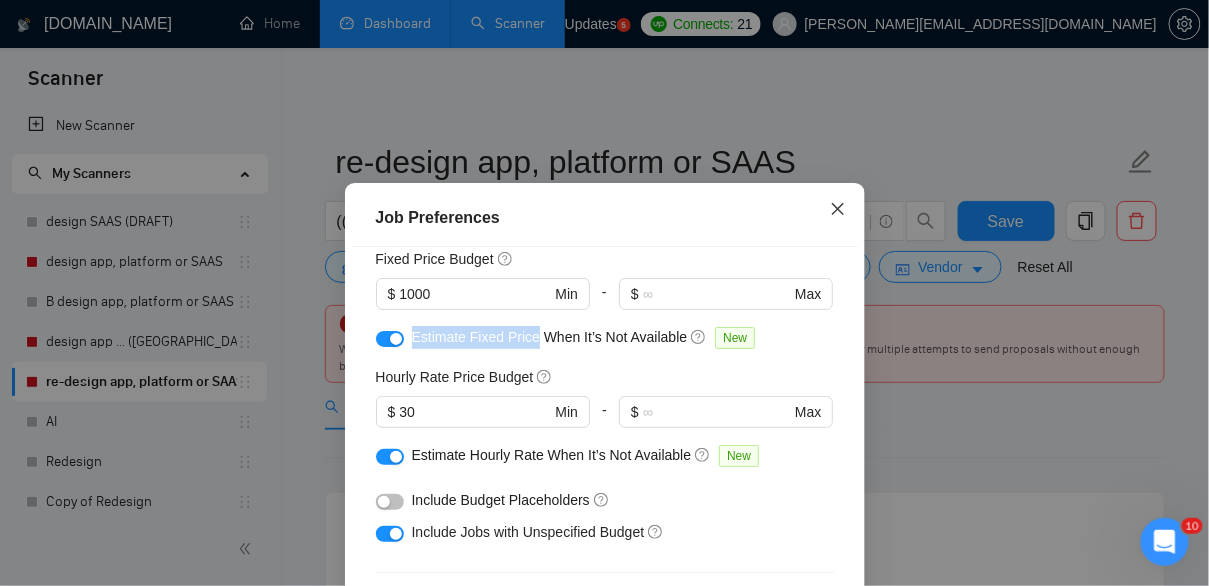 click 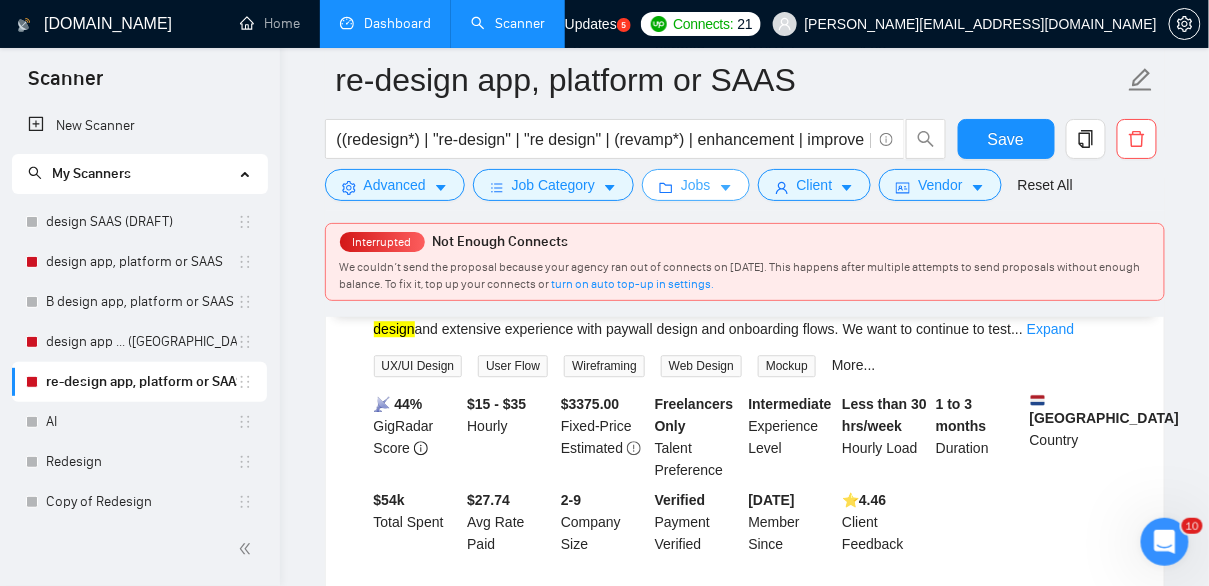 scroll, scrollTop: 1242, scrollLeft: 0, axis: vertical 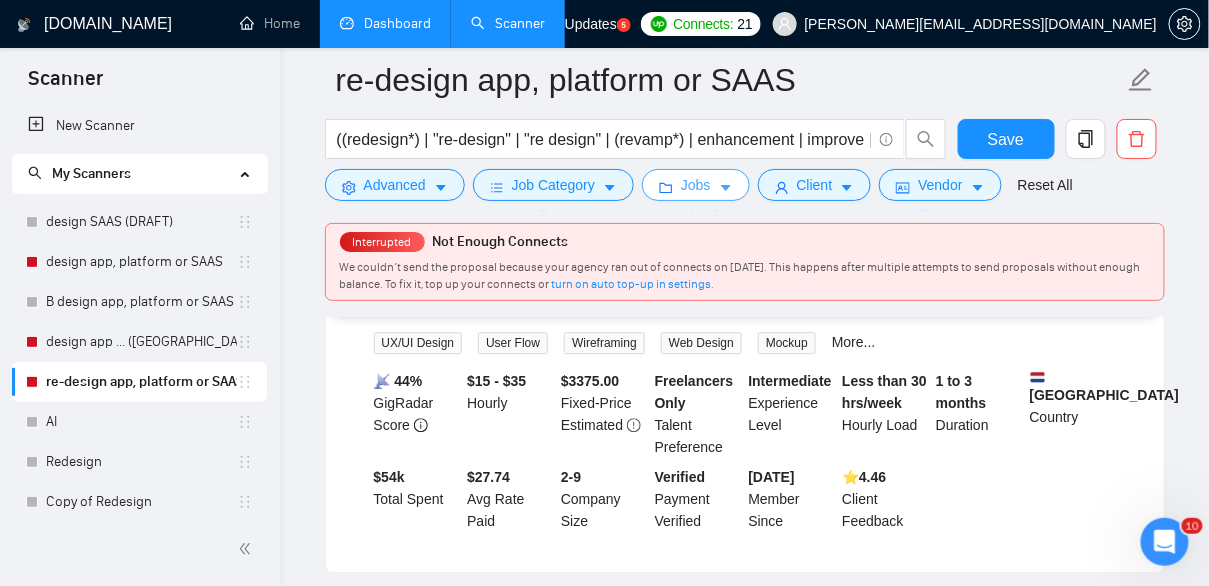 click on "Jobs" at bounding box center [696, 185] 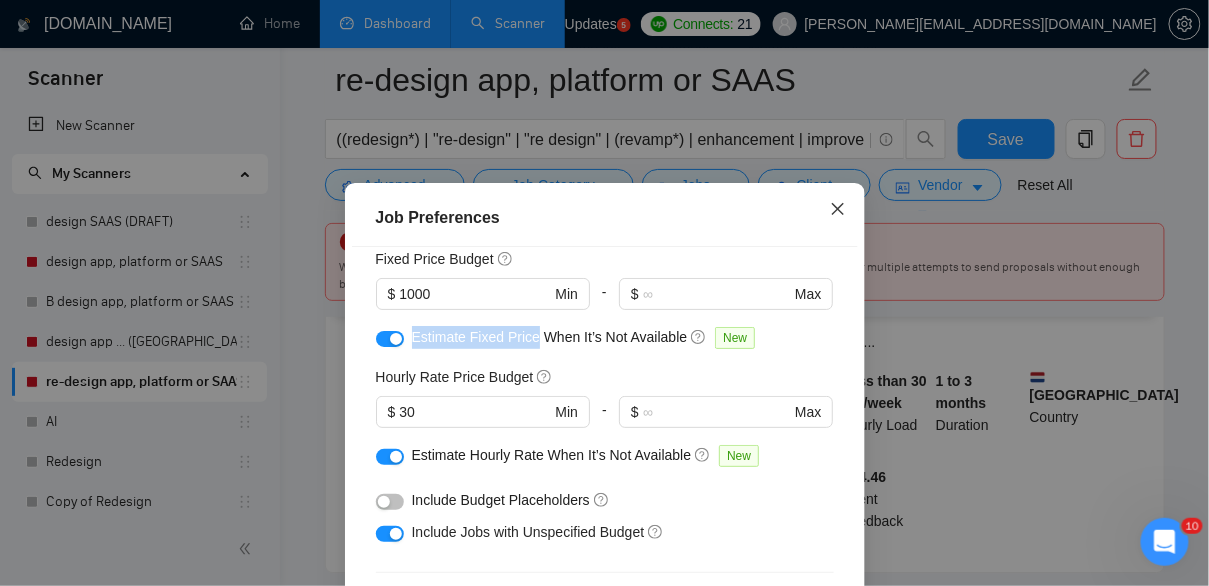 click at bounding box center [838, 210] 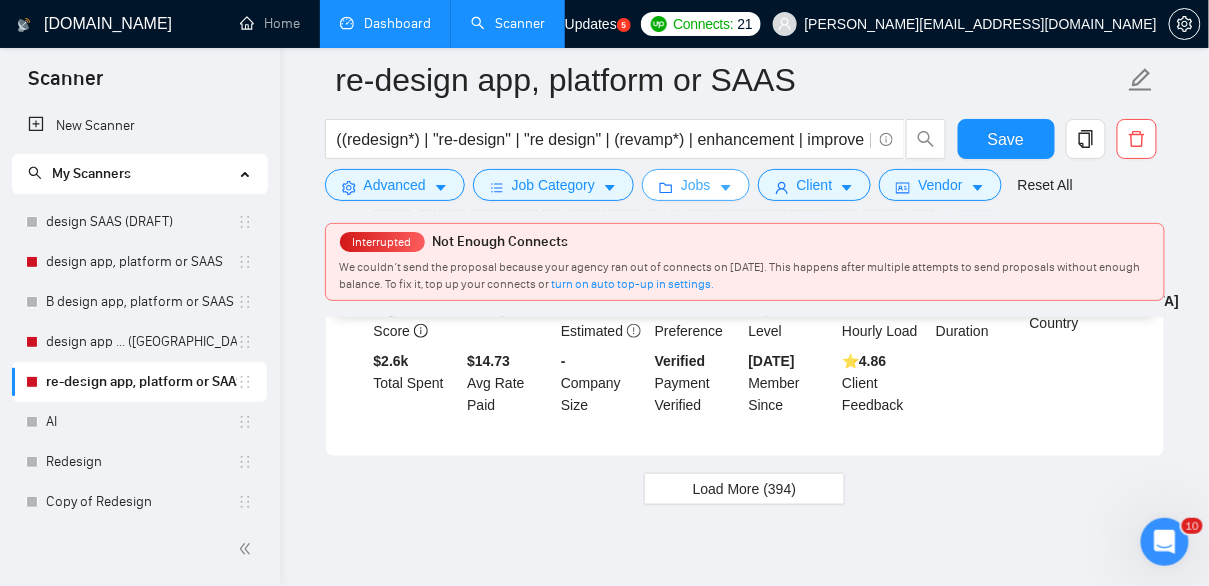 scroll, scrollTop: 4362, scrollLeft: 0, axis: vertical 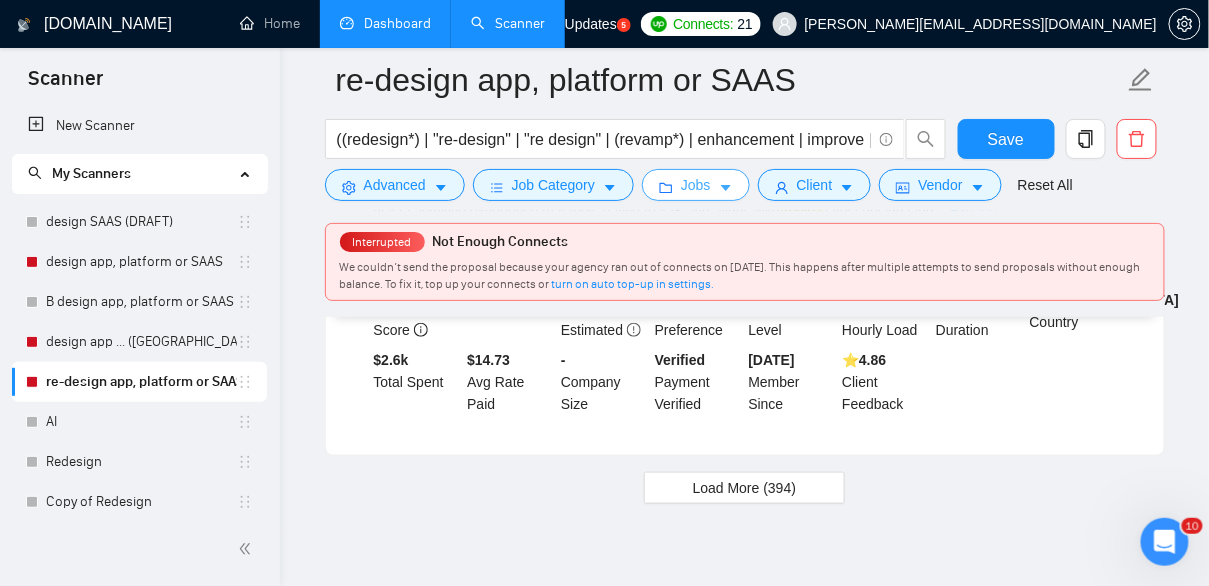click on "Jobs" at bounding box center [696, 185] 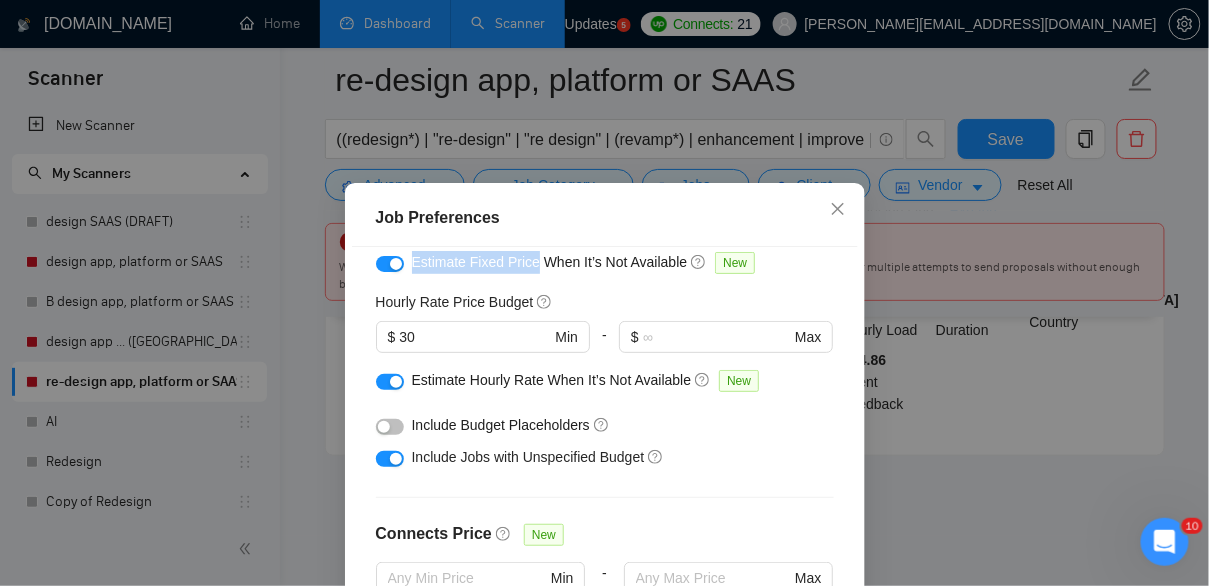 scroll, scrollTop: 208, scrollLeft: 0, axis: vertical 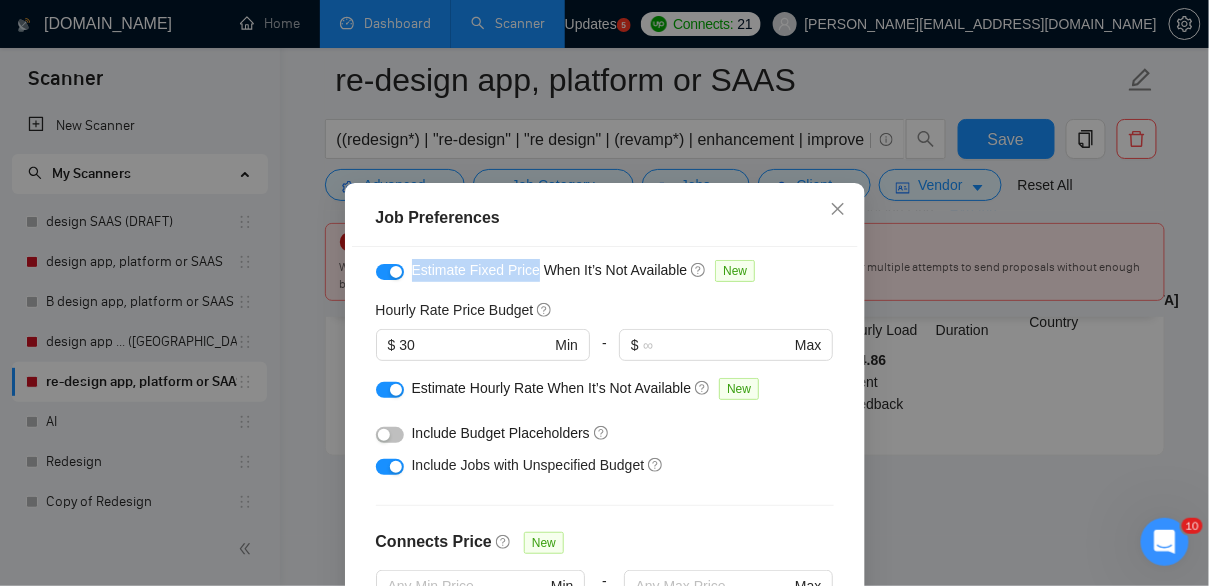 click at bounding box center (396, 272) 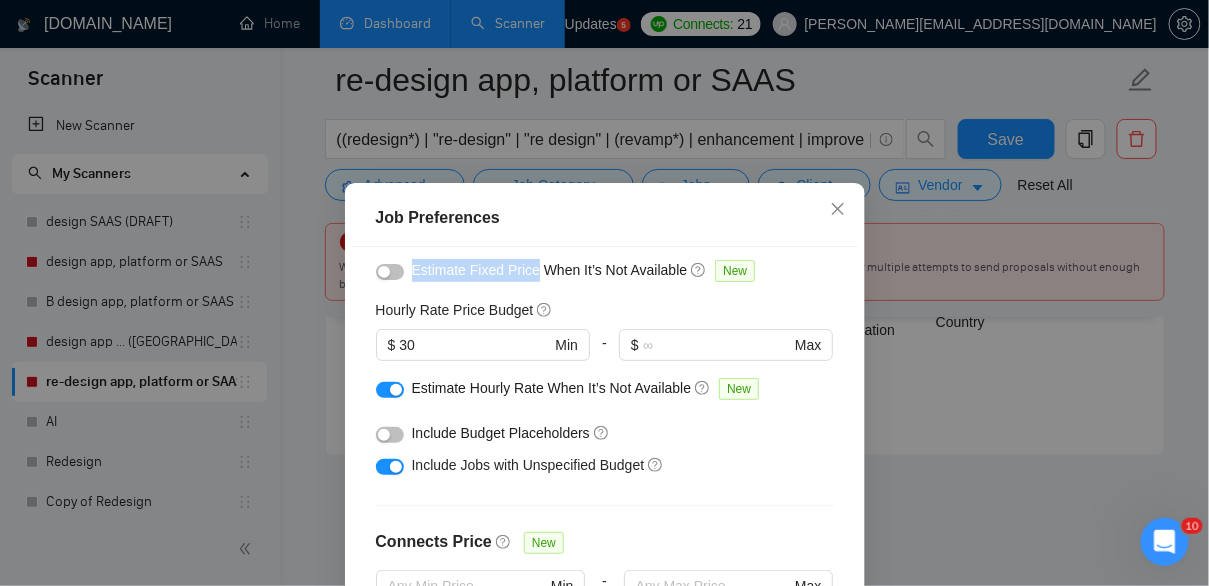 click at bounding box center (390, 390) 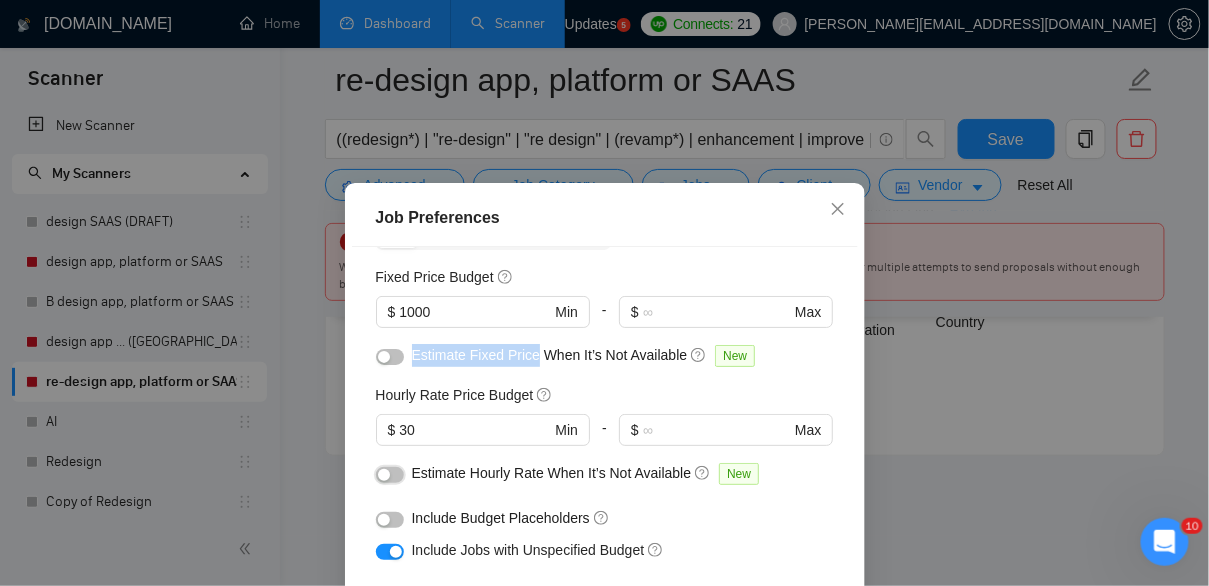 scroll, scrollTop: 120, scrollLeft: 0, axis: vertical 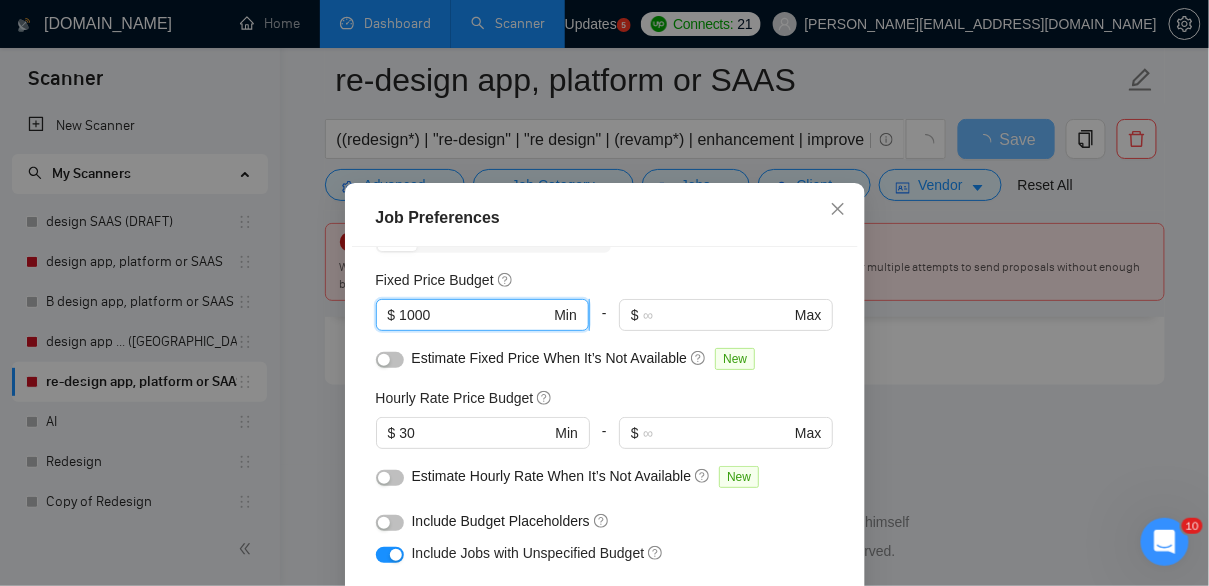 drag, startPoint x: 443, startPoint y: 313, endPoint x: 399, endPoint y: 310, distance: 44.102154 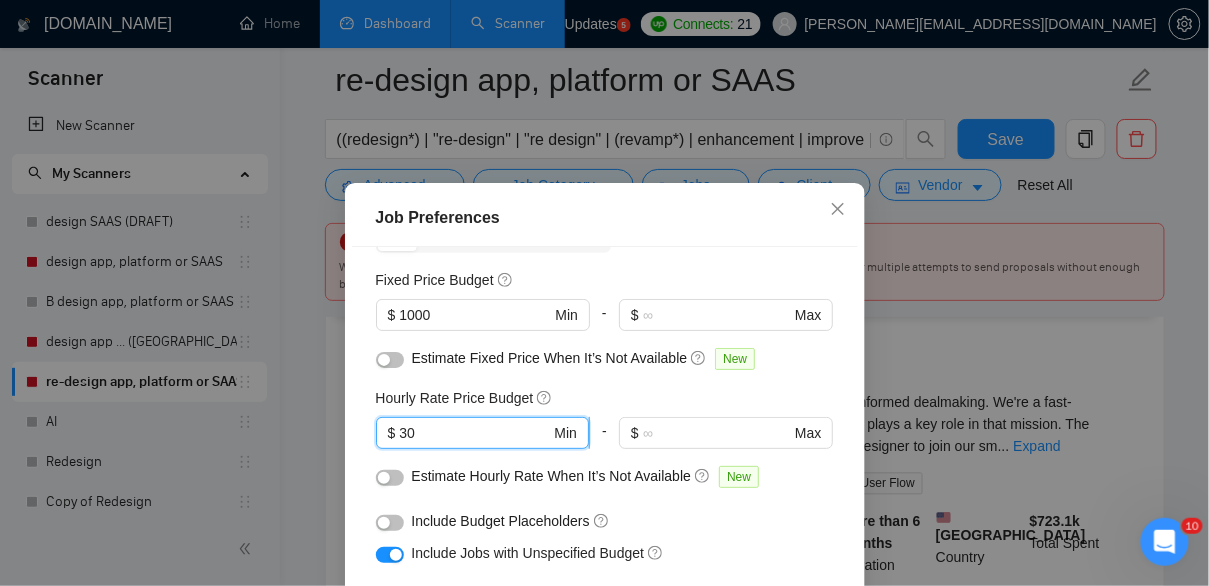 drag, startPoint x: 430, startPoint y: 433, endPoint x: 401, endPoint y: 430, distance: 29.15476 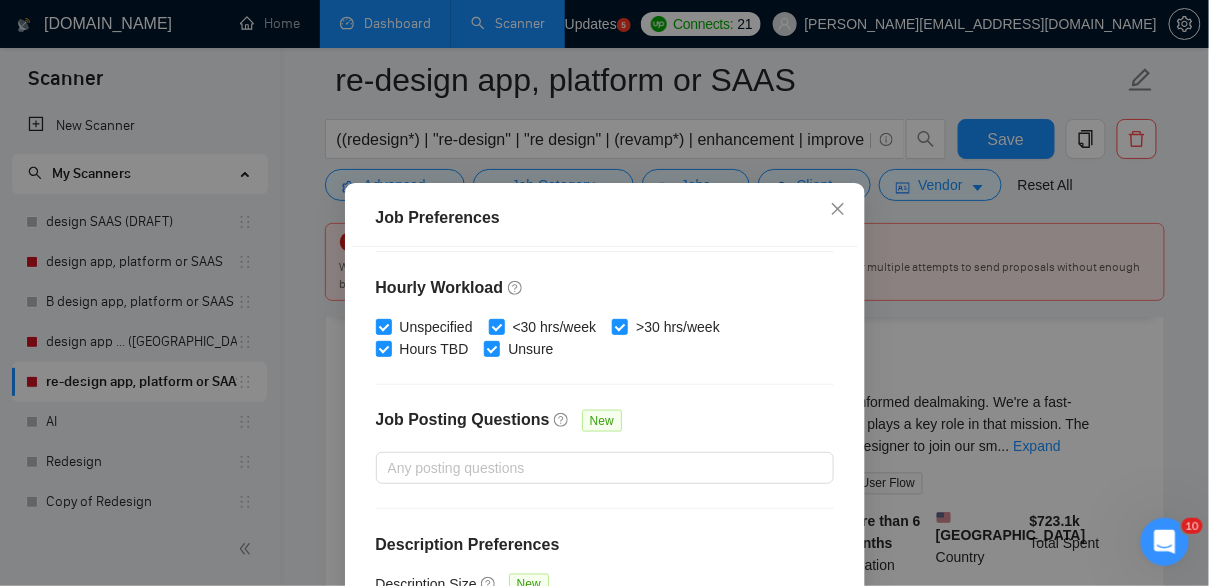 scroll, scrollTop: 716, scrollLeft: 0, axis: vertical 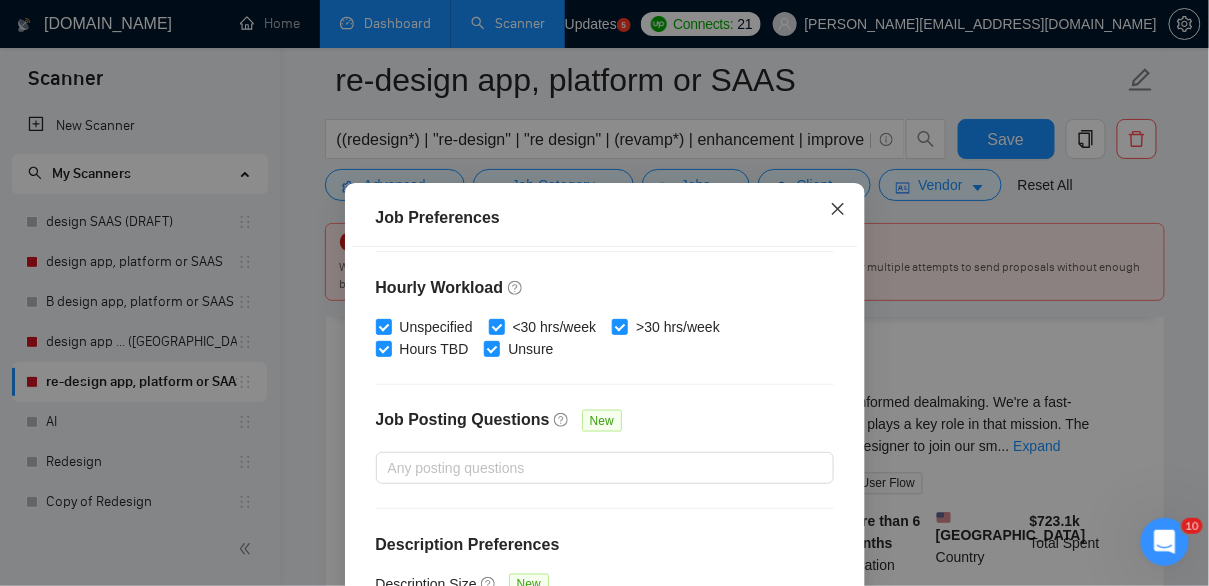 click at bounding box center [838, 210] 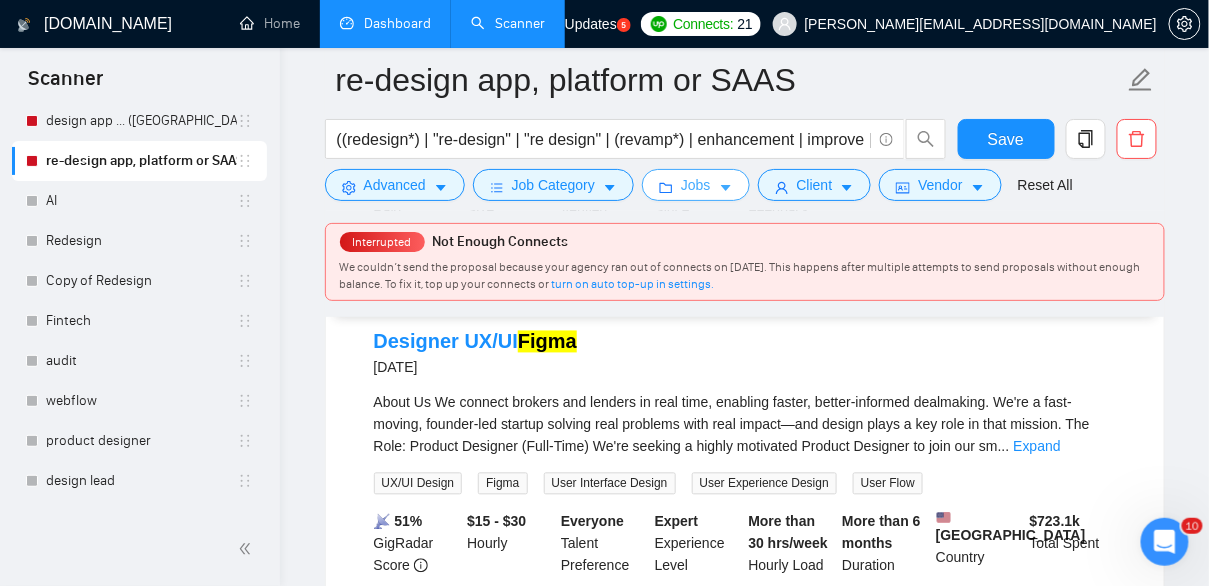 scroll, scrollTop: 248, scrollLeft: 0, axis: vertical 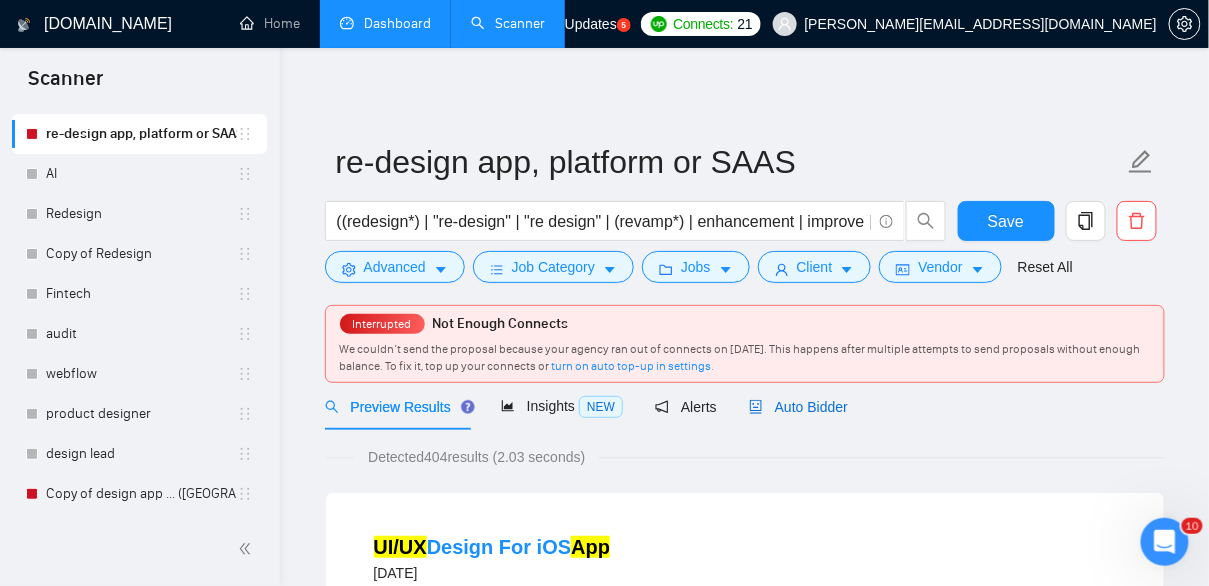 click on "Auto Bidder" at bounding box center [798, 407] 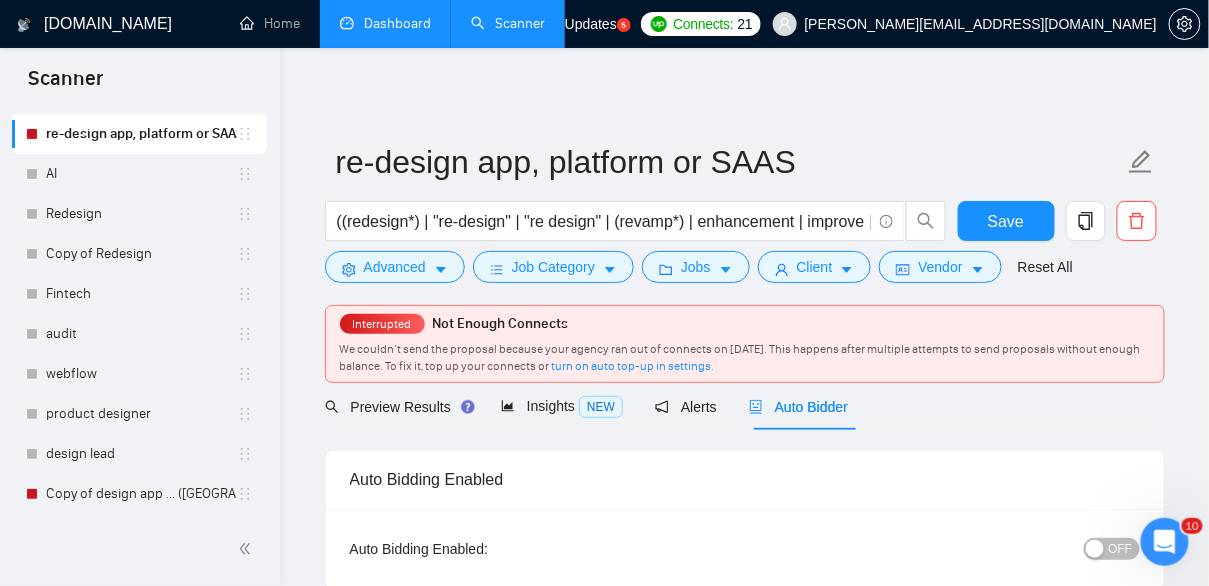 type 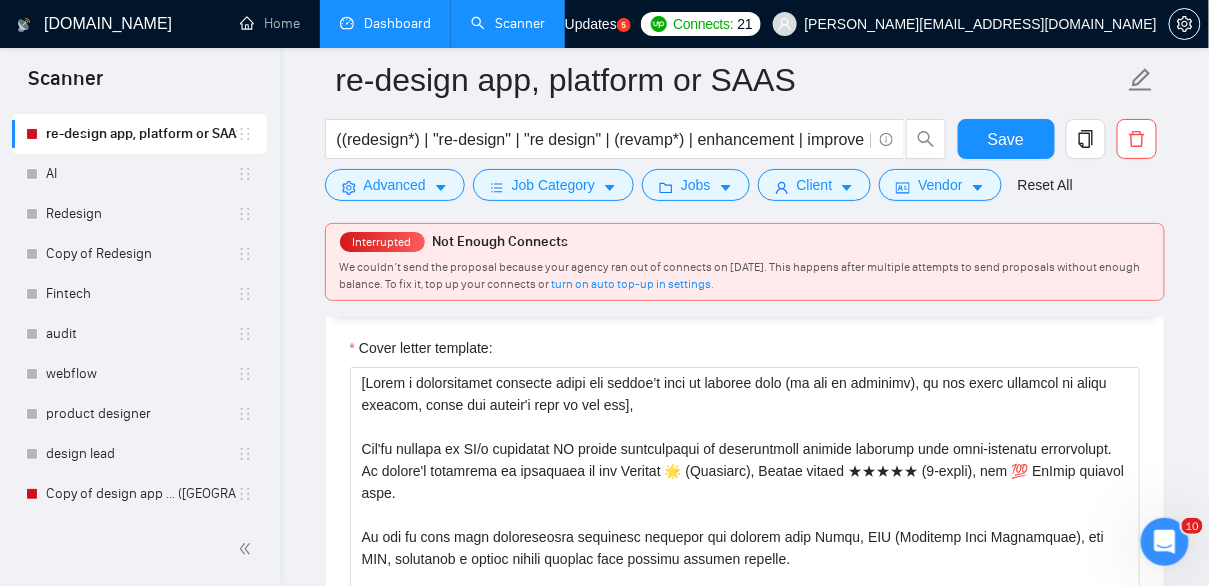 scroll, scrollTop: 1375, scrollLeft: 0, axis: vertical 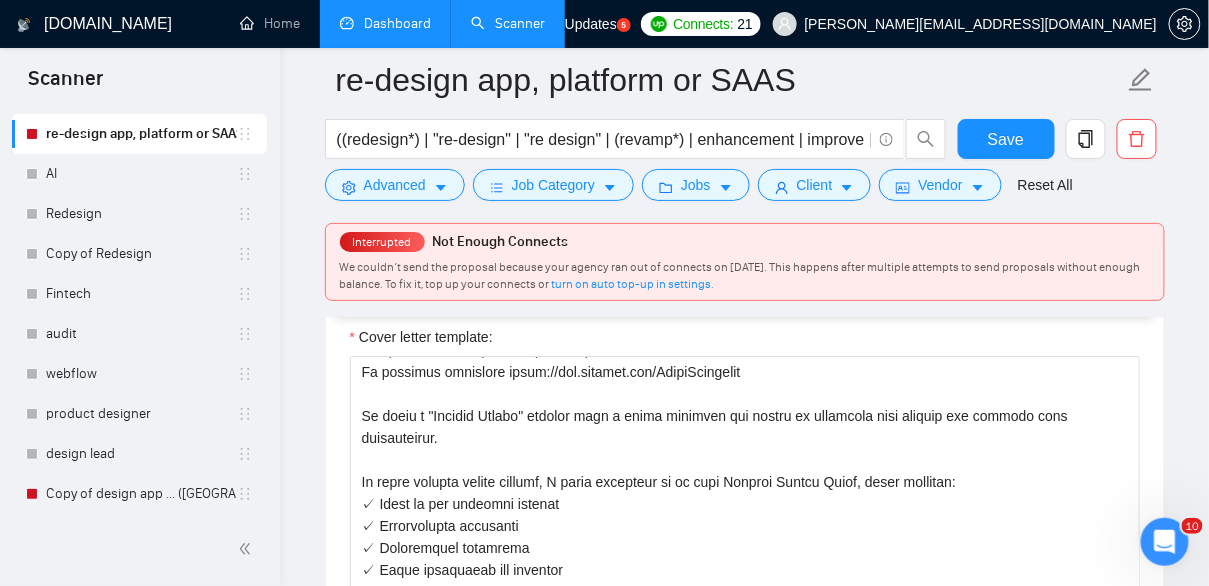 click on "Dashboard" at bounding box center [385, 23] 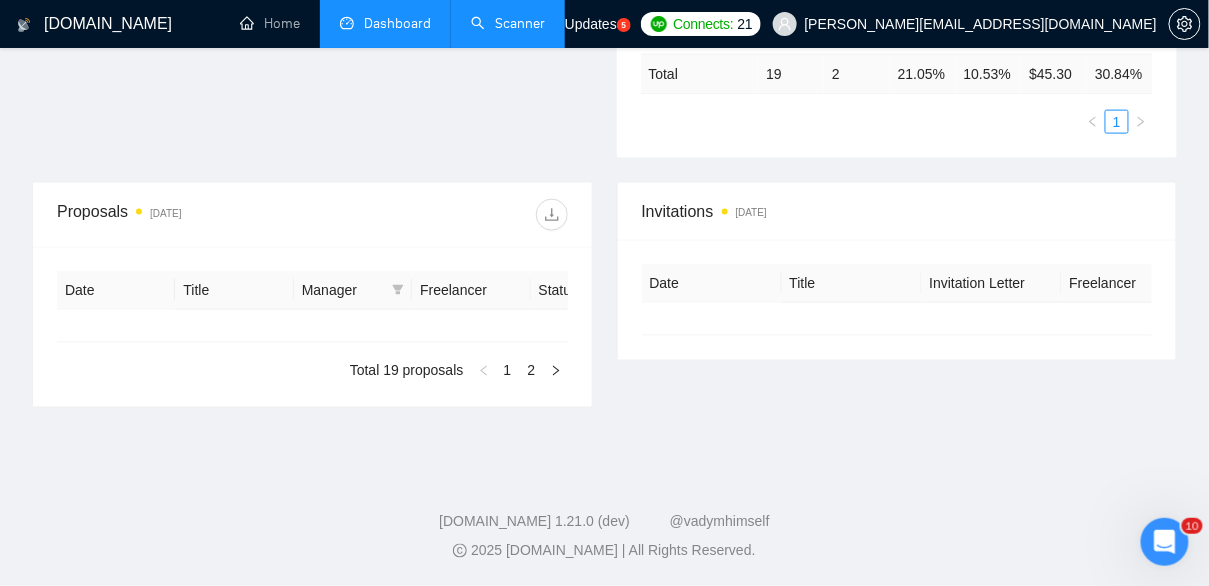 type on "[DATE]" 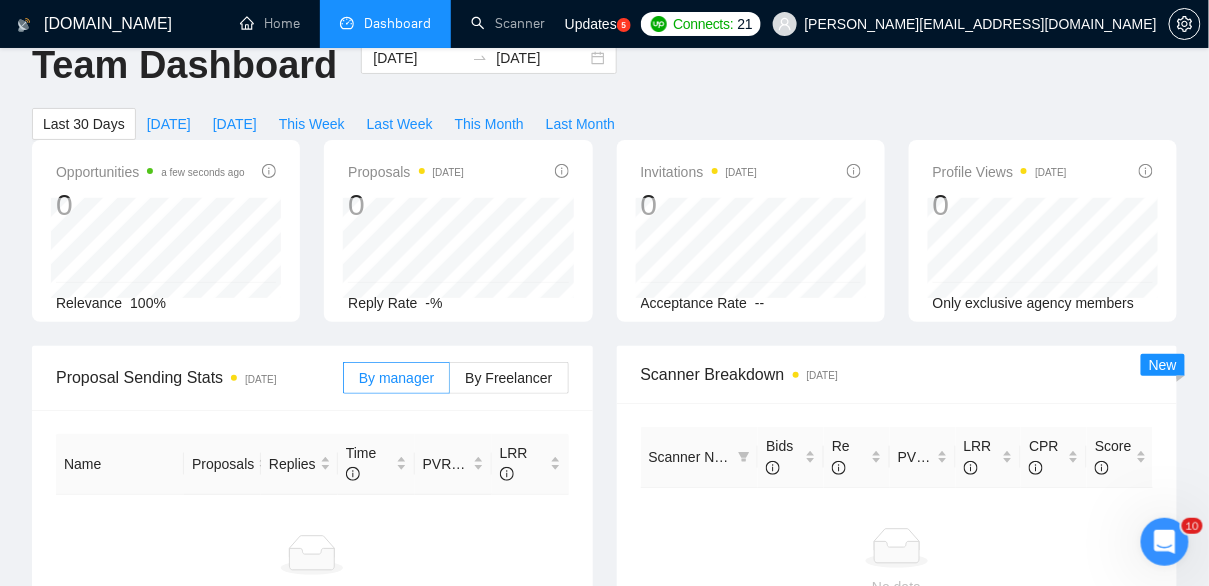 scroll, scrollTop: 0, scrollLeft: 0, axis: both 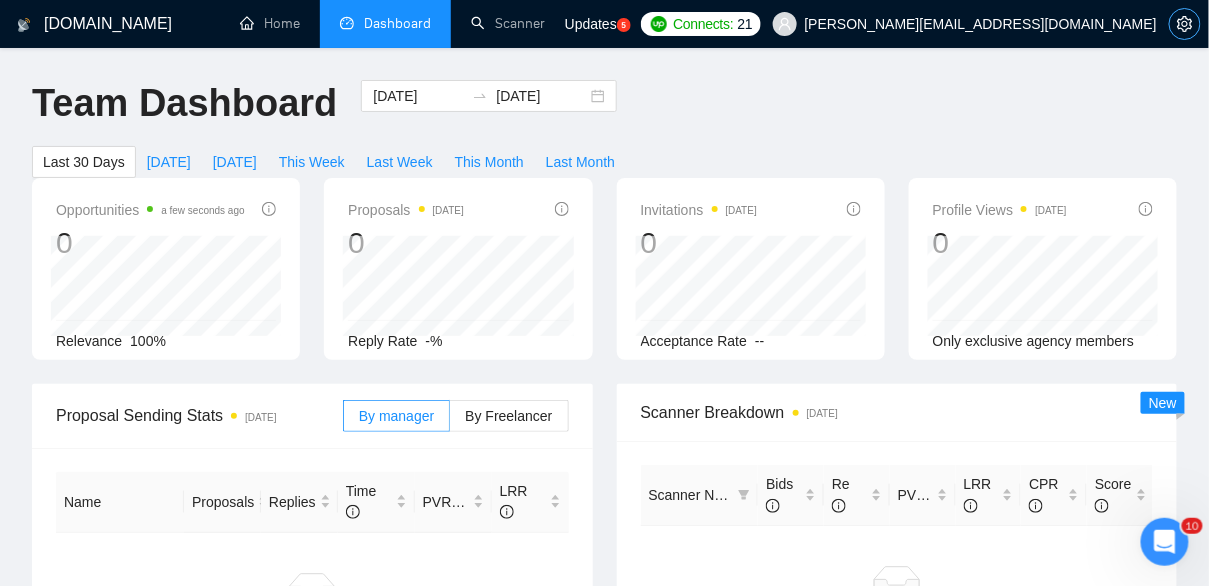 click at bounding box center [1185, 24] 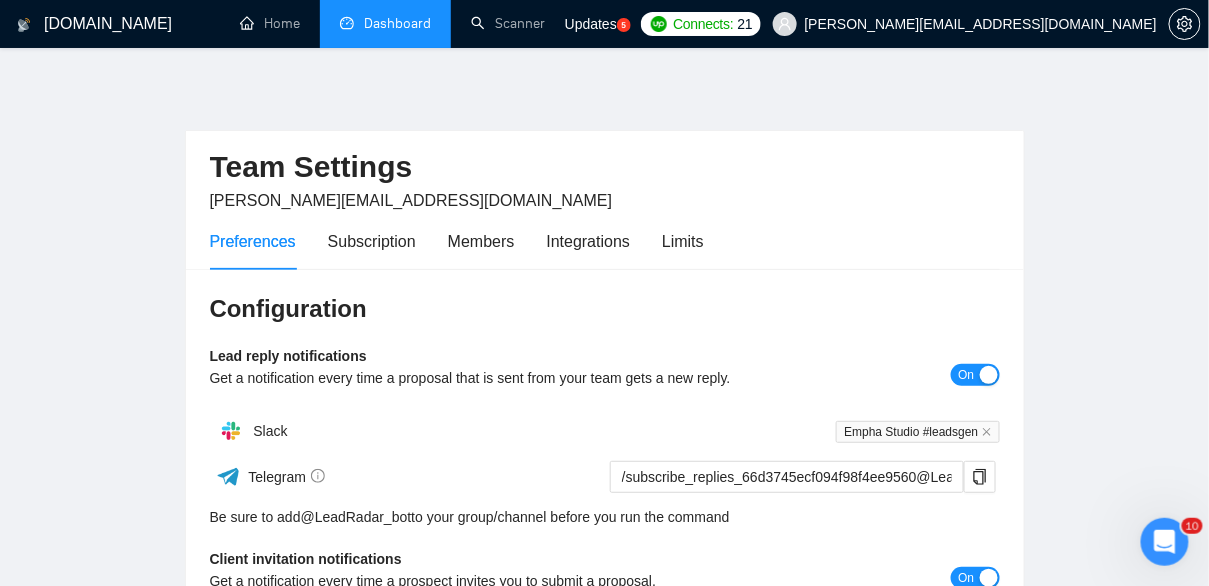 click on "Preferences Subscription Members Integrations Limits" at bounding box center [605, 241] 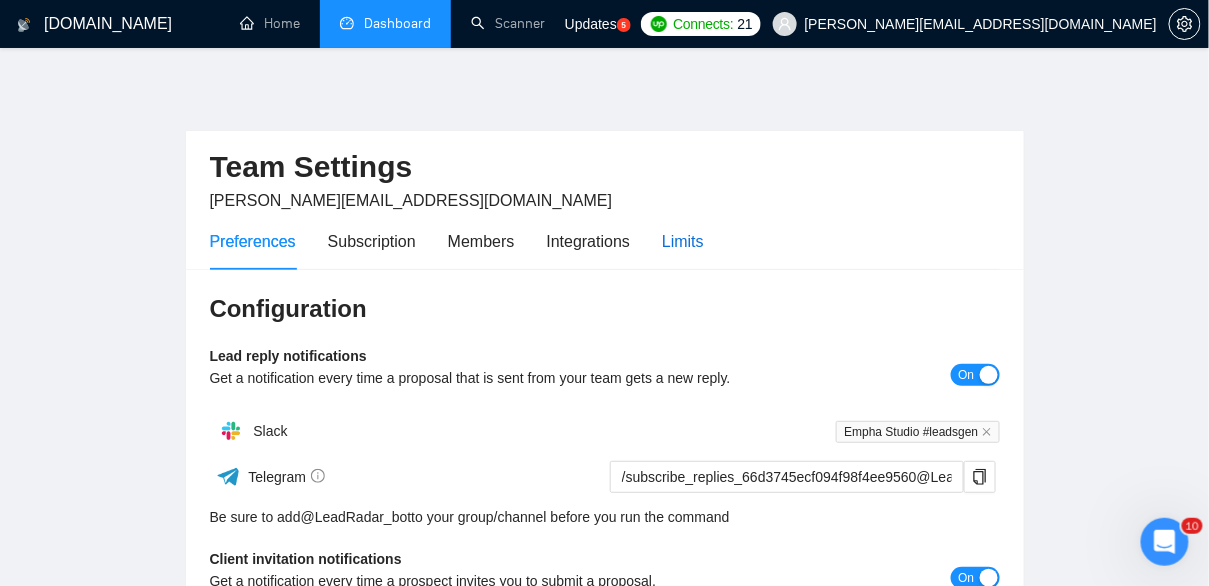 click on "Limits" at bounding box center (683, 241) 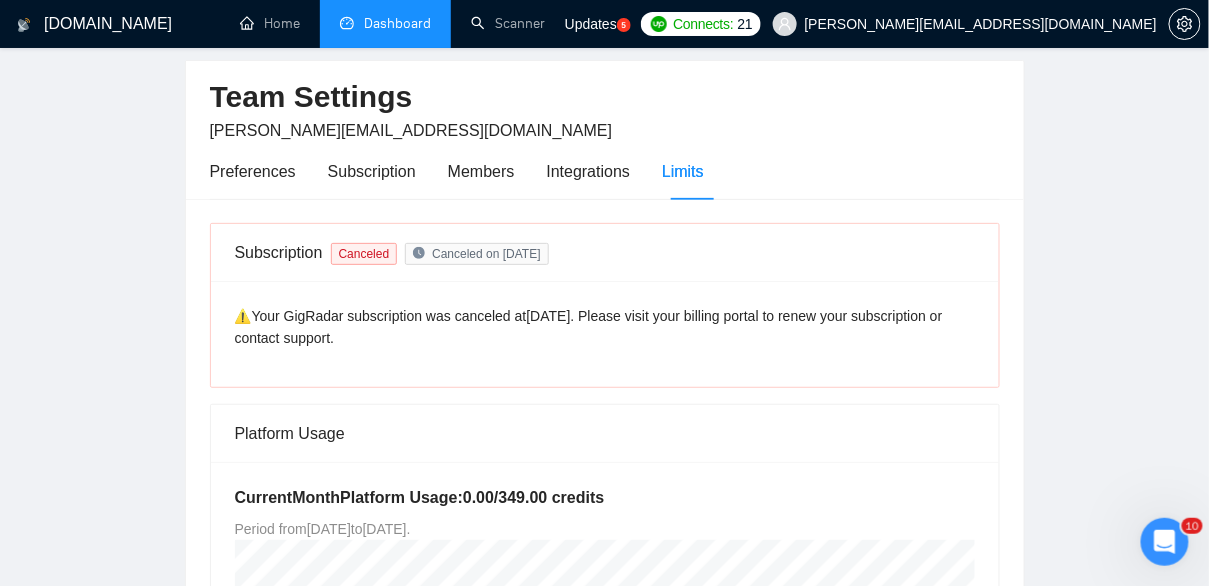 scroll, scrollTop: 0, scrollLeft: 0, axis: both 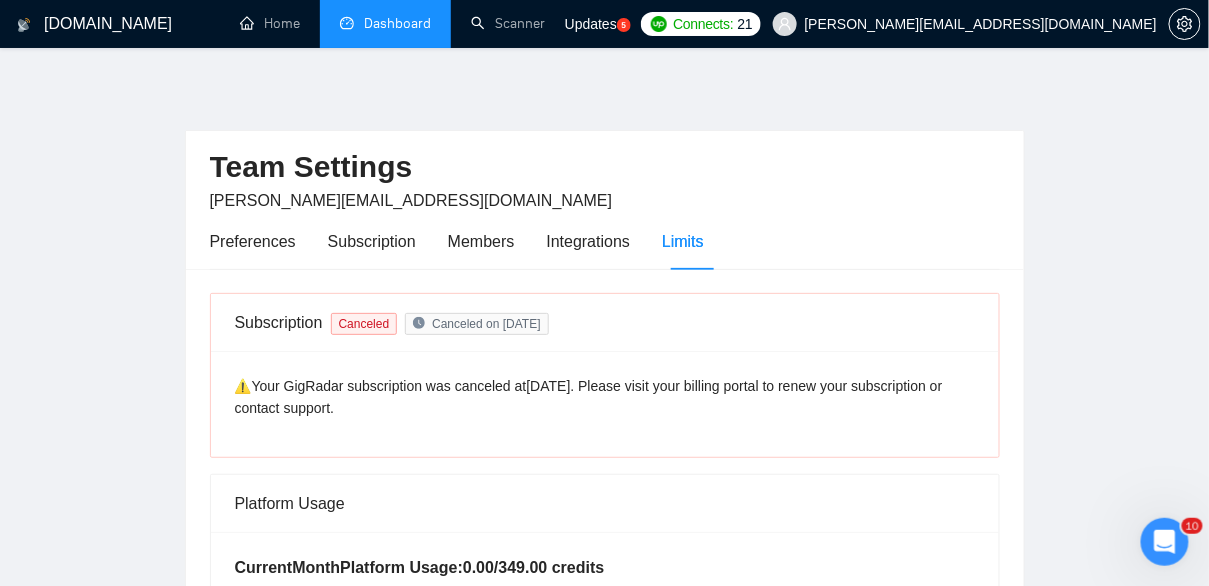 click on "Dashboard" at bounding box center (385, 23) 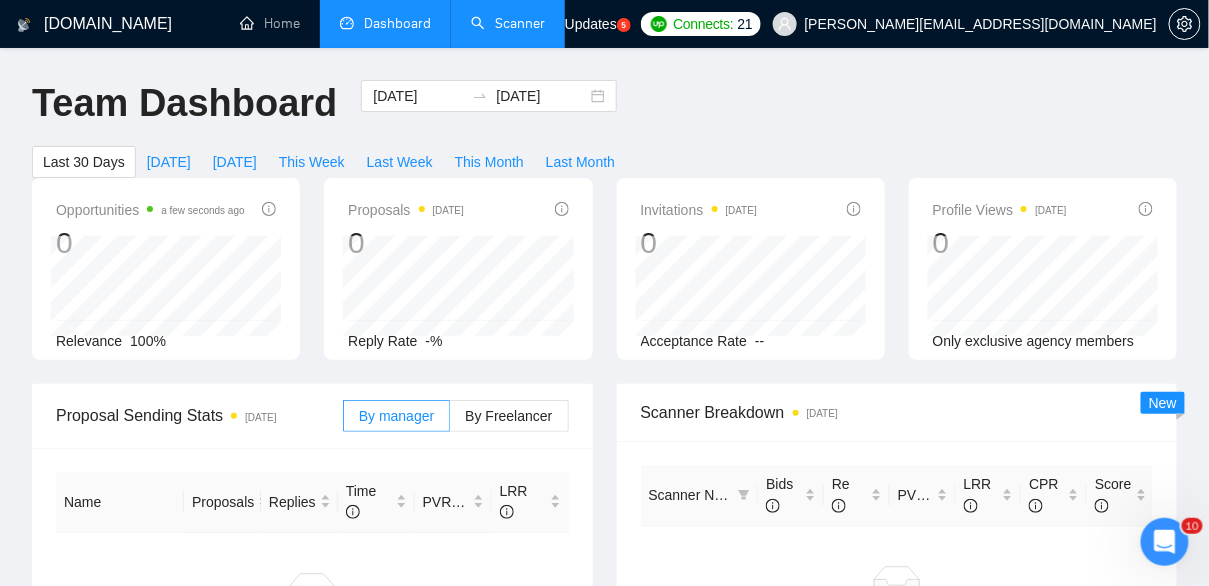 click on "Scanner" at bounding box center [508, 23] 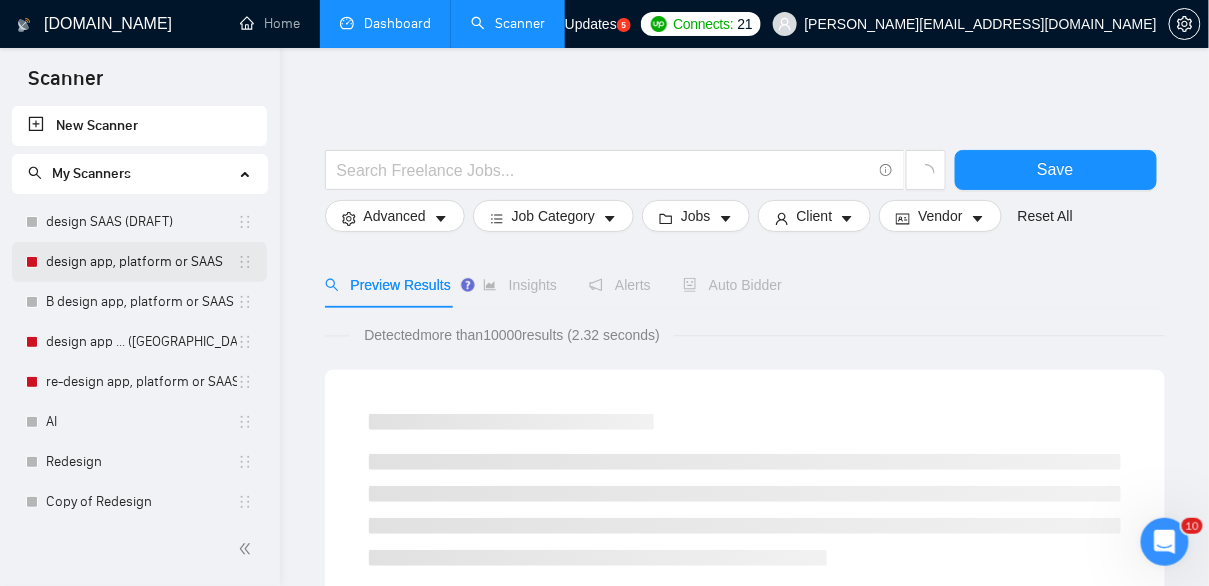 click on "design app, platform or SAAS" at bounding box center [141, 262] 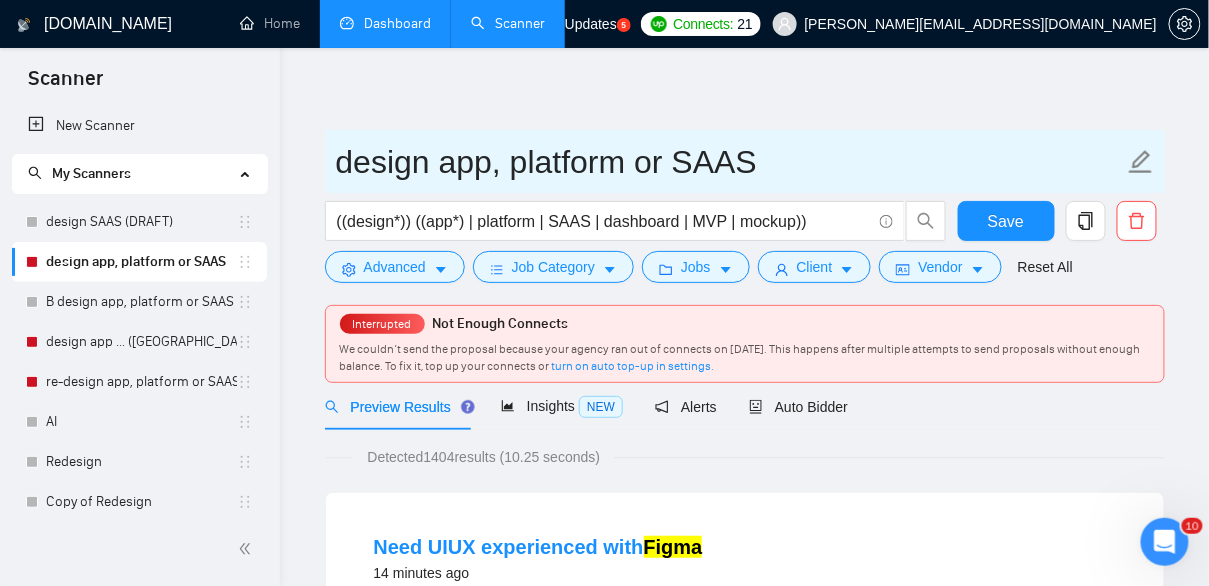 click on "design app, platform or SAAS" at bounding box center [730, 162] 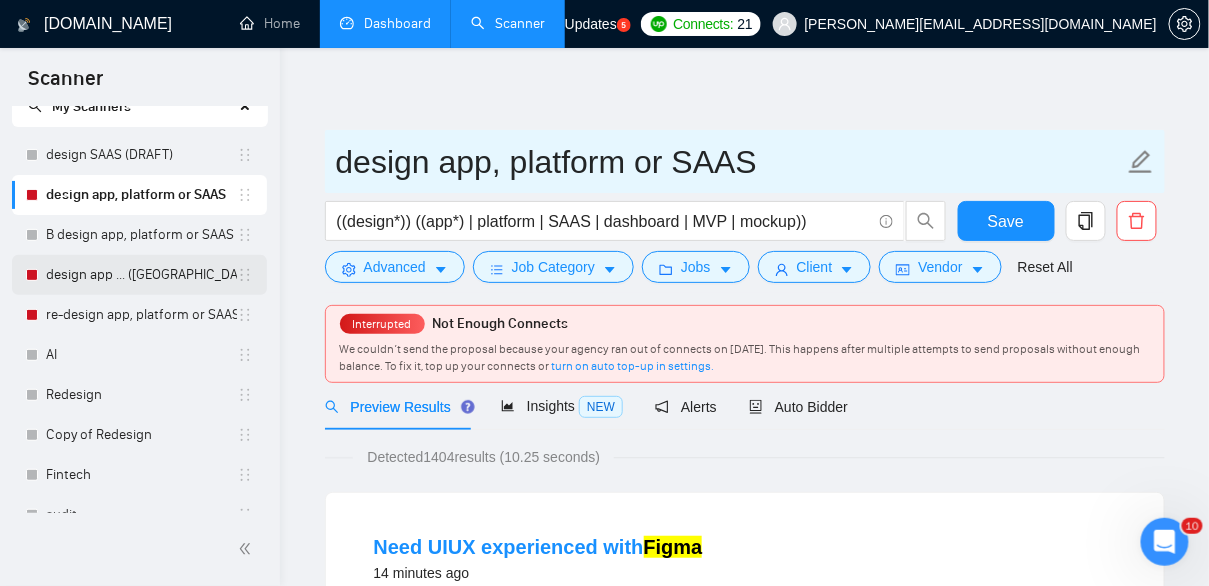 scroll, scrollTop: 0, scrollLeft: 0, axis: both 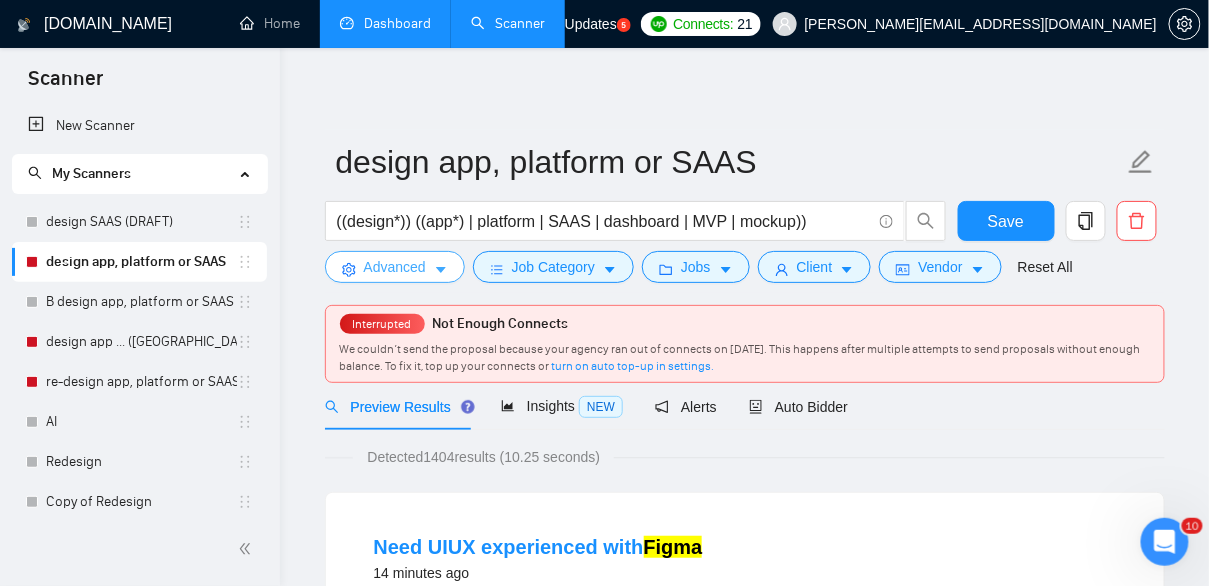 click on "Advanced" at bounding box center (395, 267) 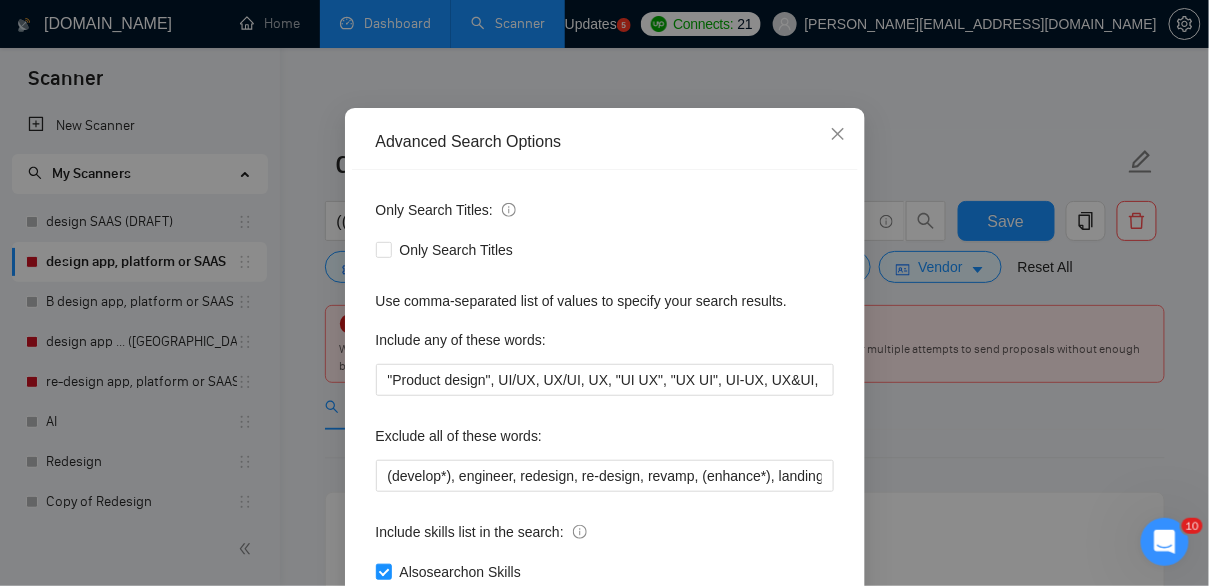 scroll, scrollTop: 136, scrollLeft: 0, axis: vertical 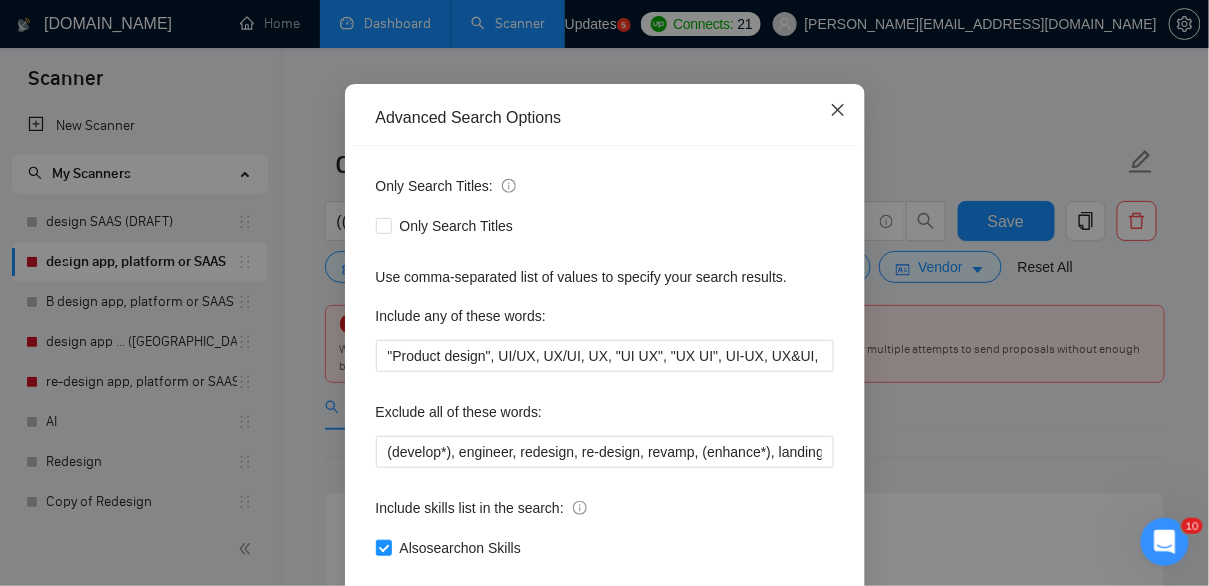 click 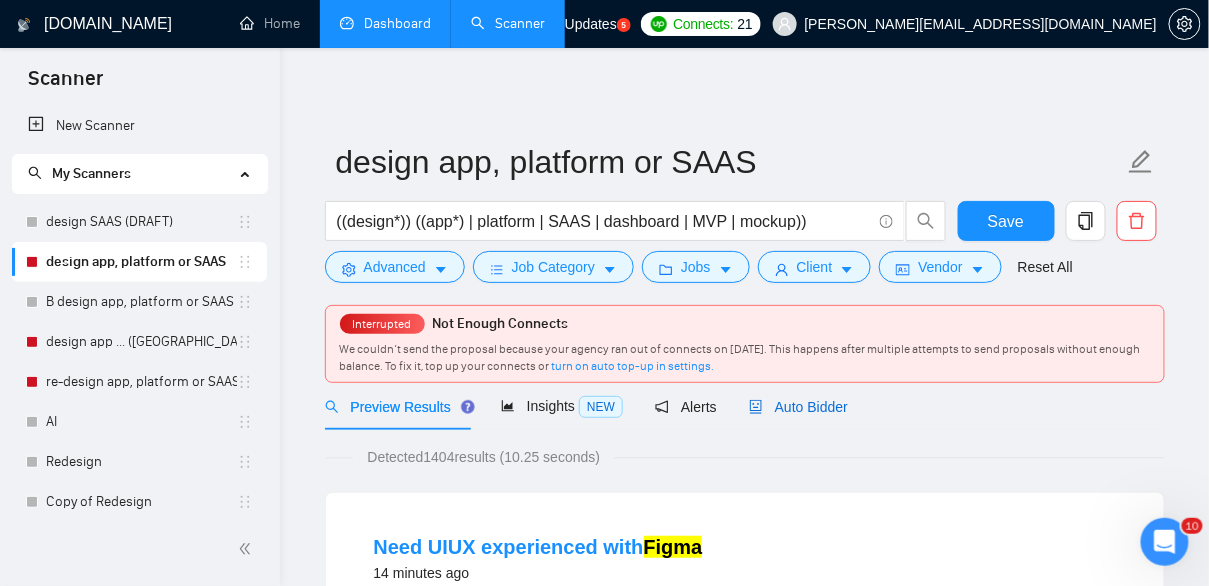 click on "Auto Bidder" at bounding box center [798, 407] 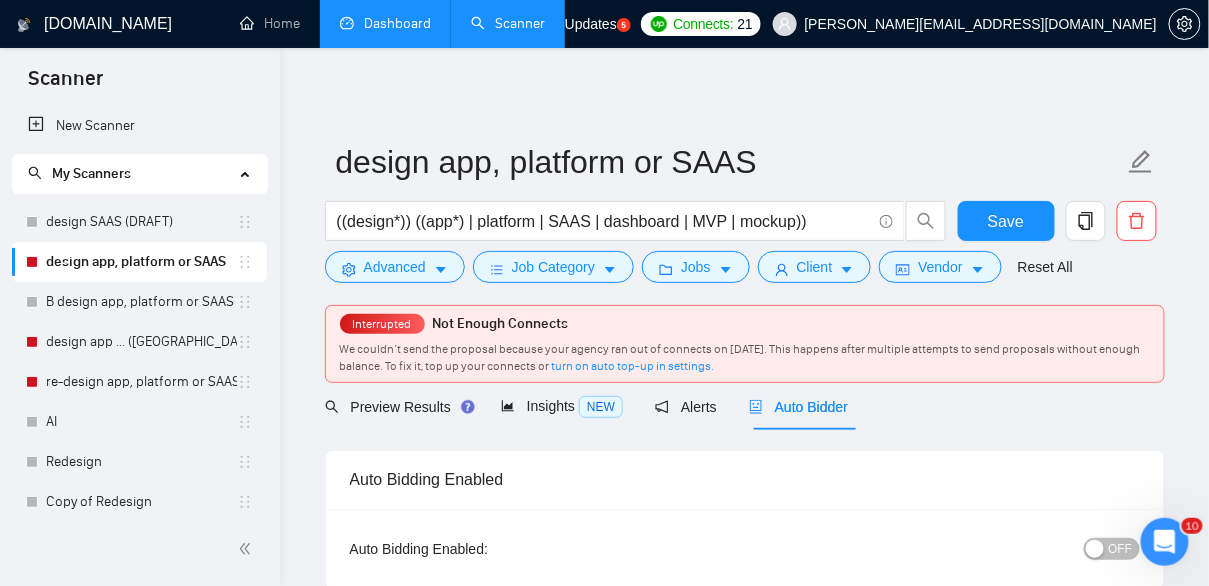 type 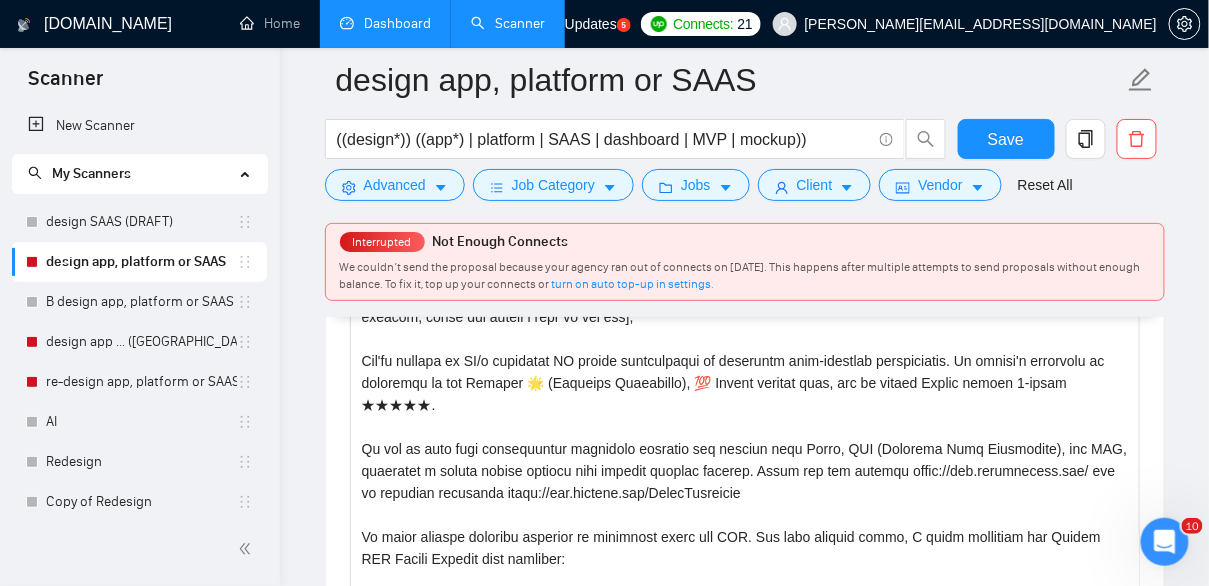 scroll, scrollTop: 1450, scrollLeft: 0, axis: vertical 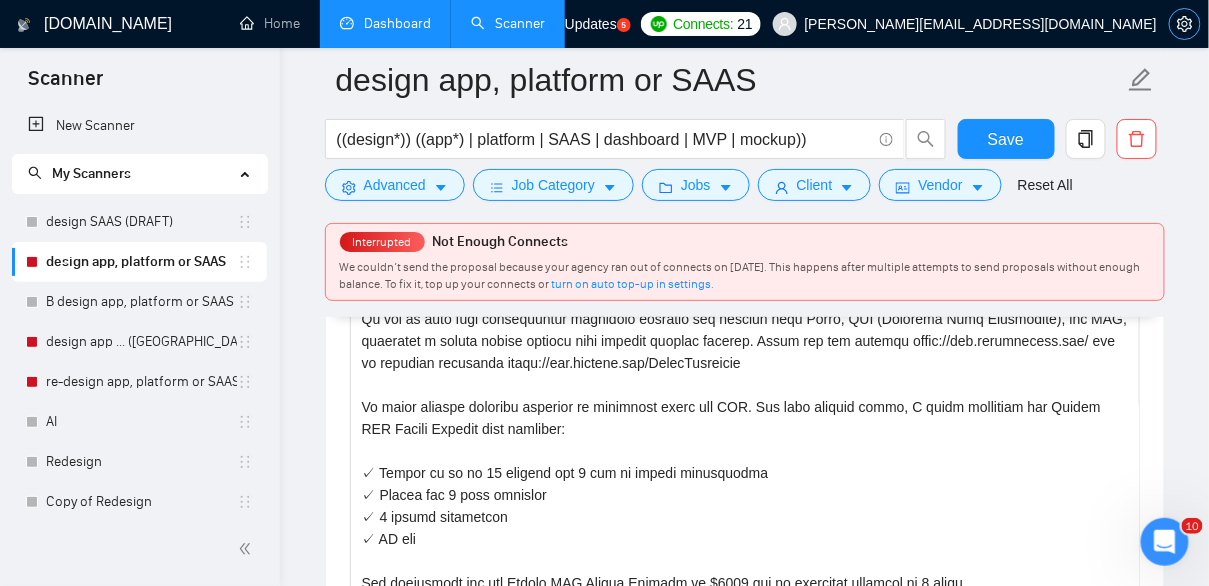 click 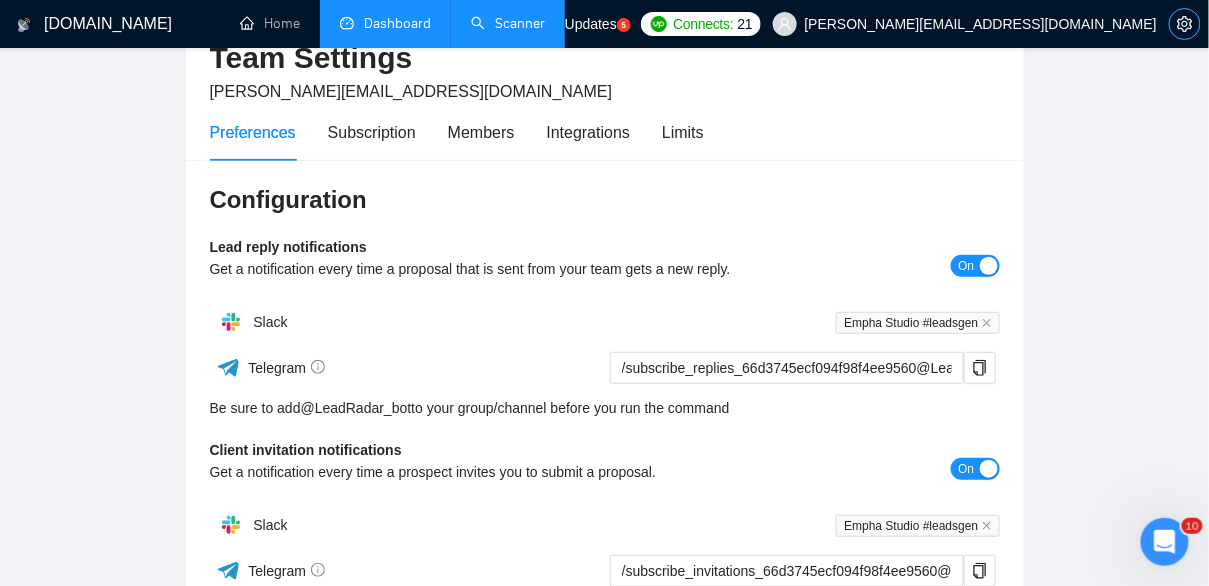 scroll, scrollTop: 0, scrollLeft: 0, axis: both 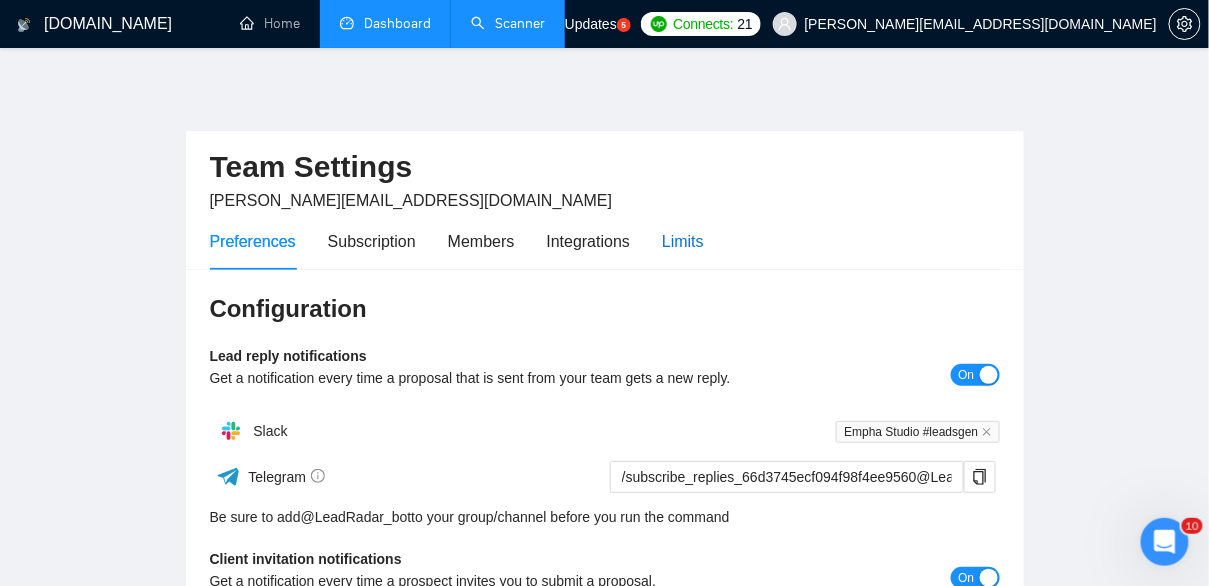 click on "Limits" at bounding box center (683, 241) 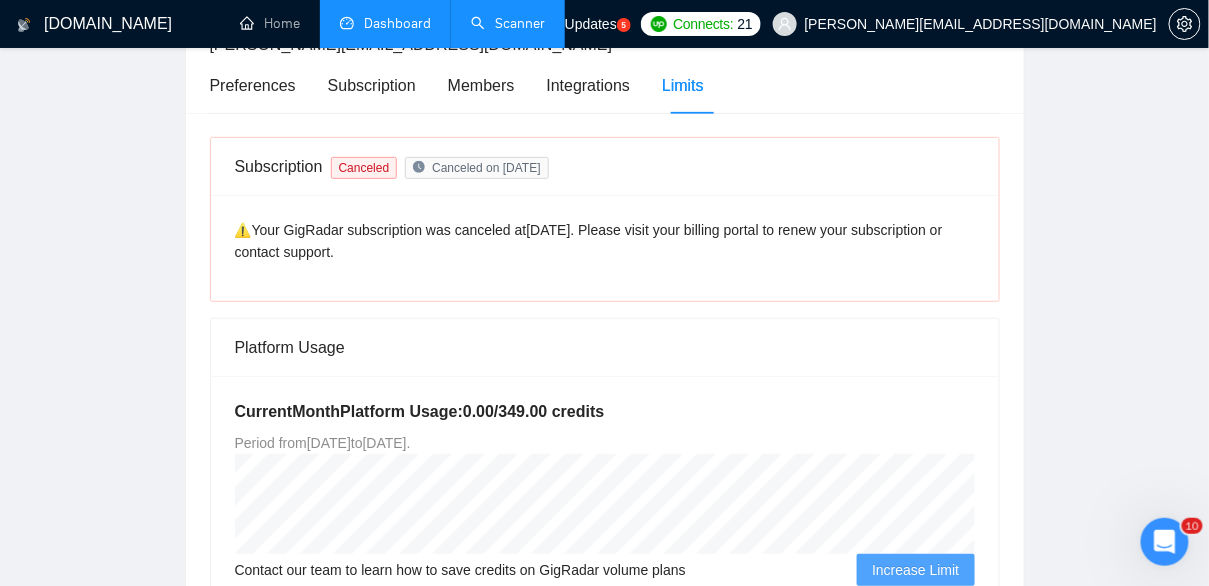 scroll, scrollTop: 154, scrollLeft: 0, axis: vertical 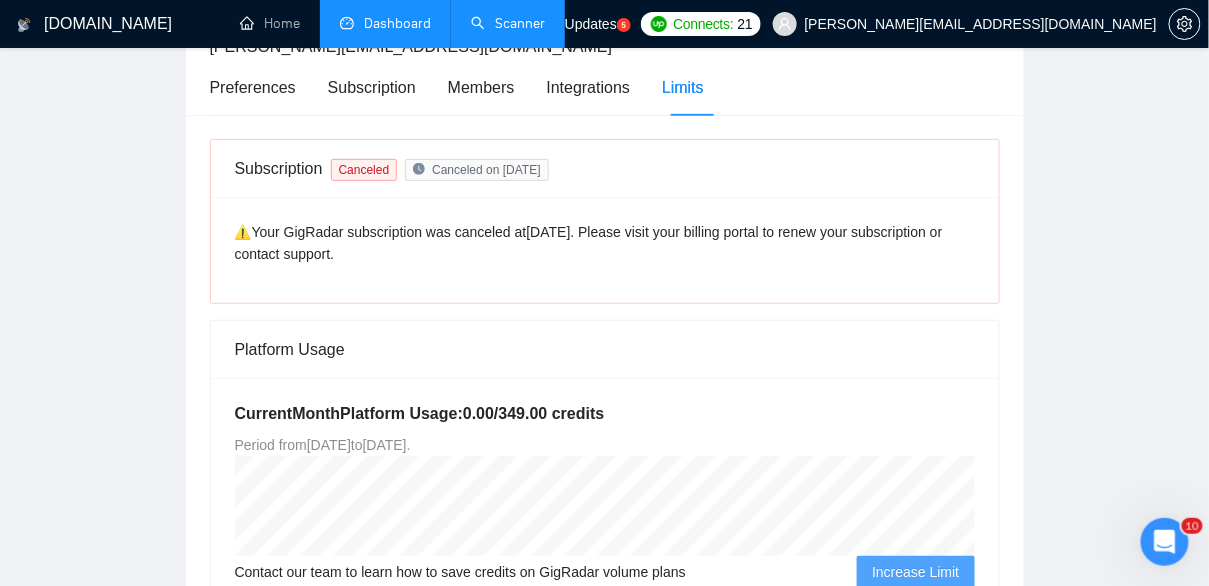 click on "Scanner" at bounding box center (508, 23) 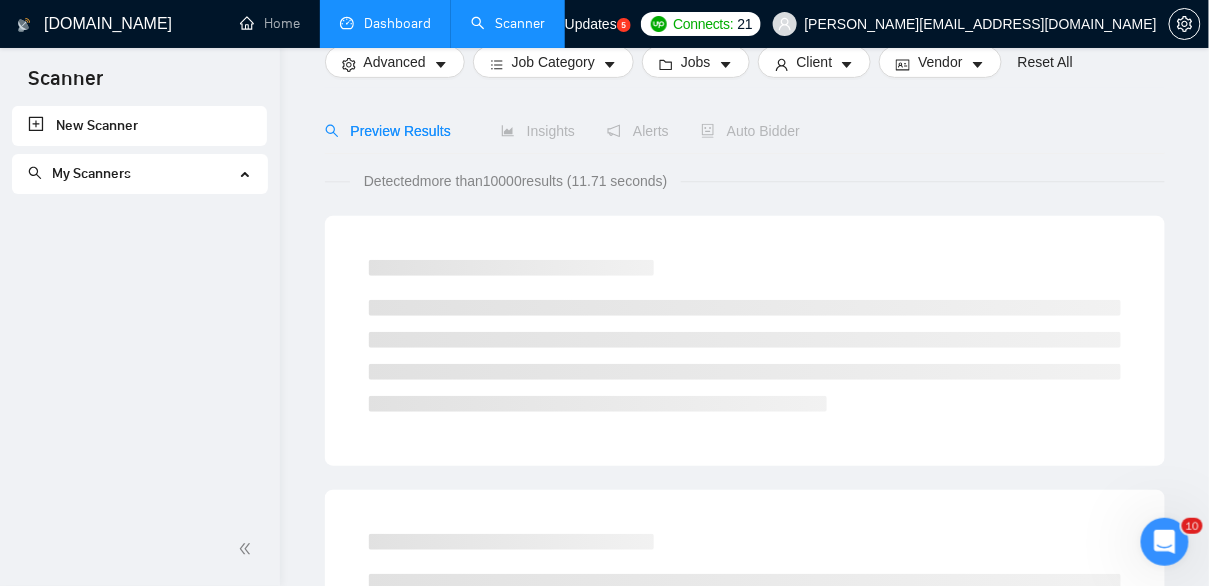 scroll, scrollTop: 0, scrollLeft: 0, axis: both 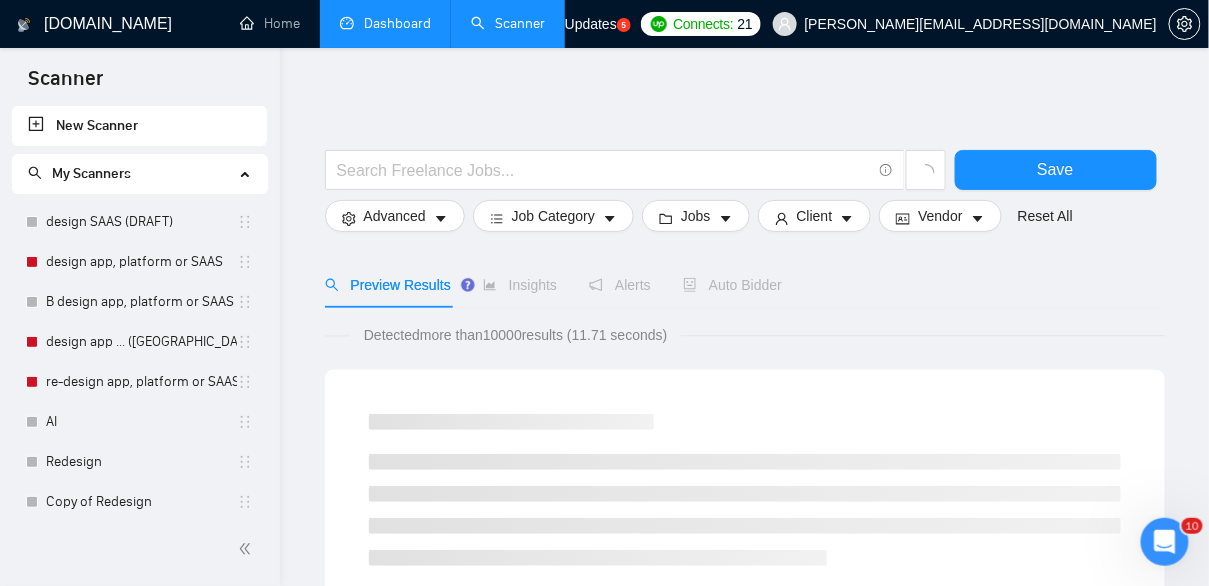 click on "My Scanners" at bounding box center (131, 174) 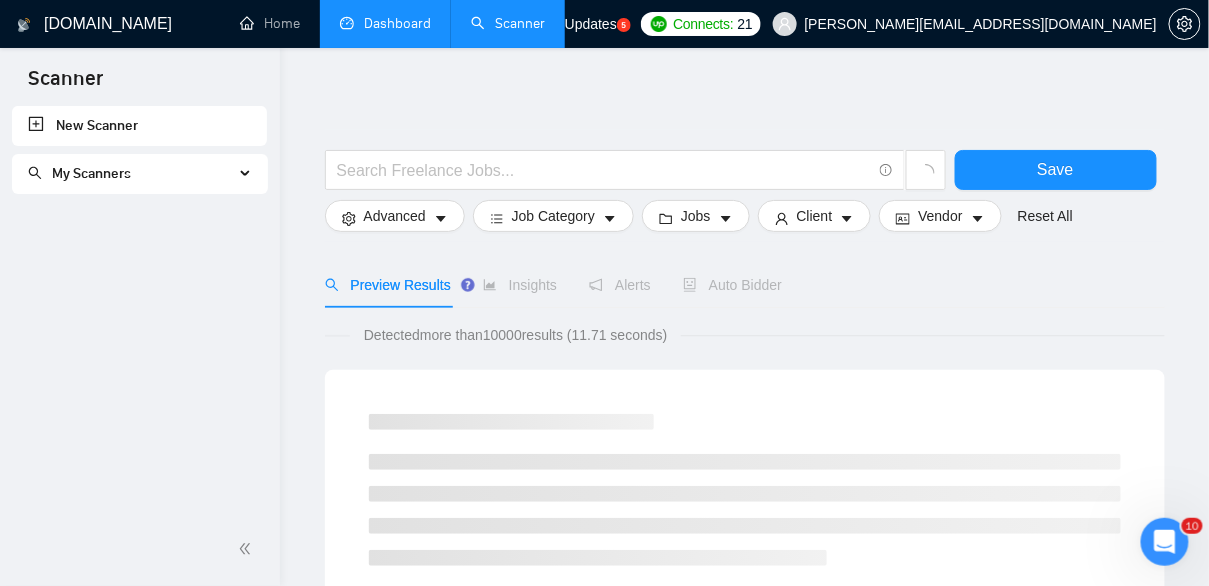click on "My Scanners" at bounding box center (131, 174) 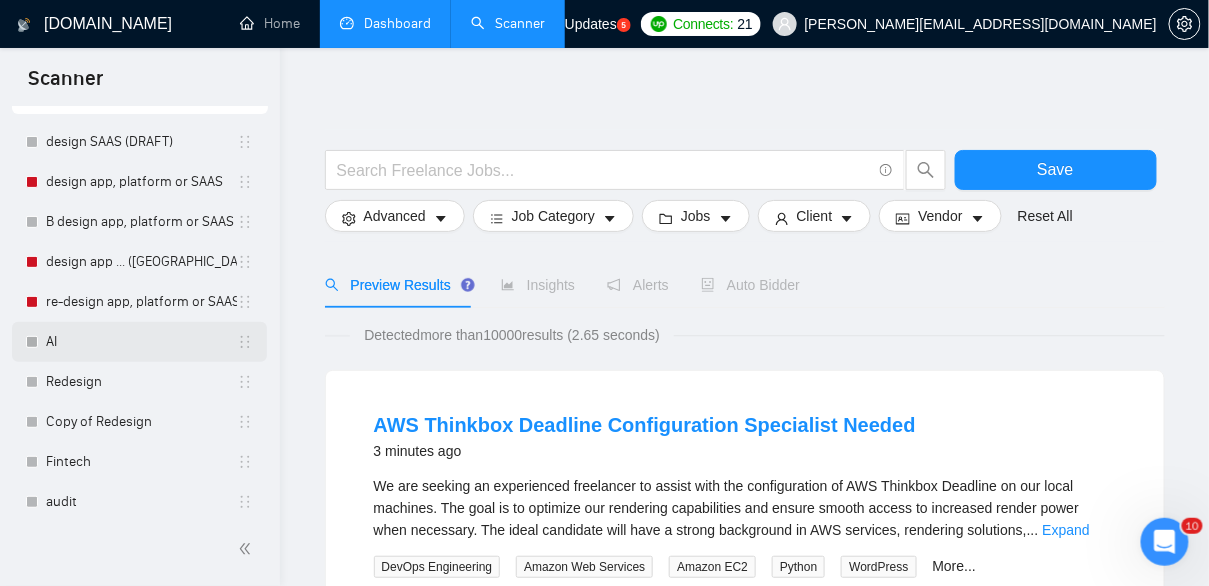 scroll, scrollTop: 0, scrollLeft: 0, axis: both 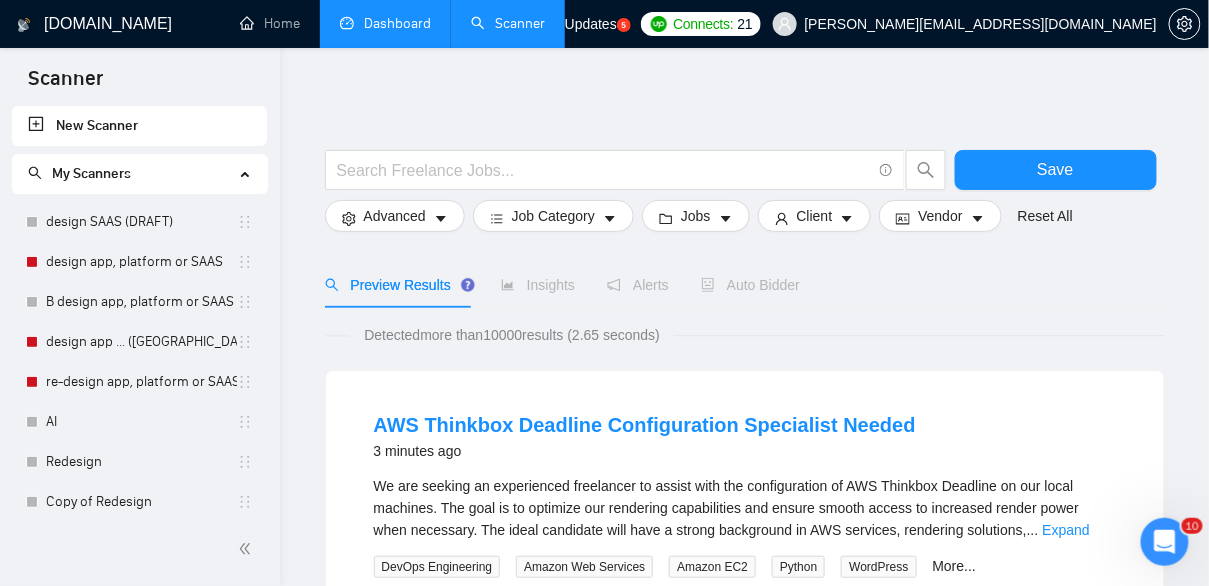 click on "AWS Thinkbox Deadline Configuration Specialist Needed 3 minutes ago We are seeking an experienced freelancer to assist with the configuration of AWS Thinkbox Deadline on our local machines. The goal is to optimize our rendering capabilities and ensure smooth access to increased render power when necessary. The ideal candidate will have a strong background in AWS services, rendering solutions, ... Expand DevOps Engineering Amazon Web Services Amazon EC2 Python WordPress More... 📡   50% GigRadar Score   - Hourly Everyone Talent Preference Intermediate Experience Level Less than 30 hrs/week Hourly Load Less than 1 month Duration   [GEOGRAPHIC_DATA] Country $ 0 Total Spent $0.00 Avg Rate Paid - Company Size Not Verified Payment Verified - Member Since ⭐️  0.00 Client Feedback" at bounding box center [745, 572] 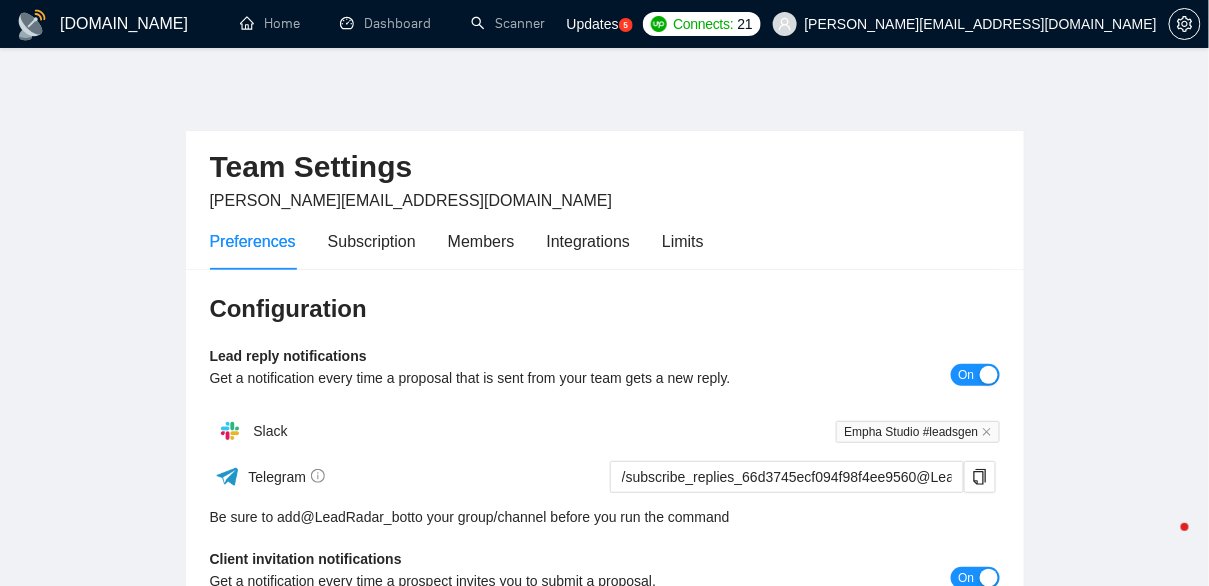 scroll, scrollTop: 165, scrollLeft: 0, axis: vertical 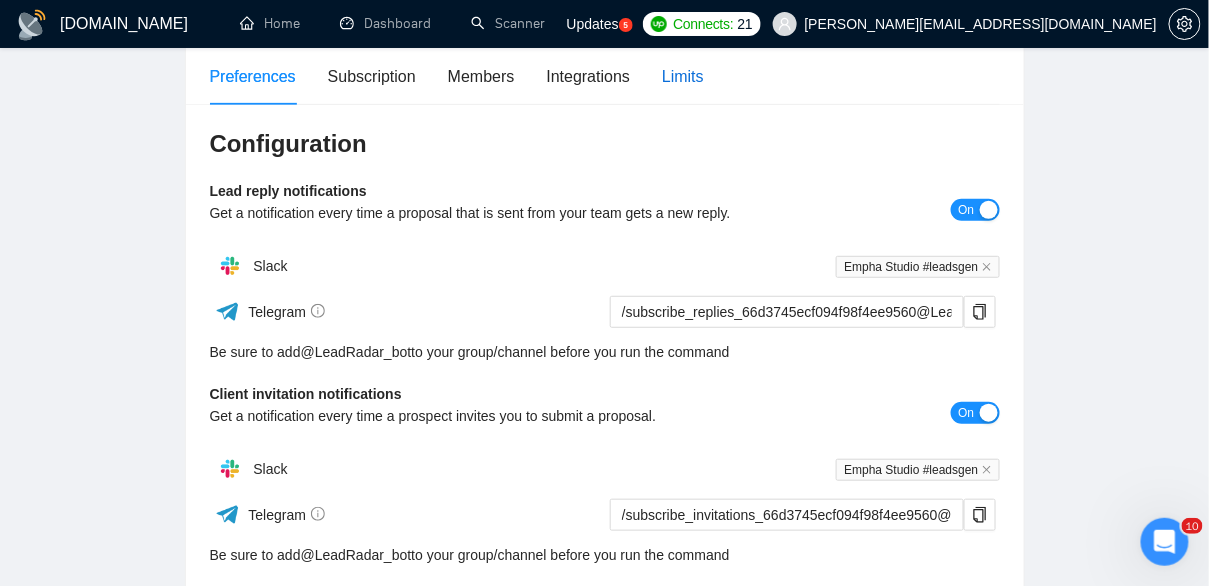click on "Limits" at bounding box center [683, 76] 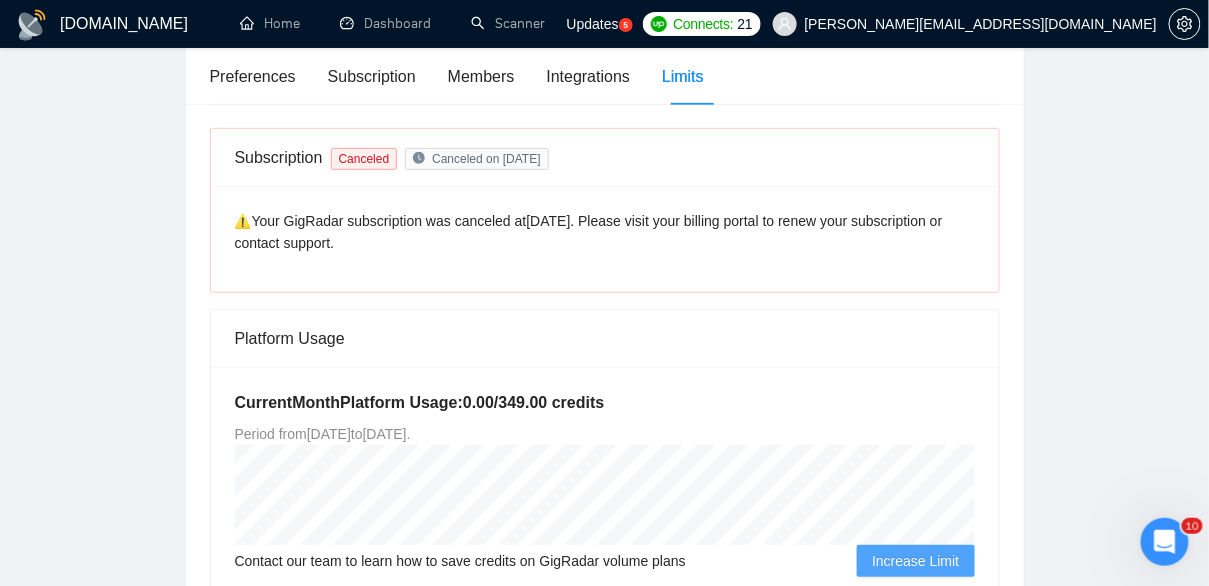 scroll, scrollTop: 180, scrollLeft: 0, axis: vertical 